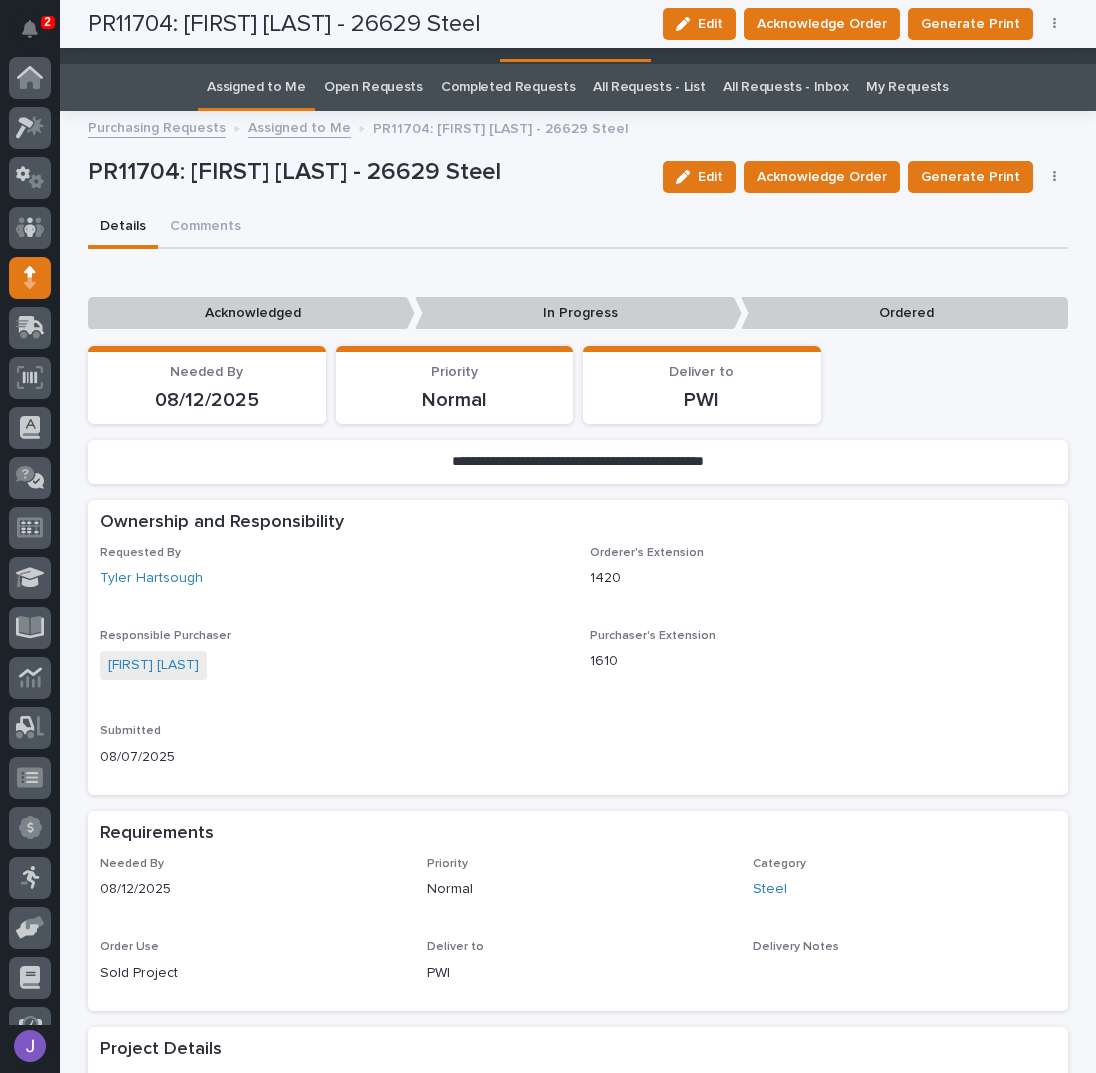 scroll, scrollTop: 0, scrollLeft: 0, axis: both 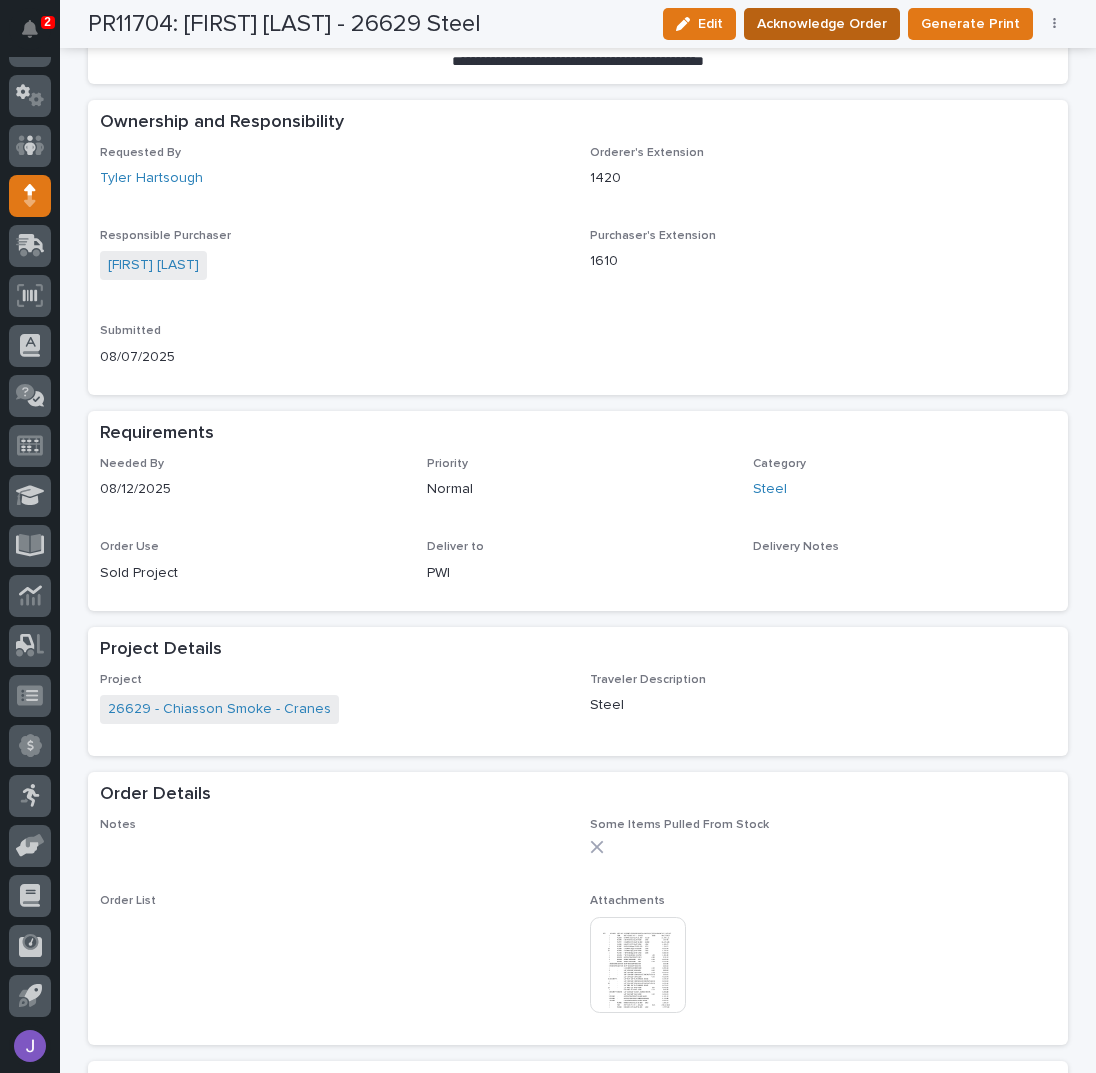 click on "Acknowledge Order" at bounding box center (822, 24) 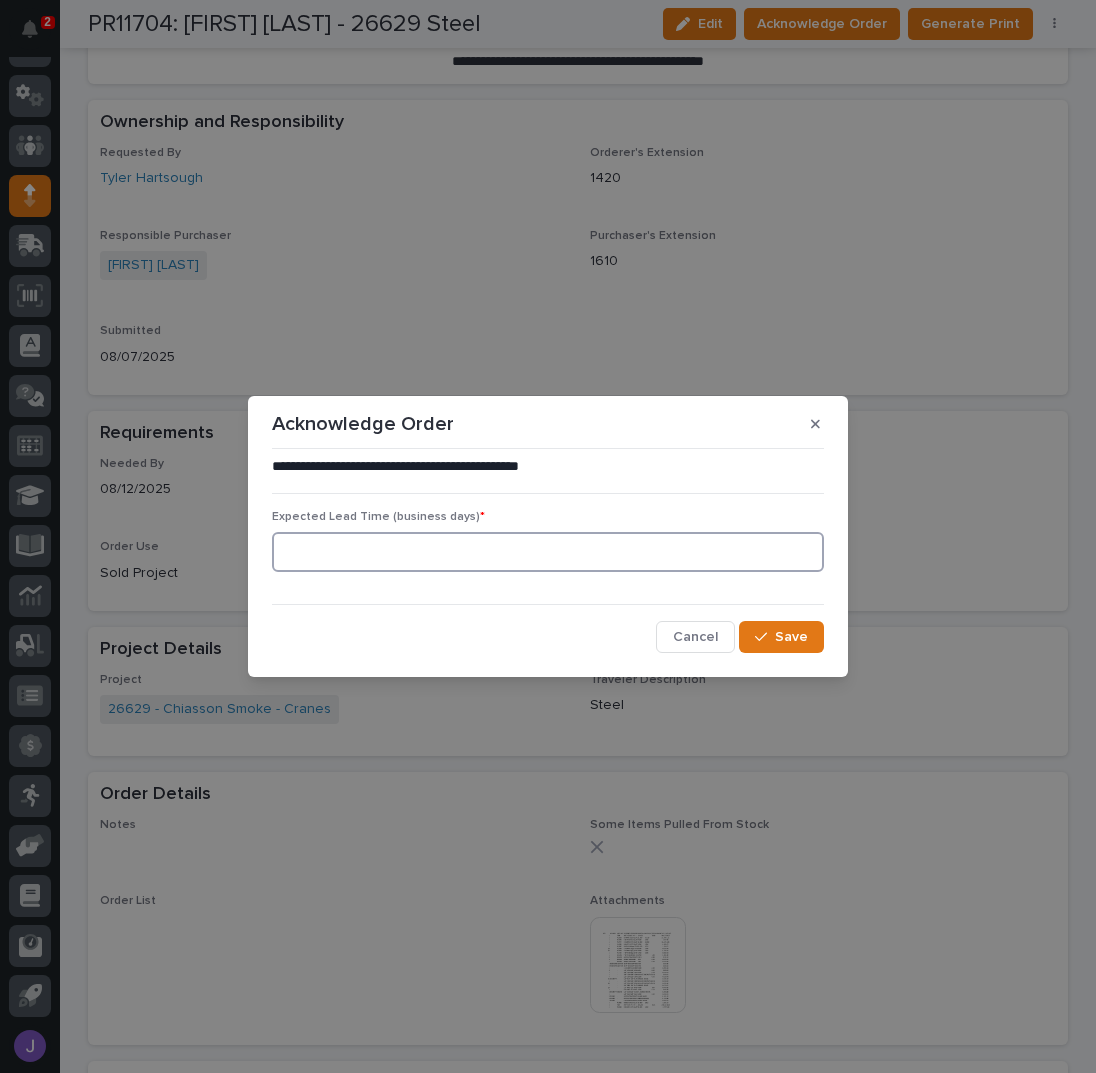 click at bounding box center [548, 552] 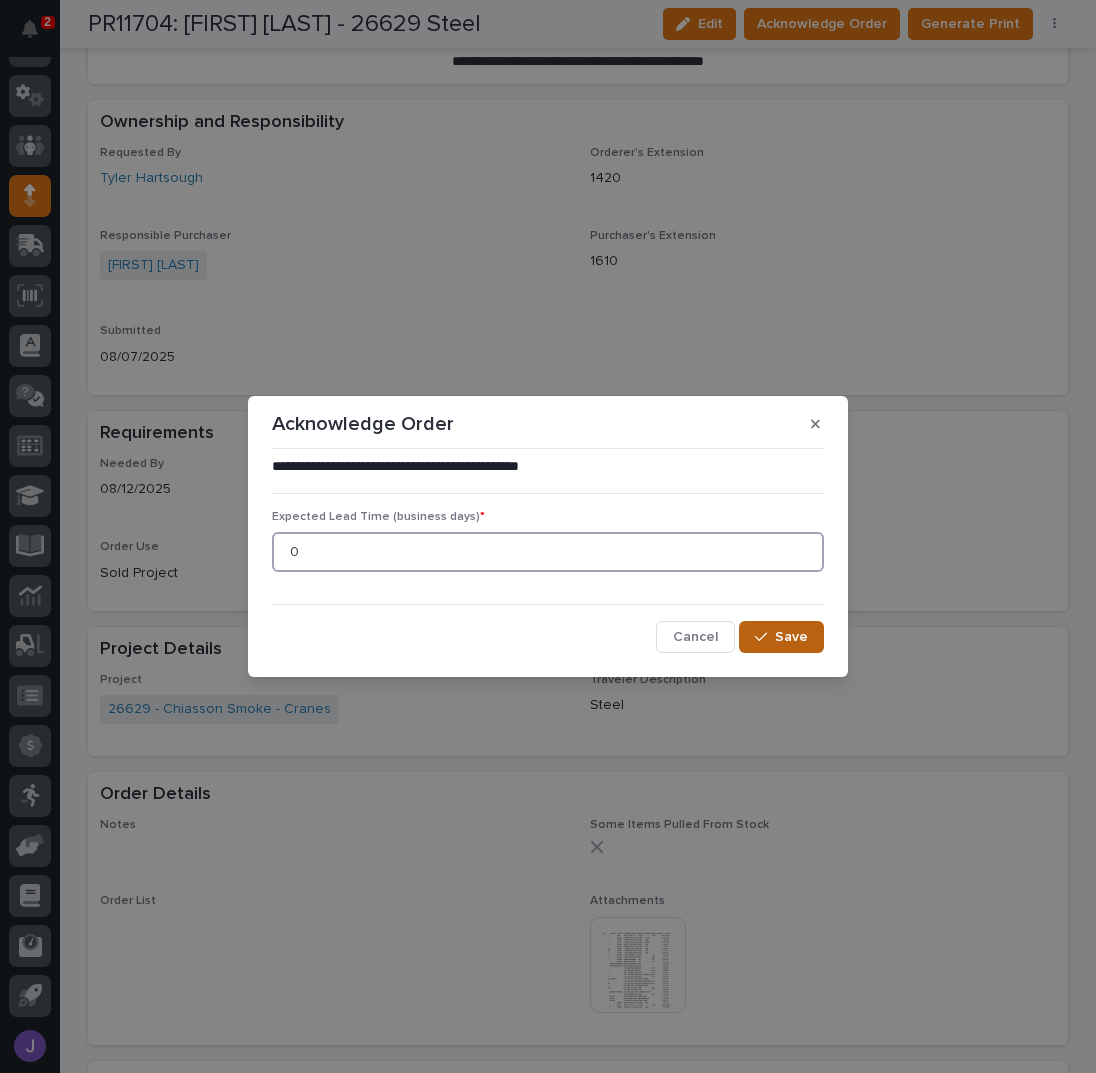 type on "0" 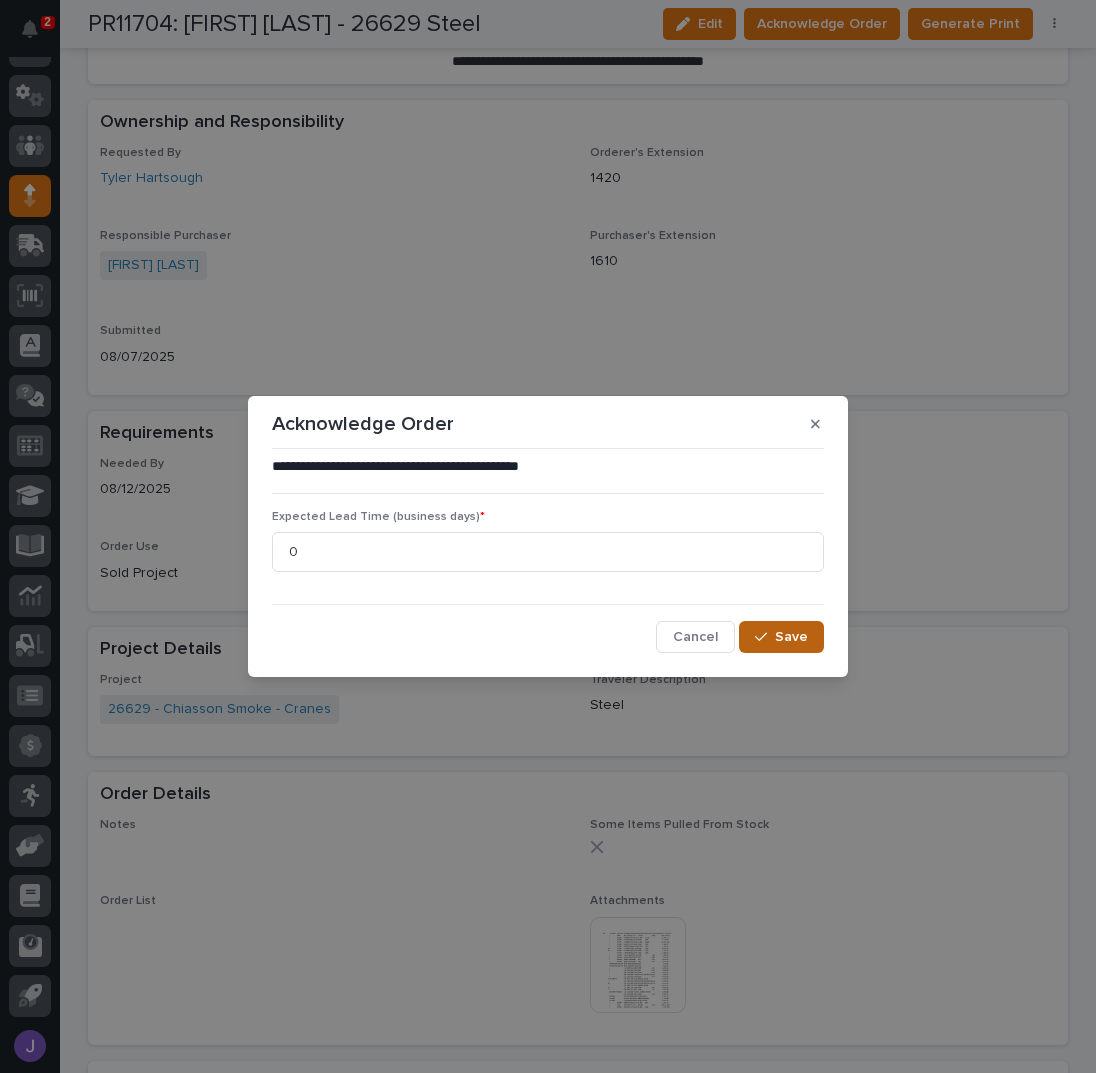 click at bounding box center (765, 637) 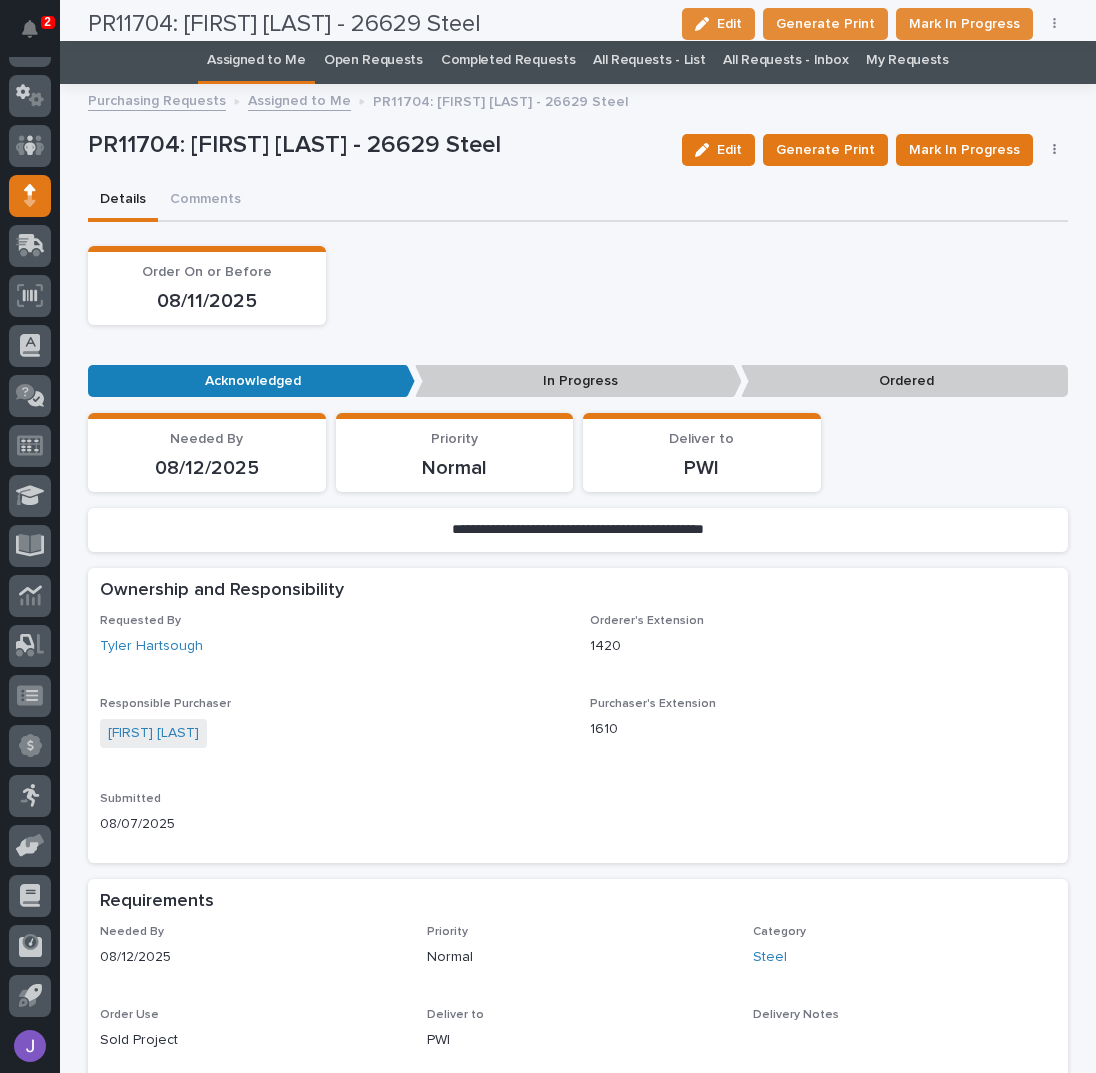 scroll, scrollTop: 0, scrollLeft: 0, axis: both 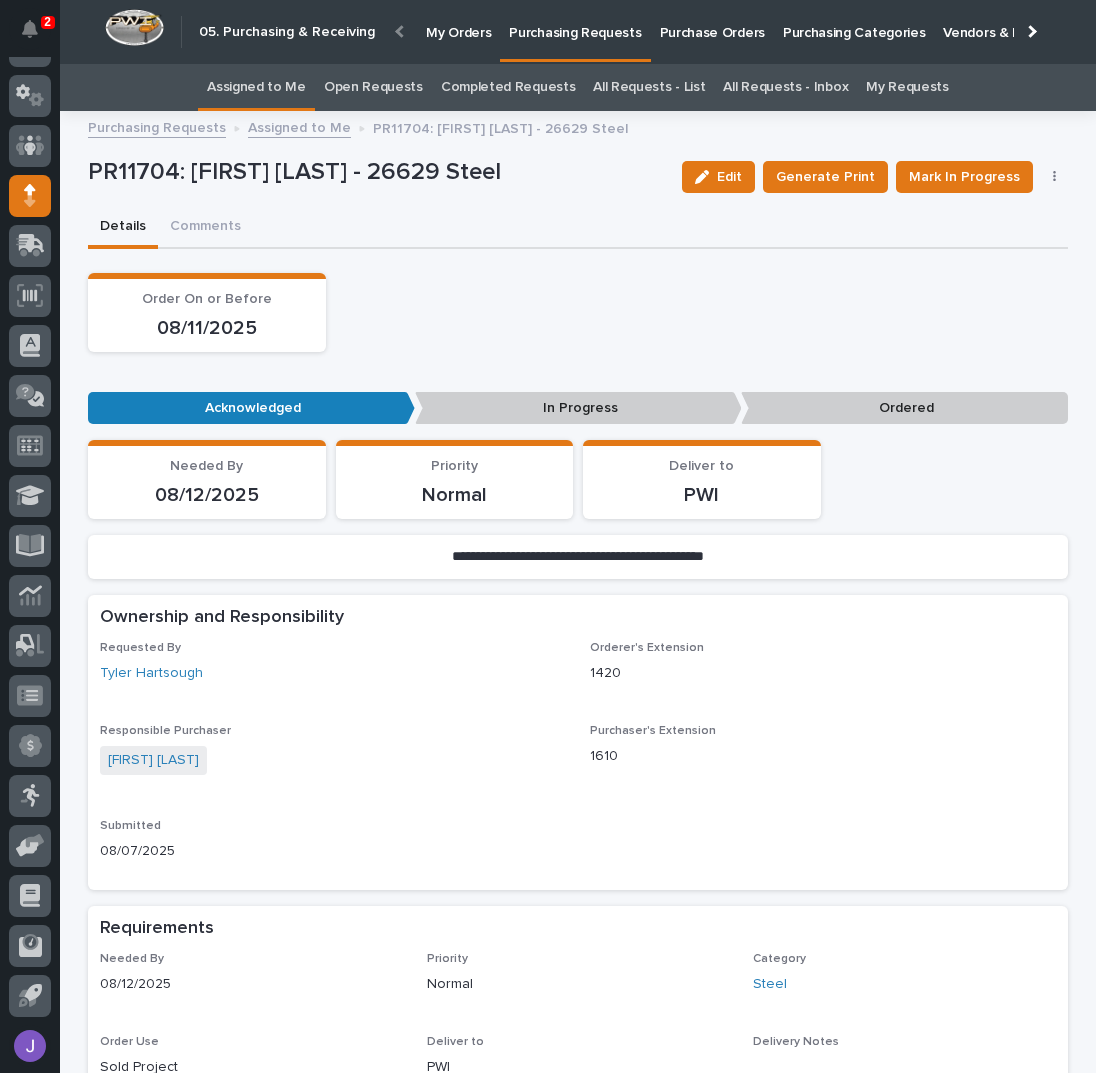click on "Order On or Before [MM]/[DD]/[YYYY]" at bounding box center [578, 312] 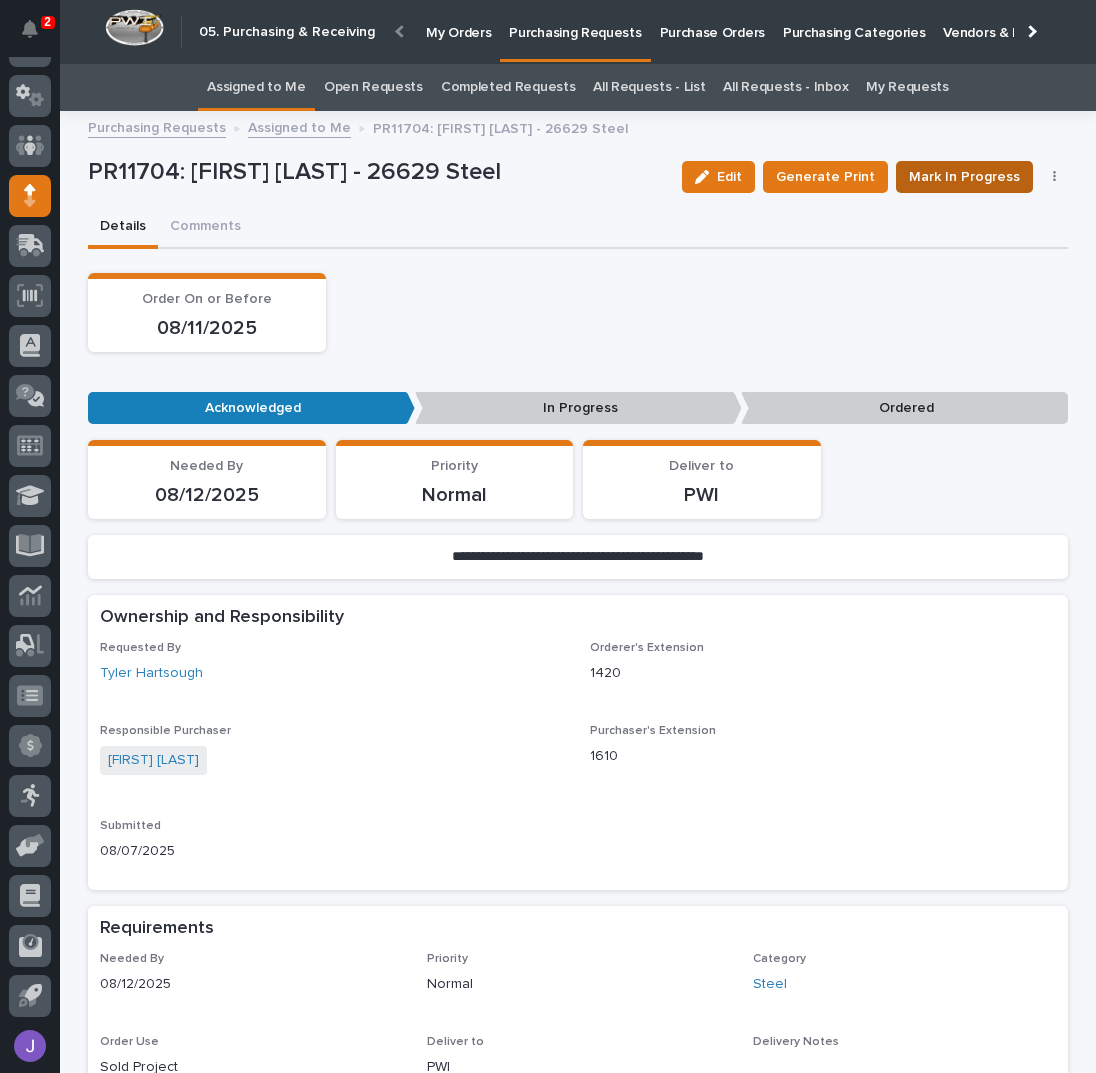 click on "Mark In Progress" at bounding box center [964, 177] 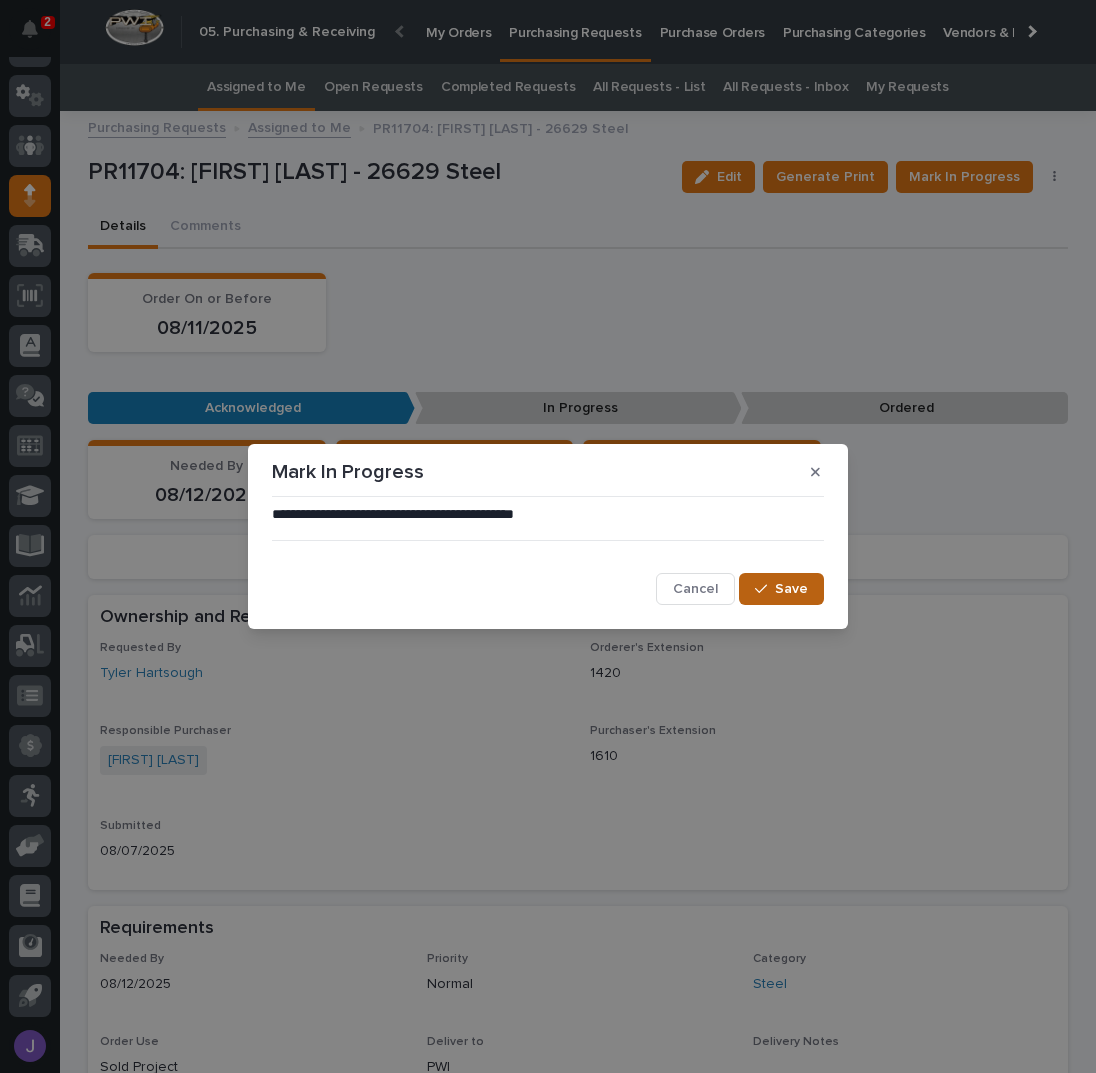 click on "Save" at bounding box center [791, 589] 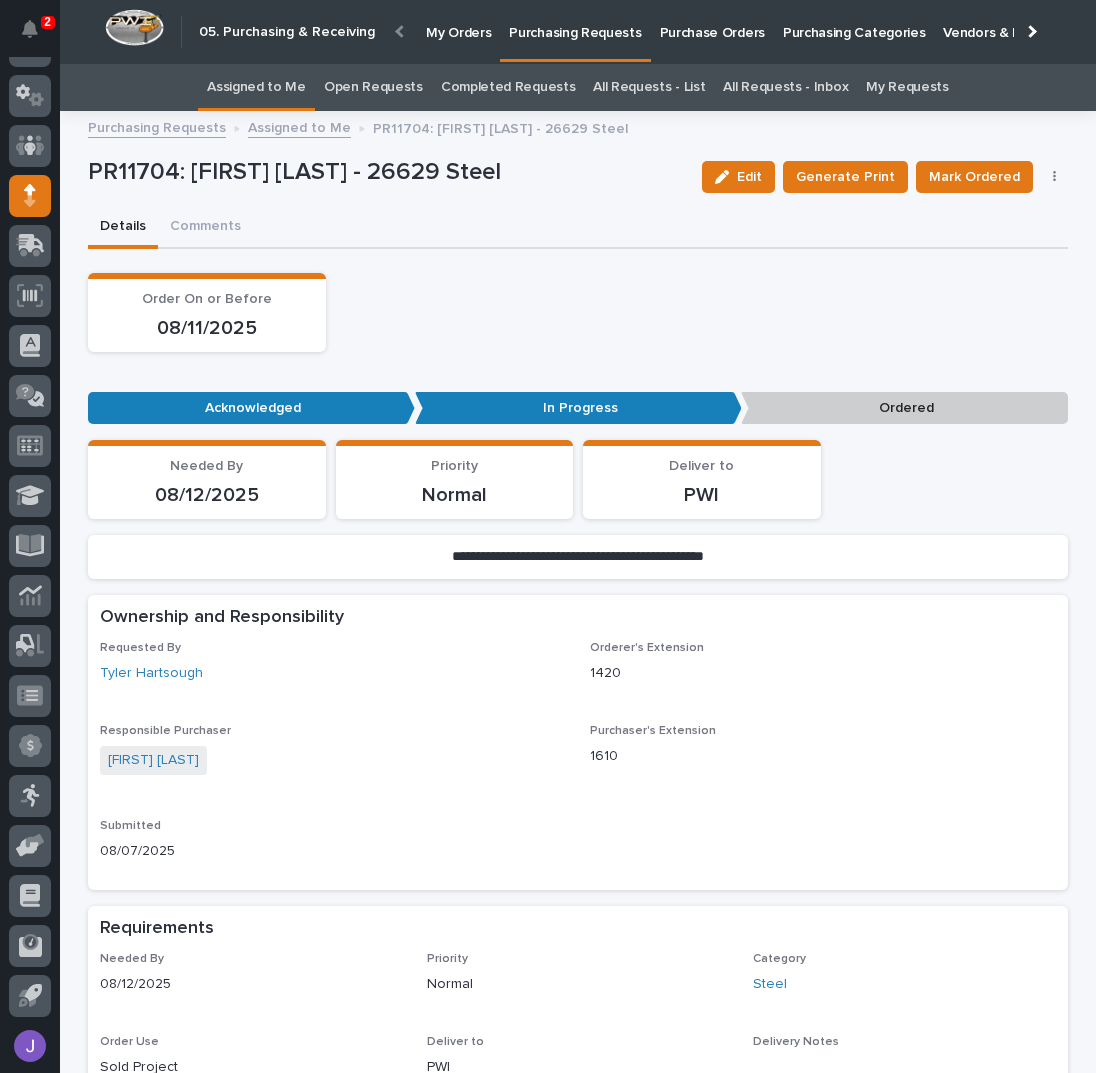 click on "Assigned to Me" at bounding box center (256, 87) 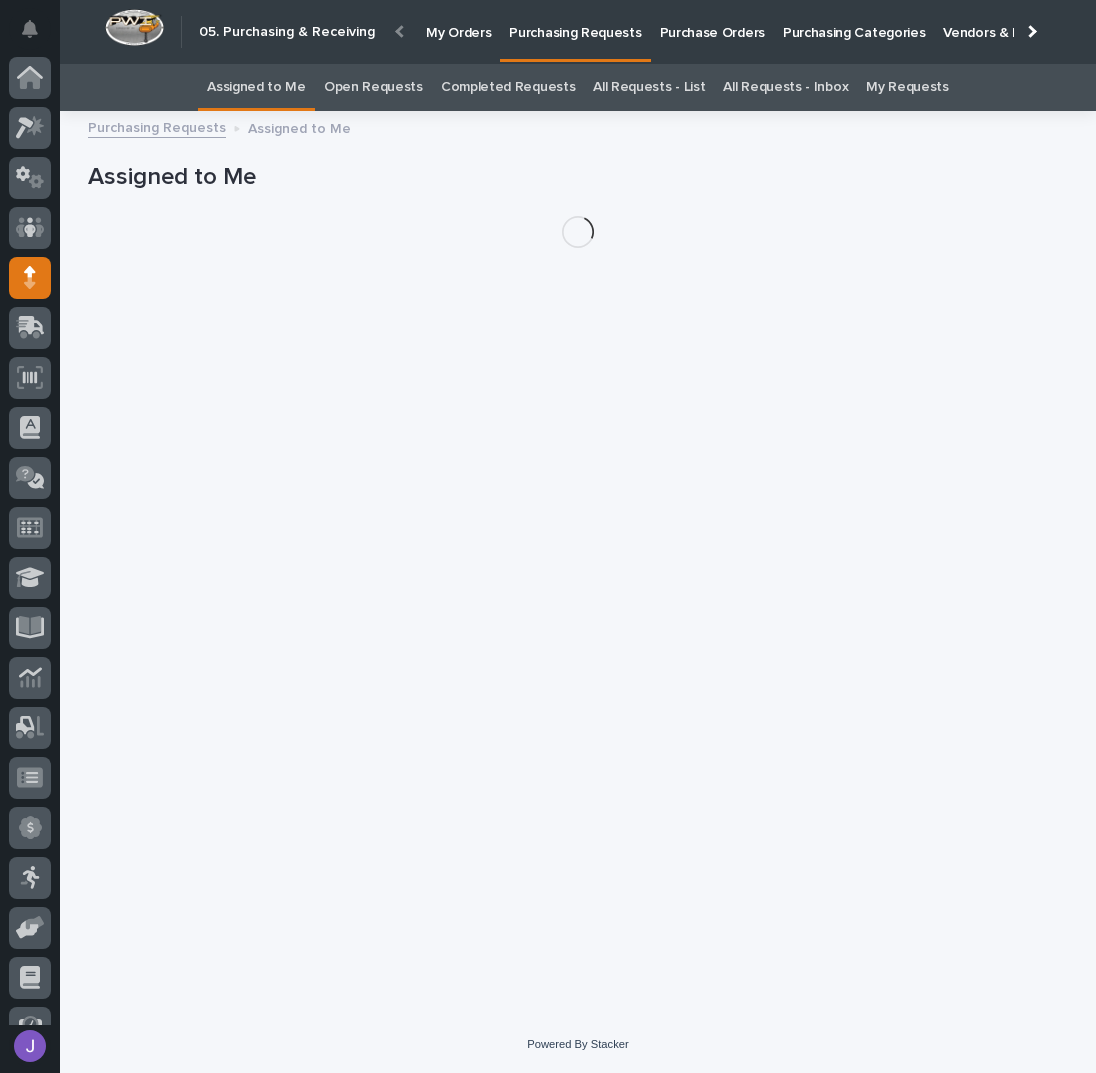 scroll, scrollTop: 82, scrollLeft: 0, axis: vertical 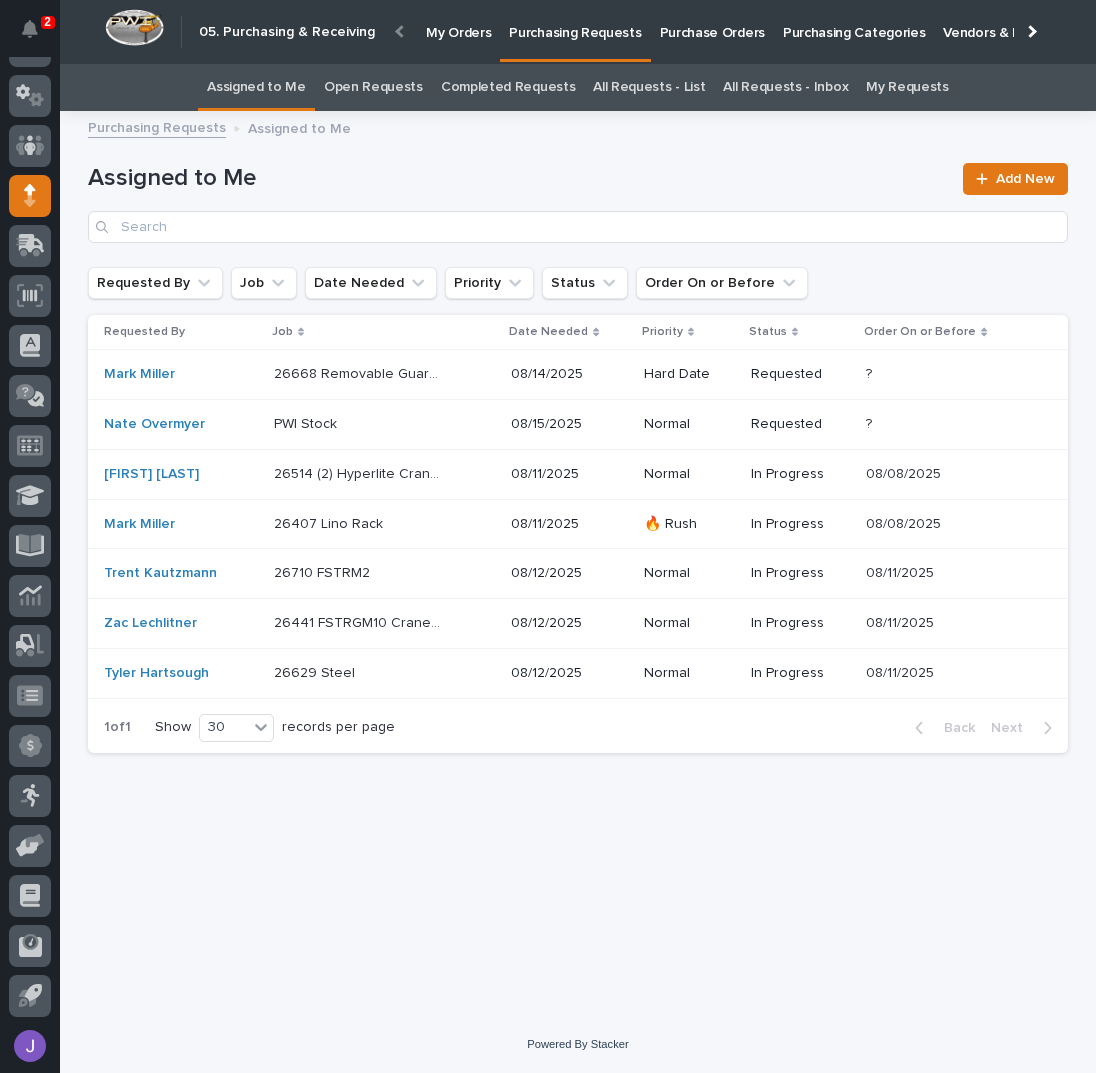 click at bounding box center [357, 424] 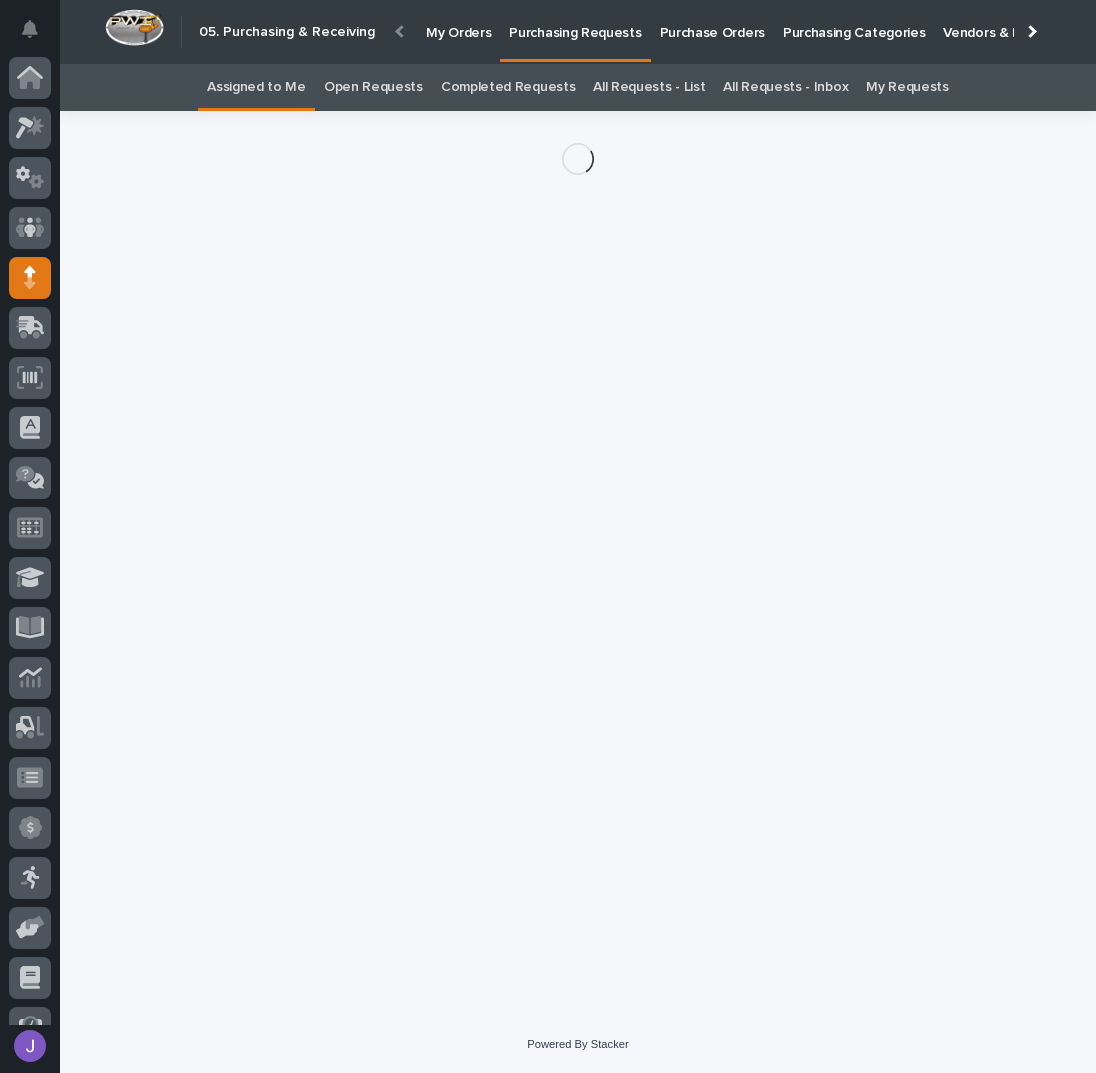 scroll, scrollTop: 82, scrollLeft: 0, axis: vertical 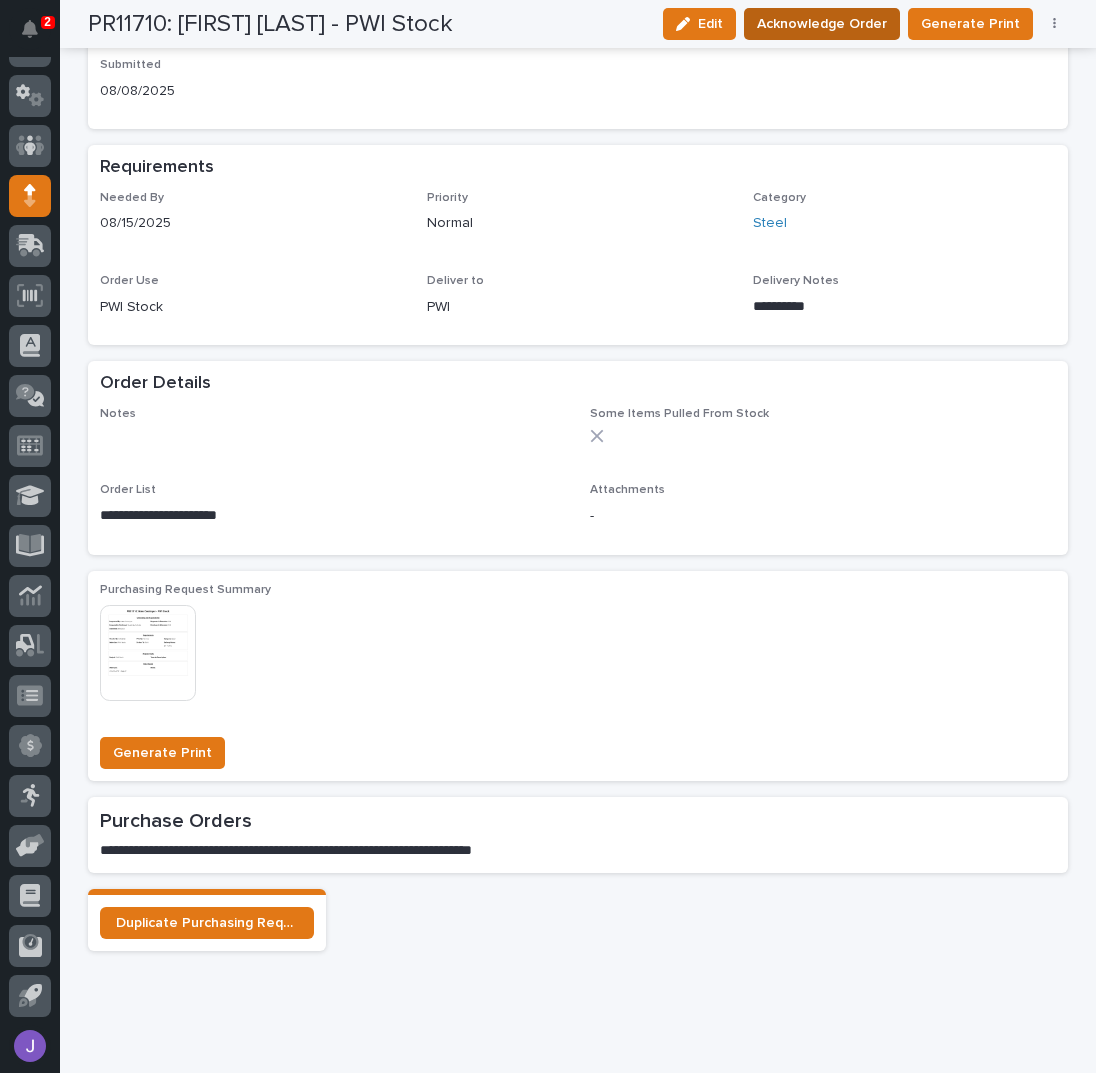 click on "Acknowledge Order" at bounding box center (822, 24) 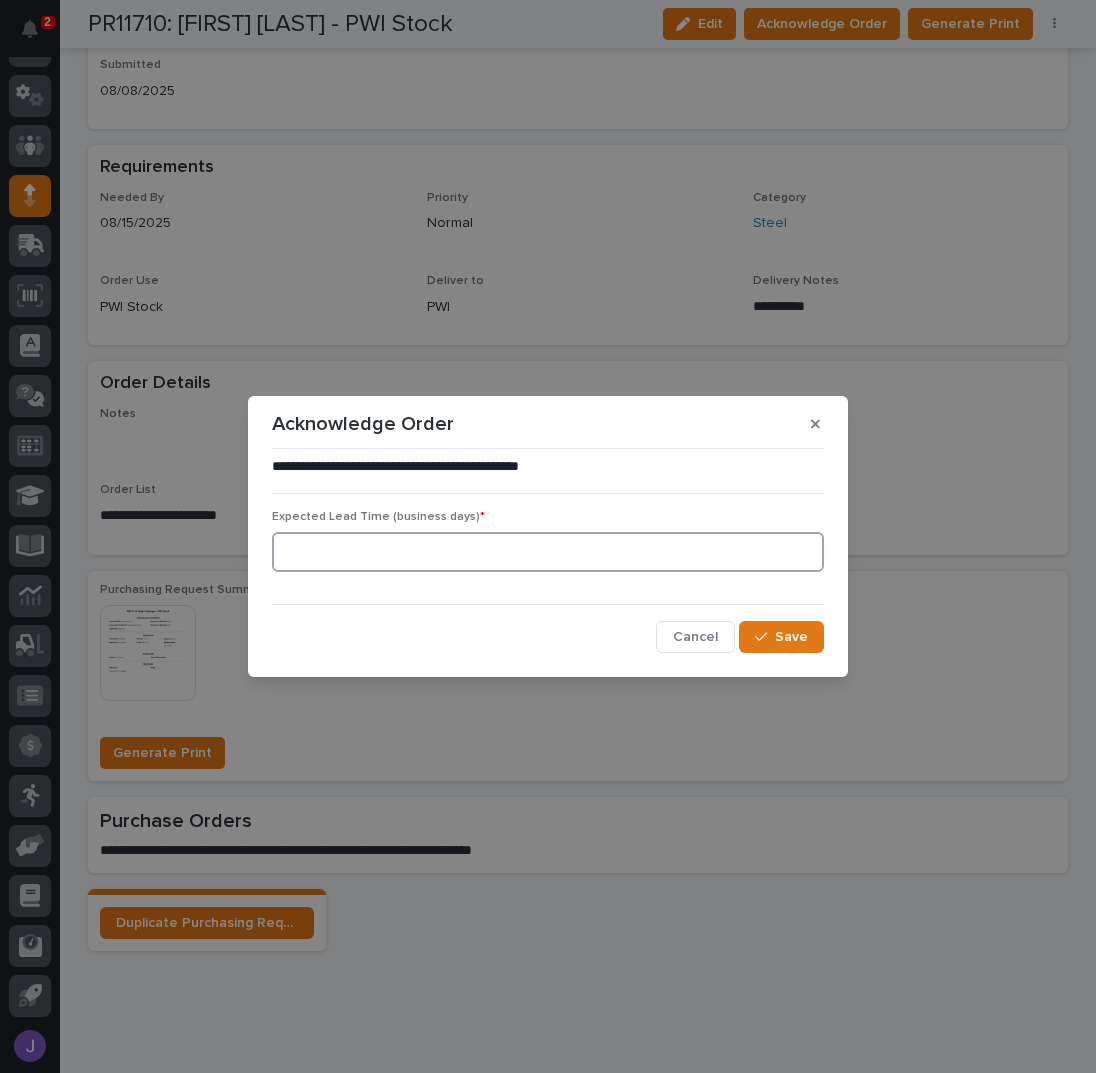 click at bounding box center [548, 552] 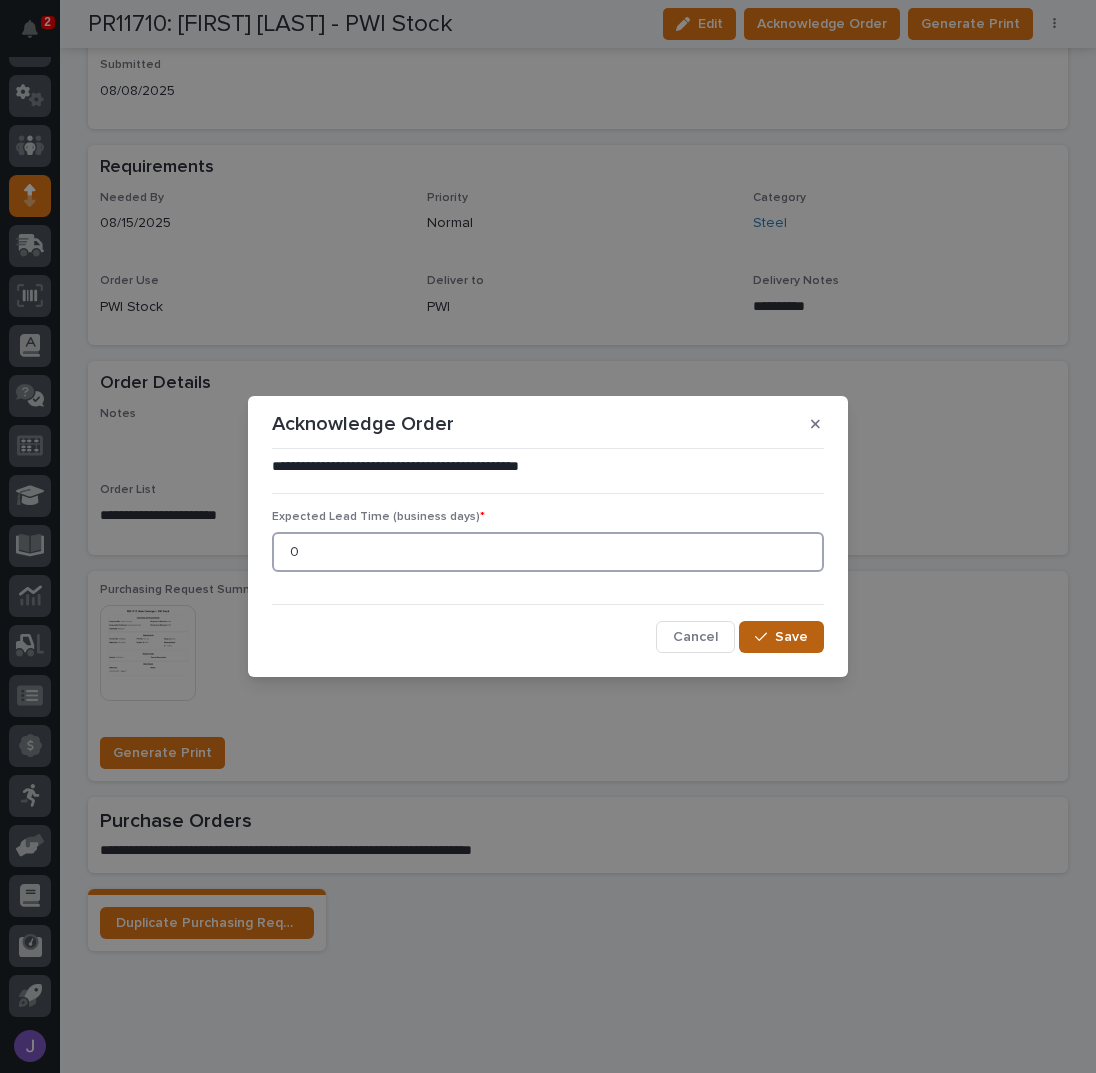 type on "0" 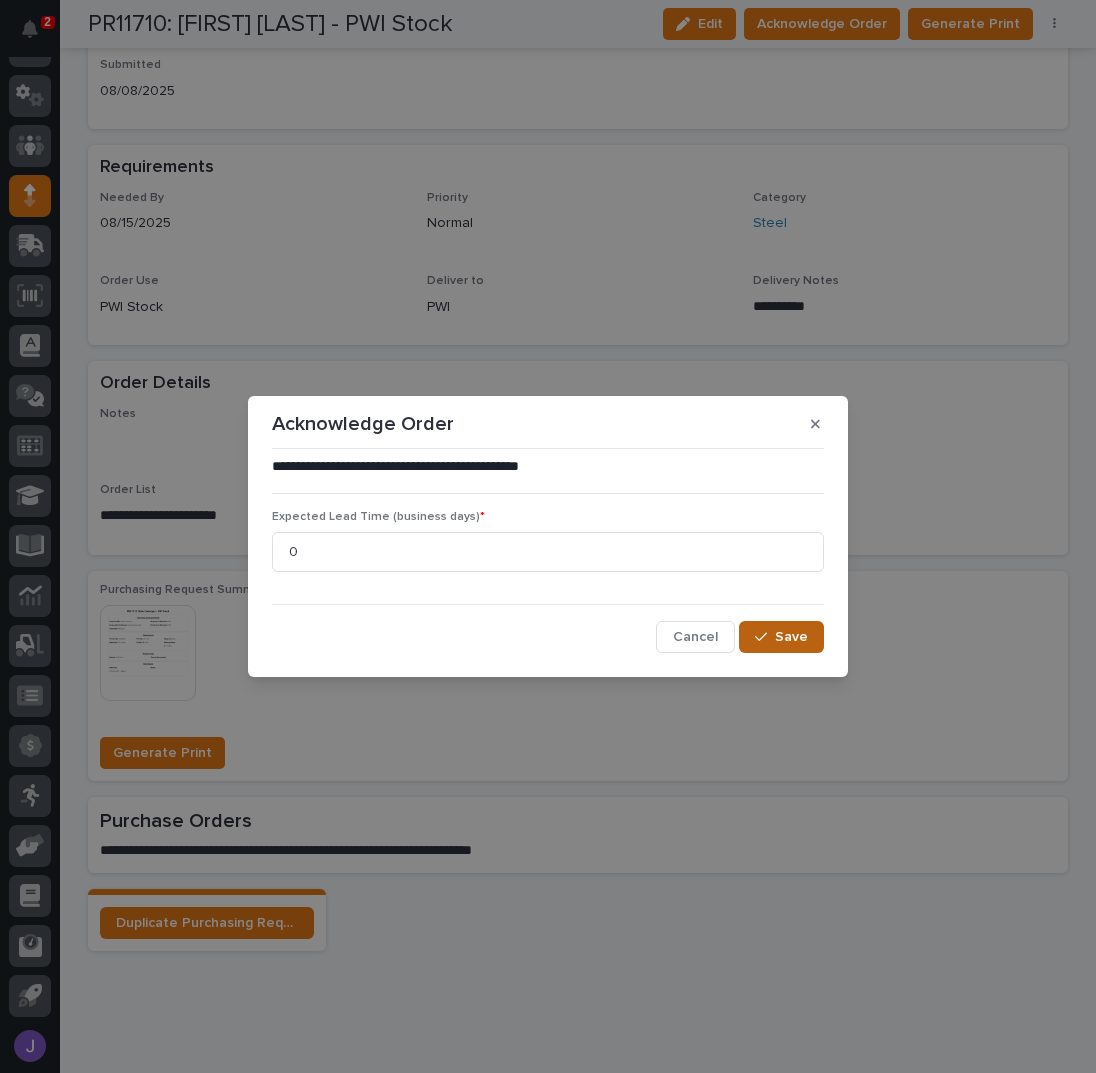 click on "Save" at bounding box center [781, 637] 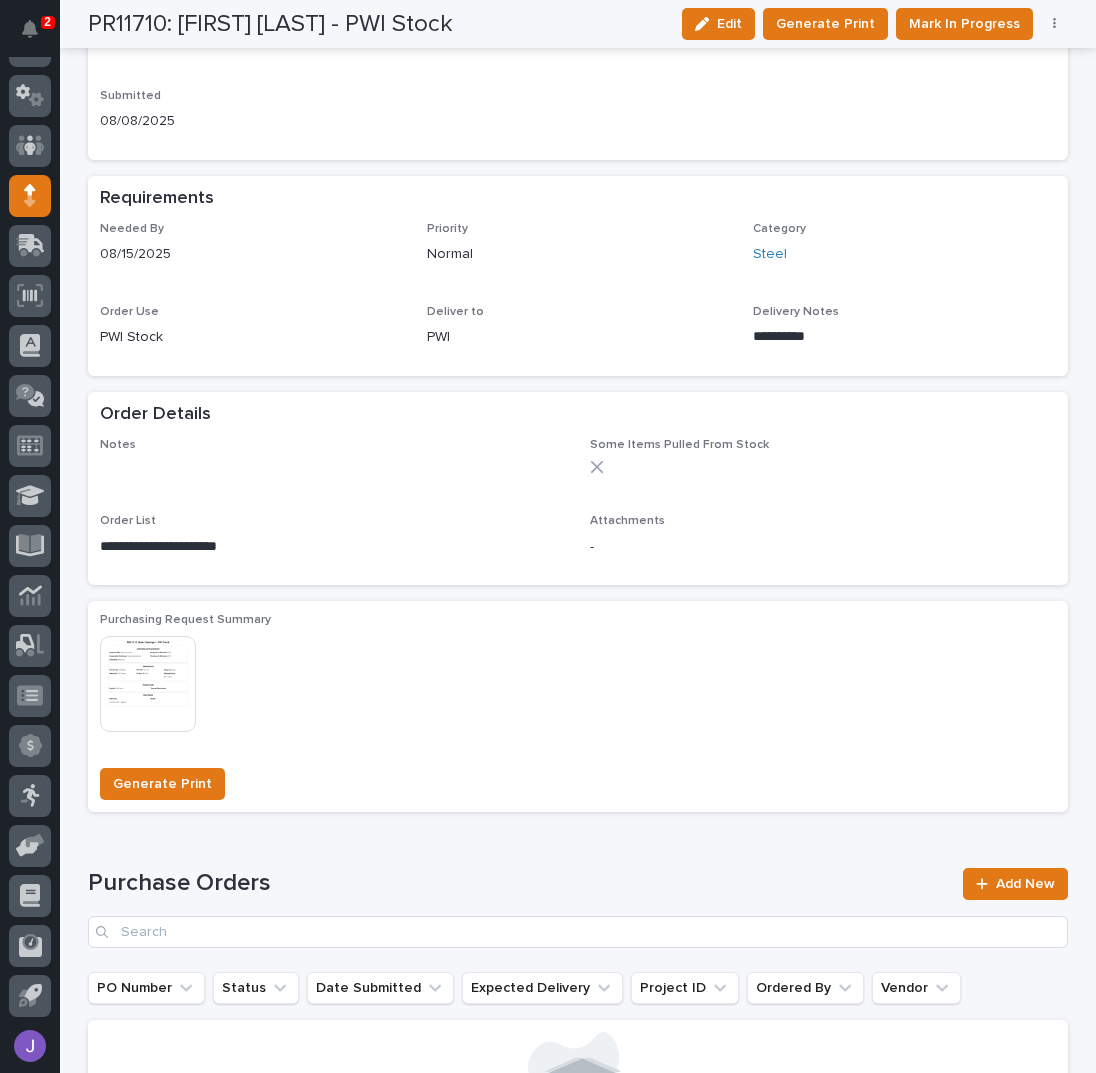 scroll, scrollTop: 873, scrollLeft: 0, axis: vertical 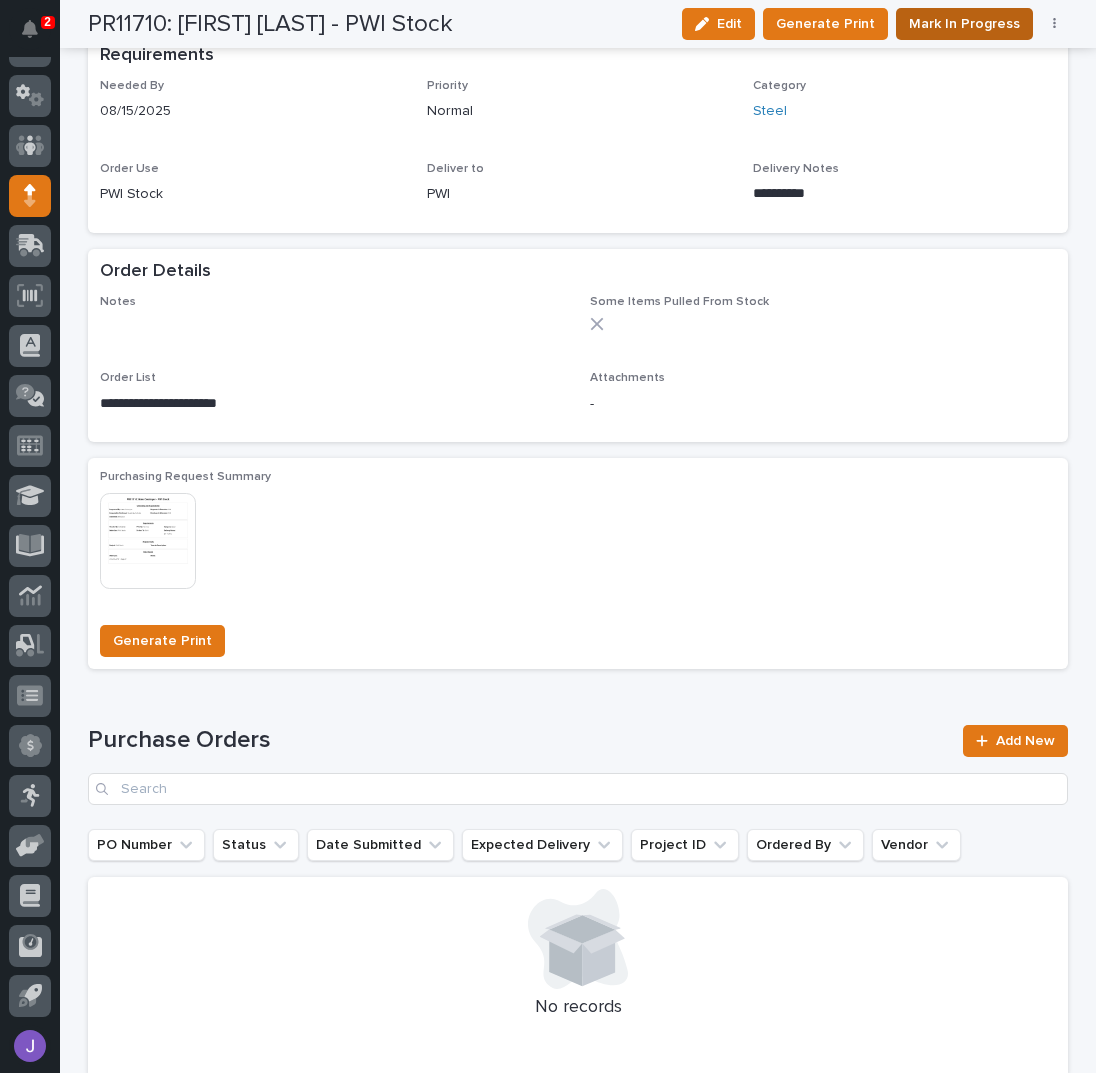 click on "Mark In Progress" at bounding box center [964, 24] 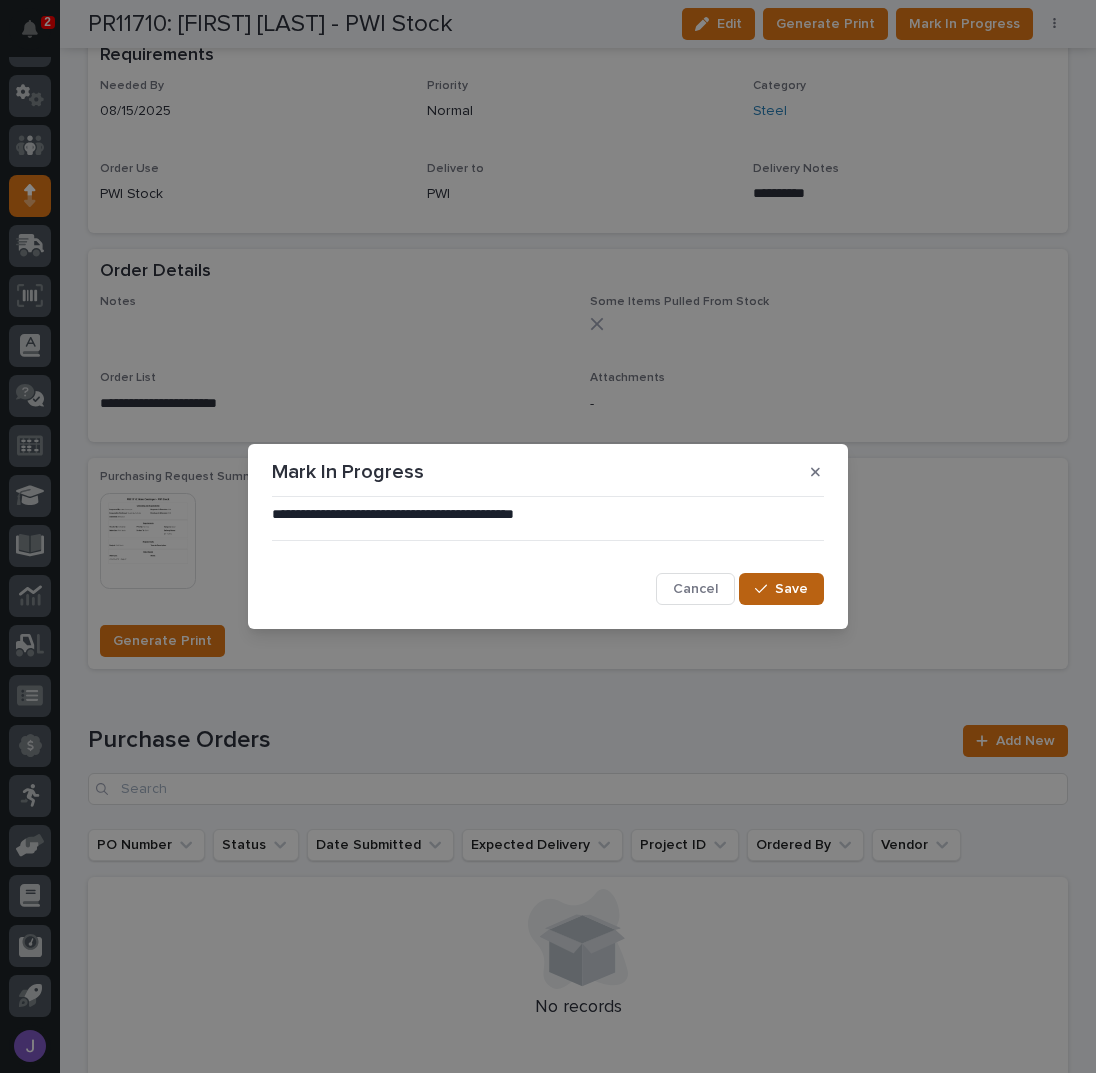click at bounding box center [765, 589] 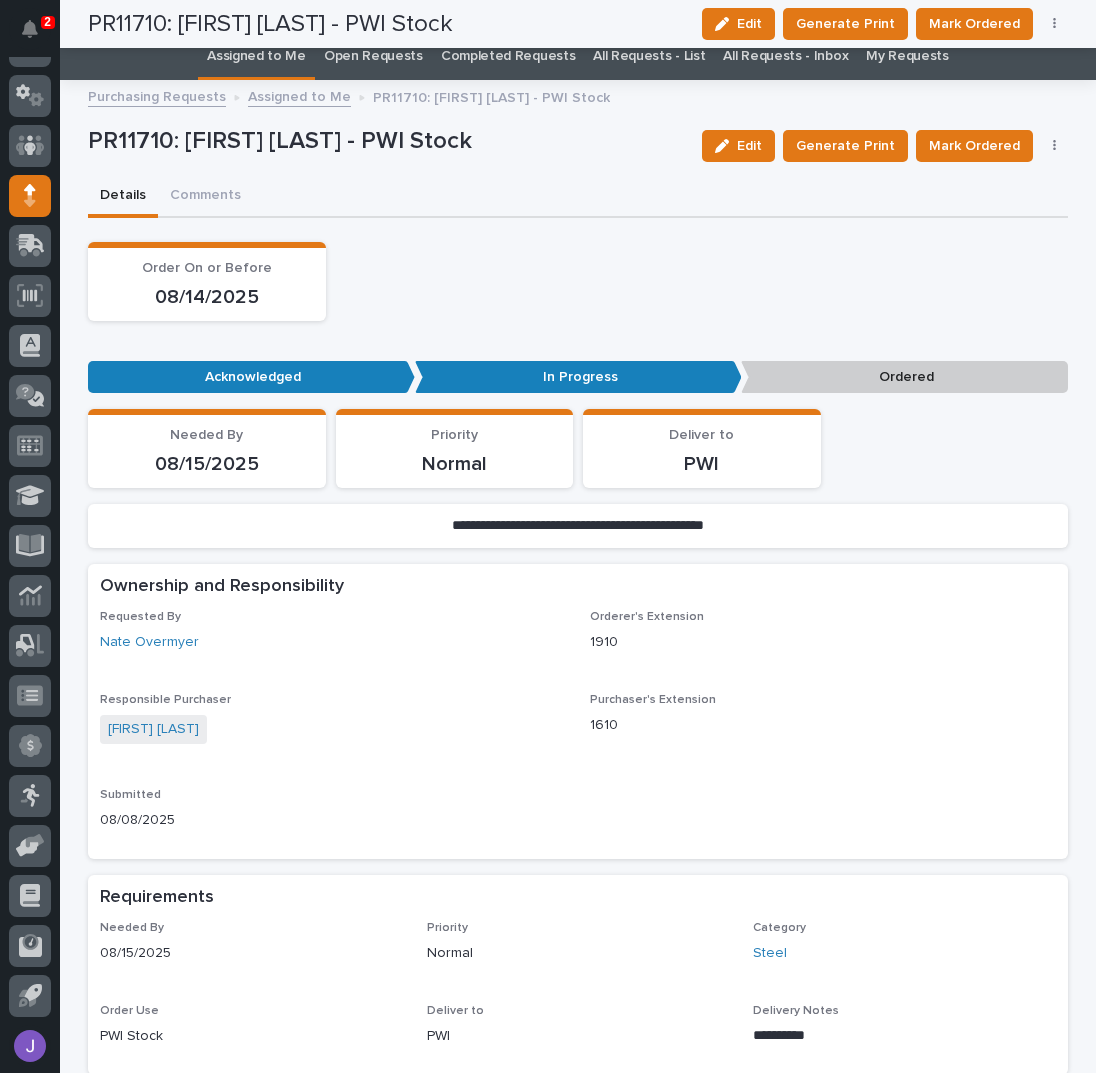 scroll, scrollTop: 0, scrollLeft: 0, axis: both 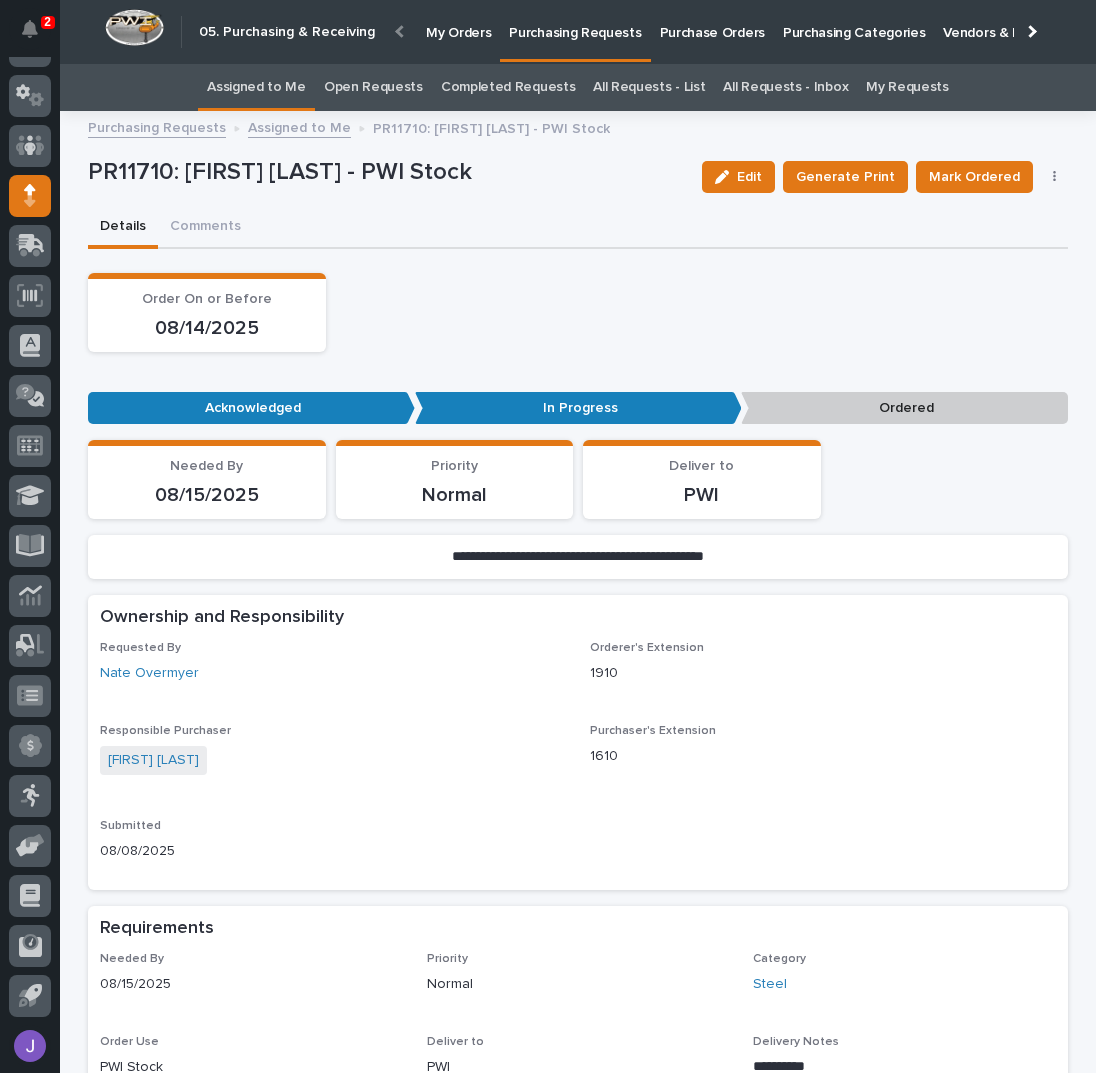 click on "Assigned to Me" at bounding box center [256, 87] 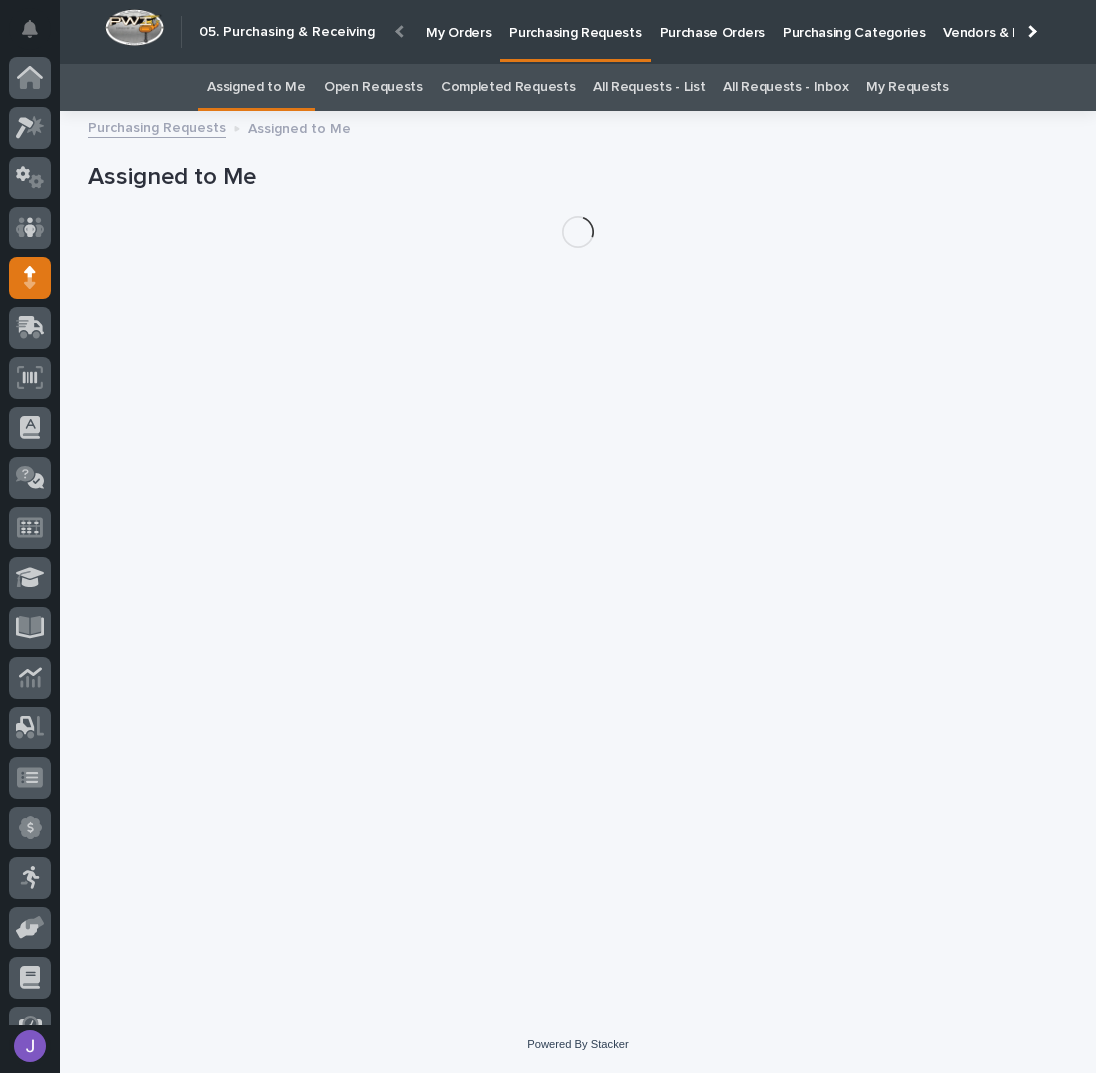 scroll, scrollTop: 82, scrollLeft: 0, axis: vertical 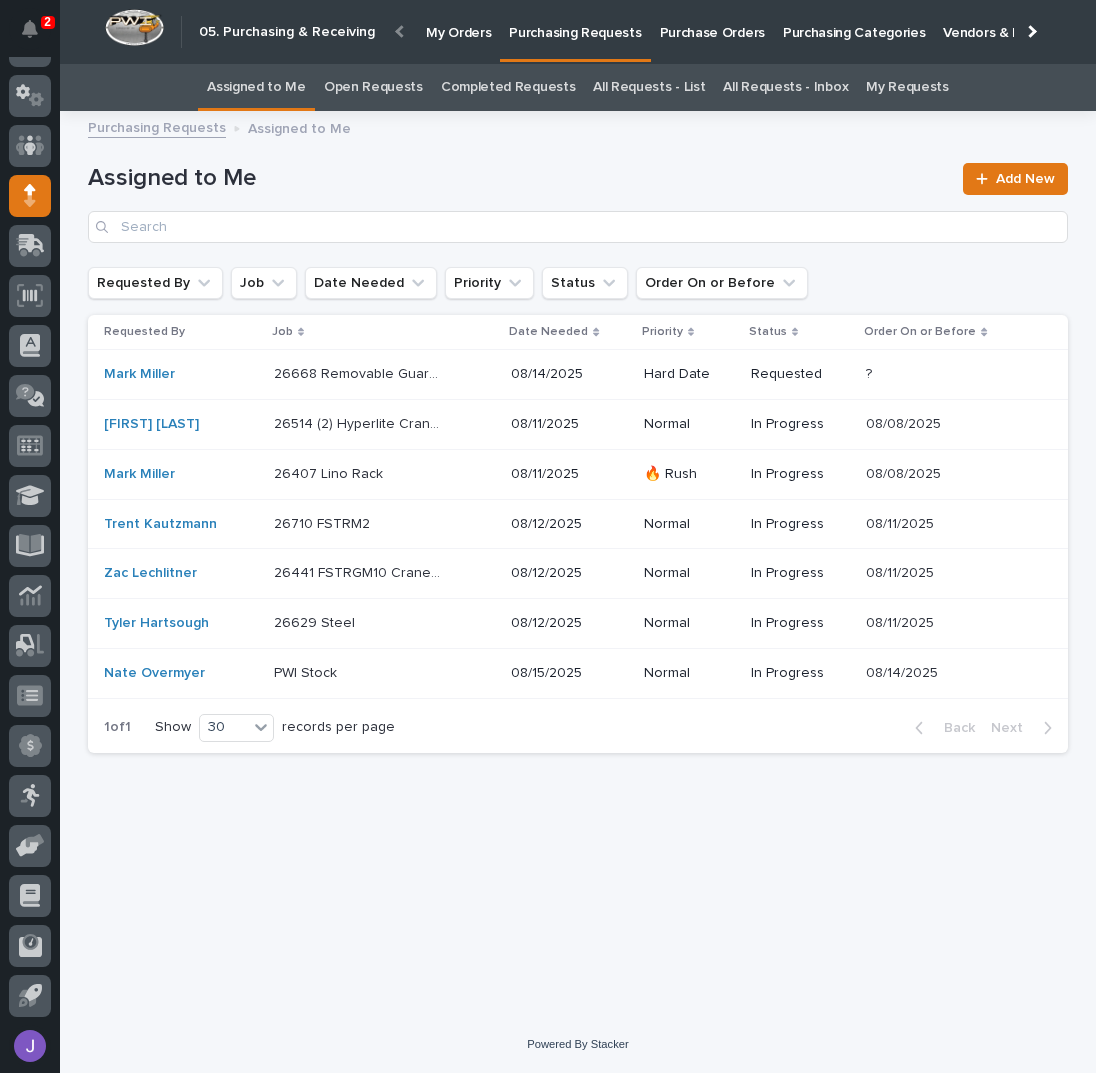 click on "26668 Removable Guardrail 26668 Removable Guardrail" at bounding box center (384, 374) 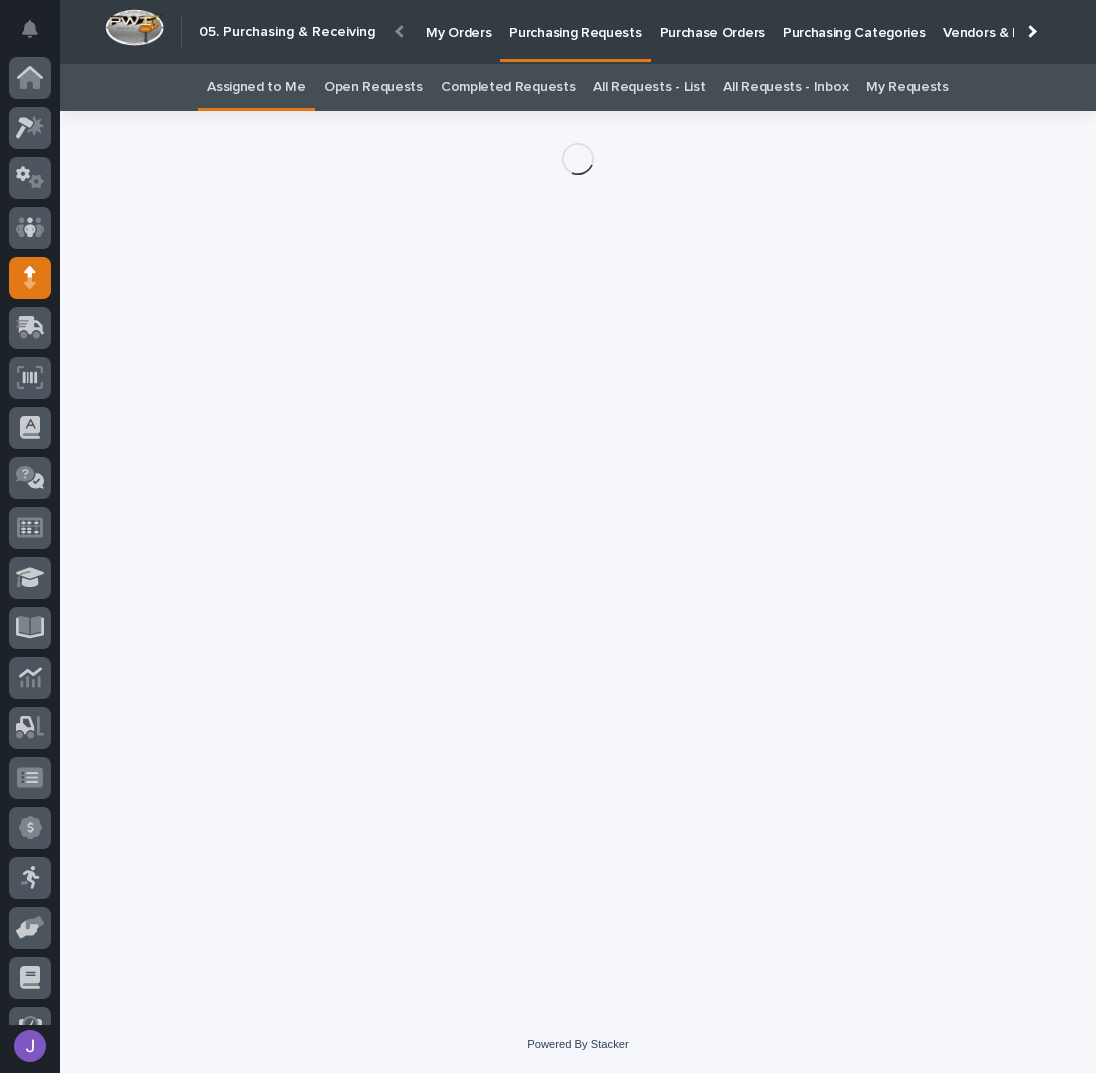 scroll, scrollTop: 82, scrollLeft: 0, axis: vertical 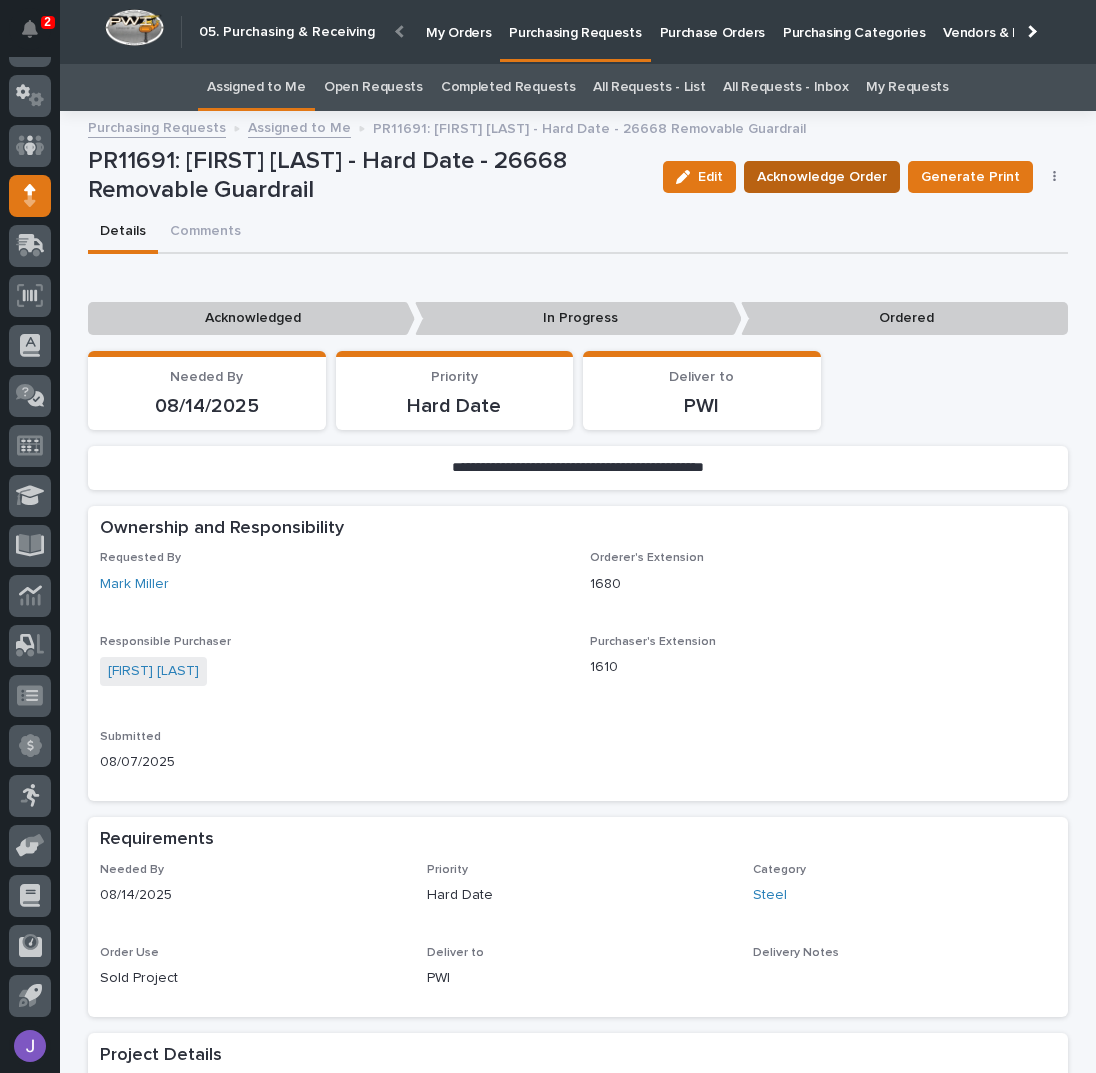 click on "Acknowledge Order" at bounding box center [822, 177] 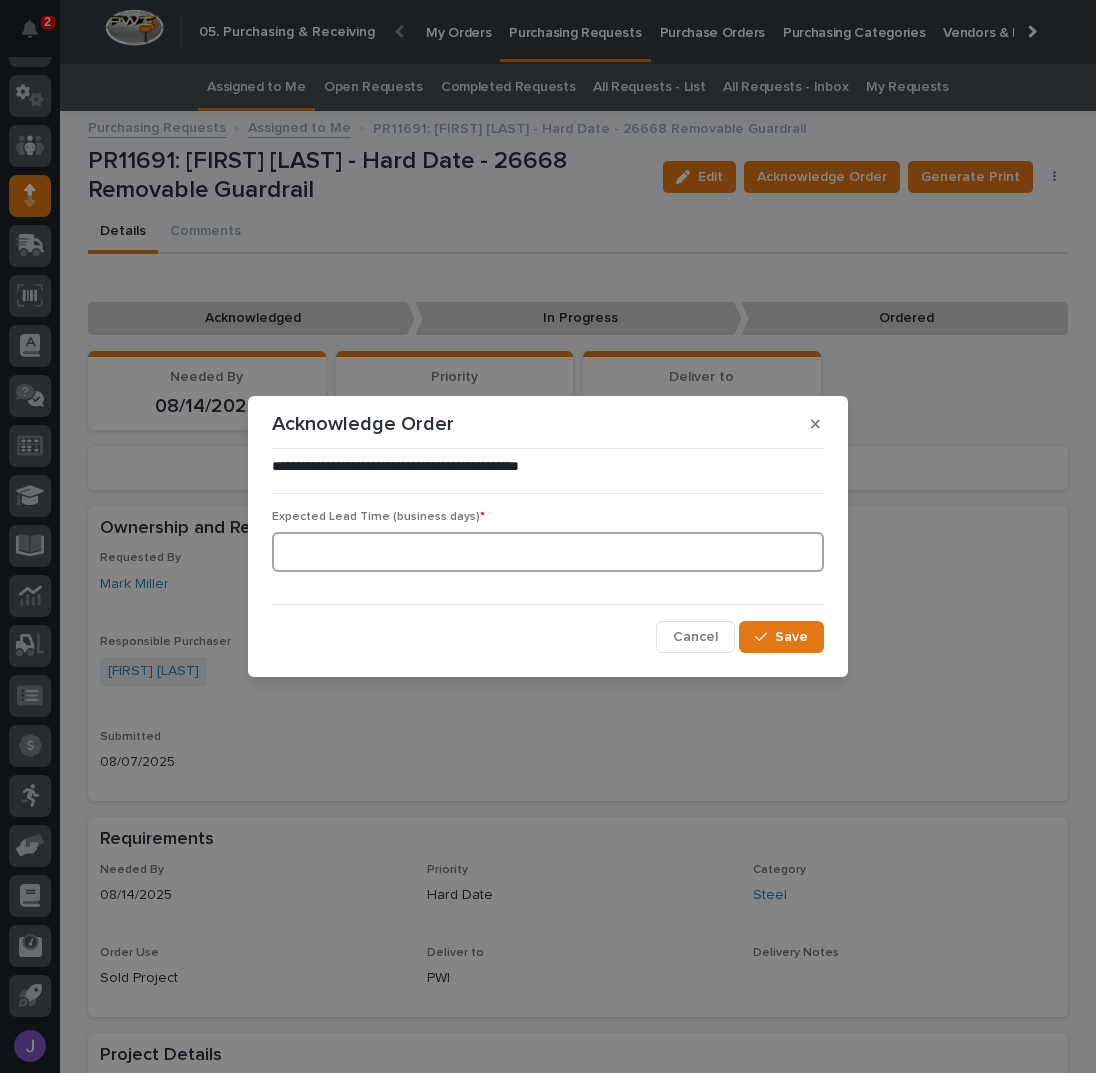 click at bounding box center [548, 552] 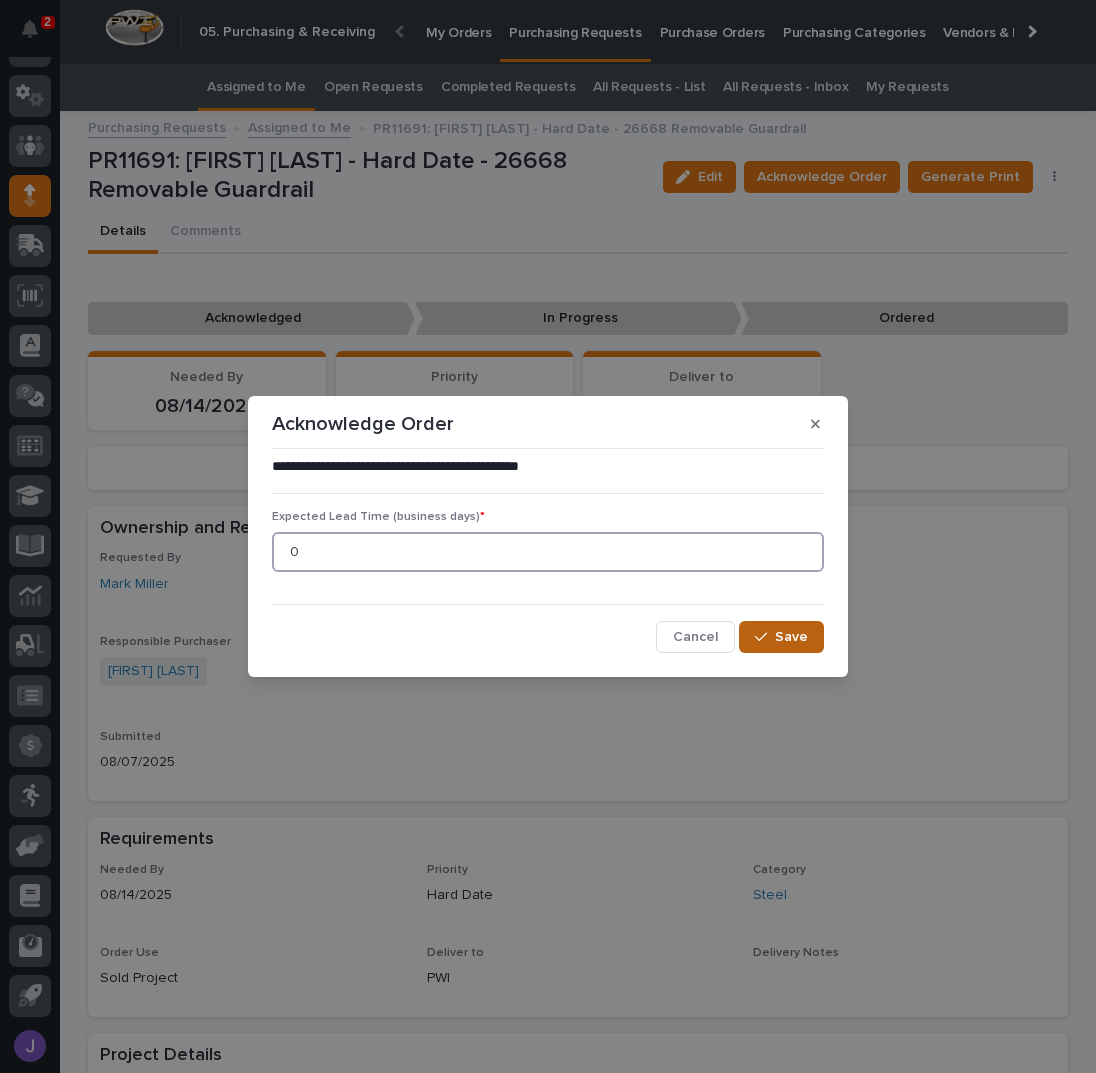 type on "0" 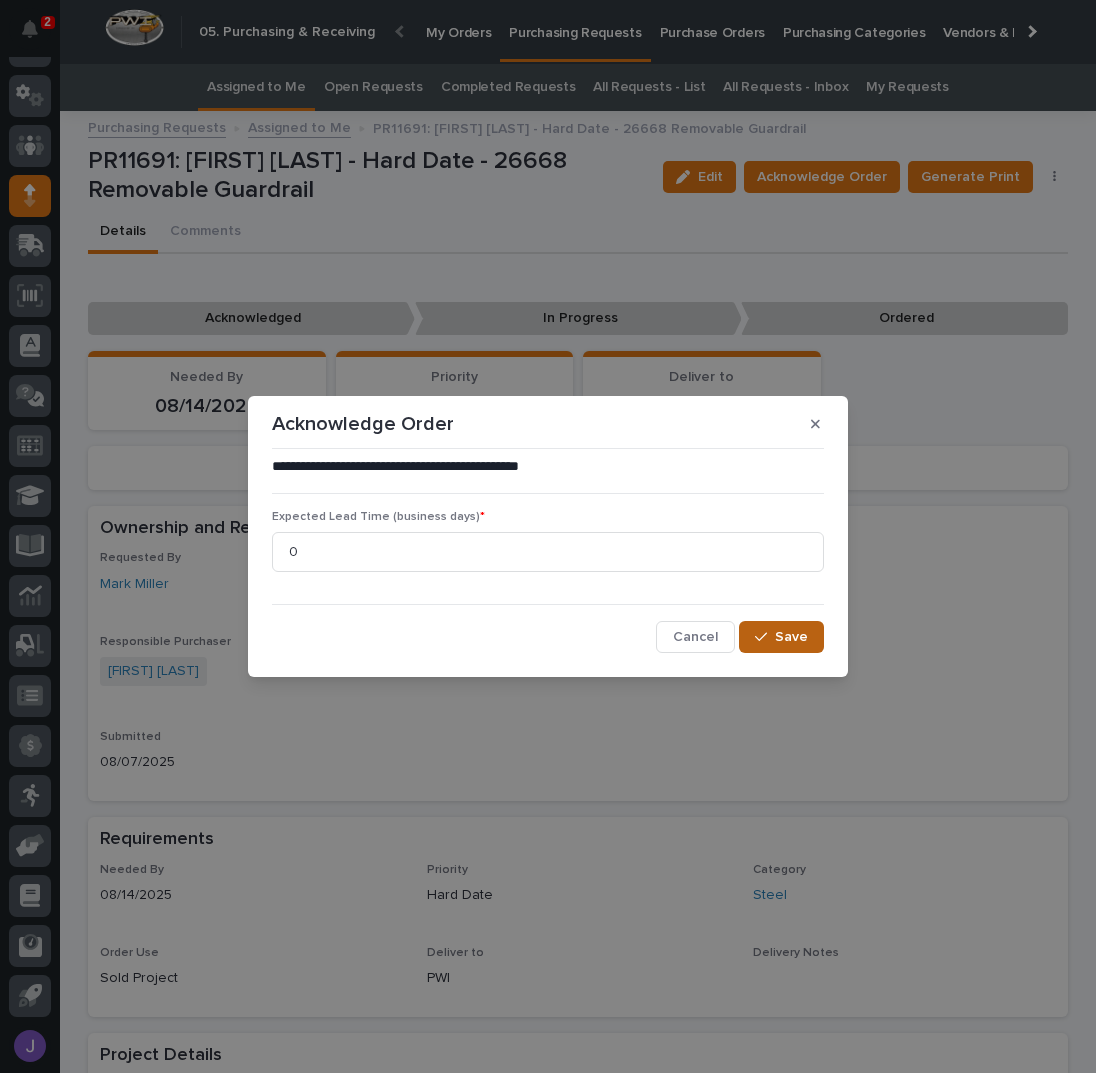 click on "Save" at bounding box center (791, 637) 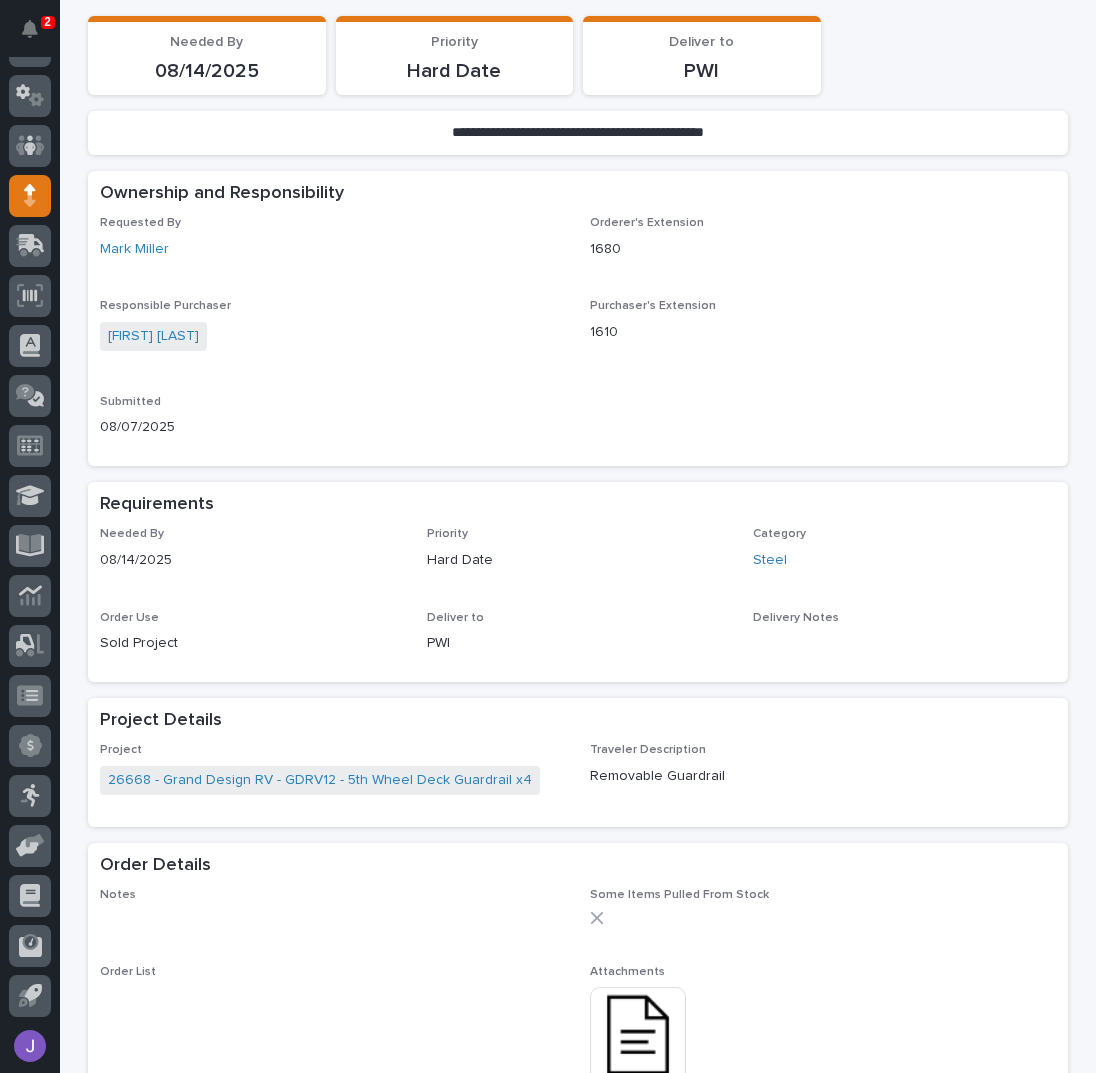 scroll, scrollTop: 666, scrollLeft: 0, axis: vertical 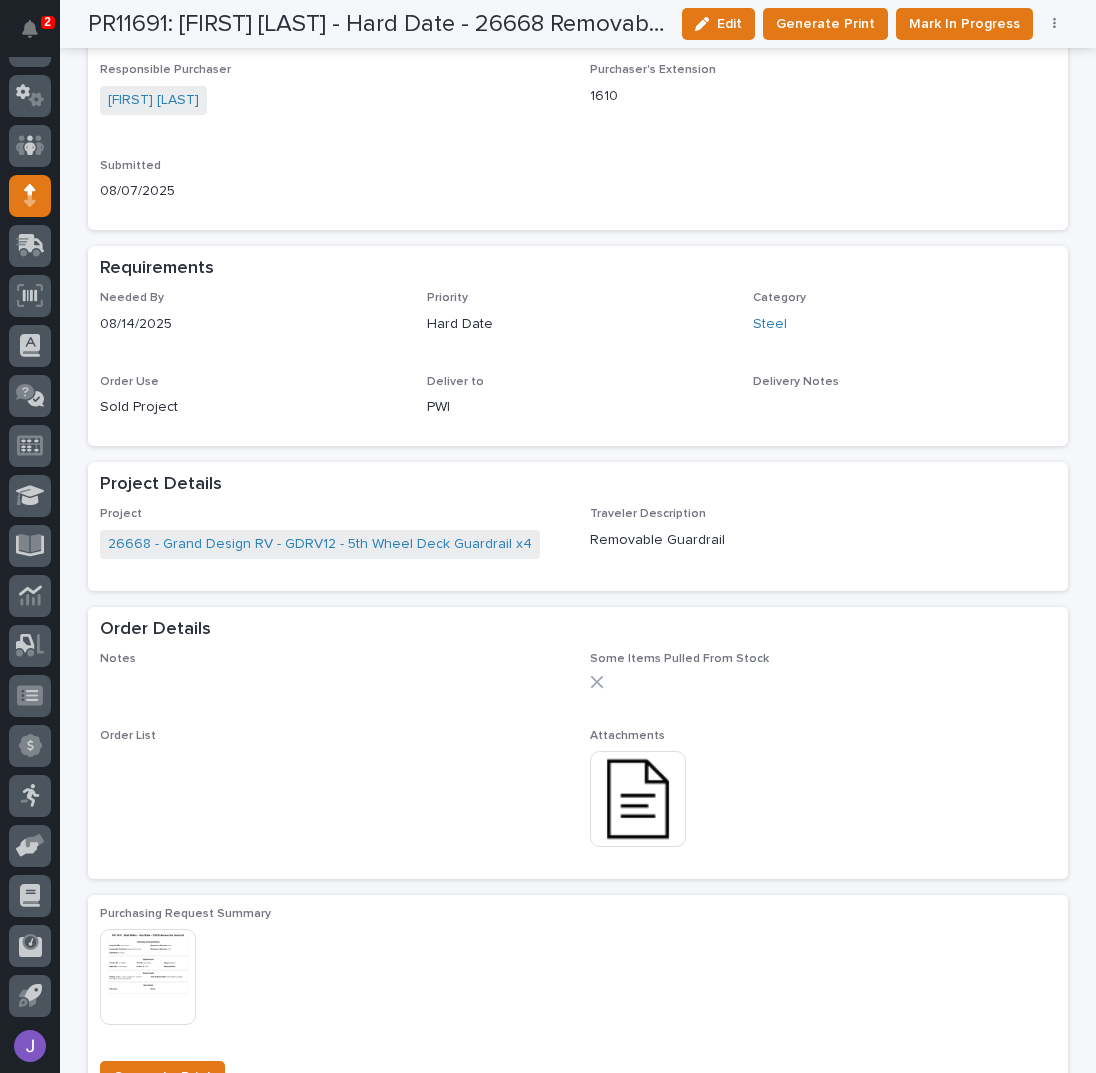 click at bounding box center (638, 799) 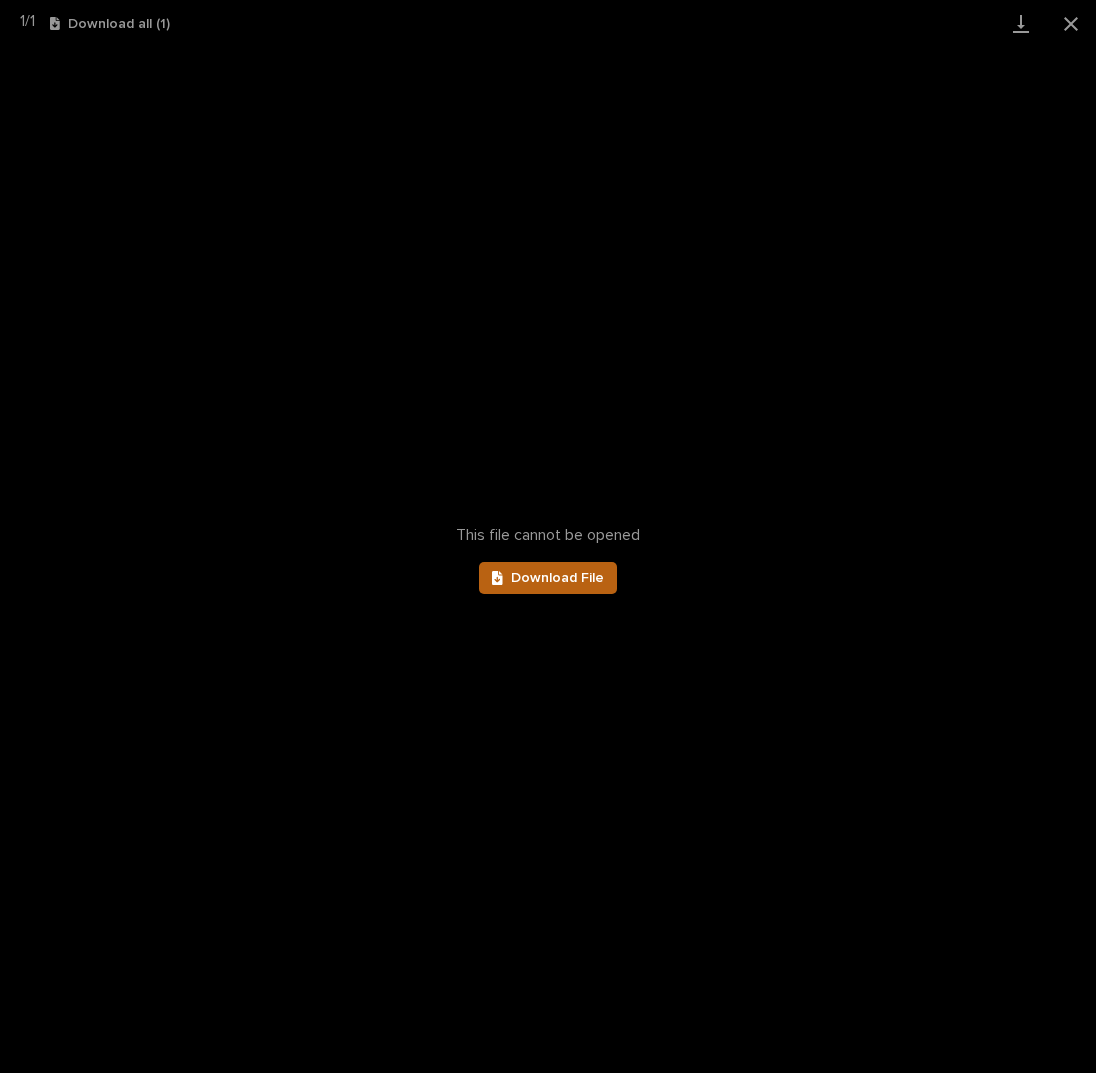 click on "Download File" at bounding box center (557, 578) 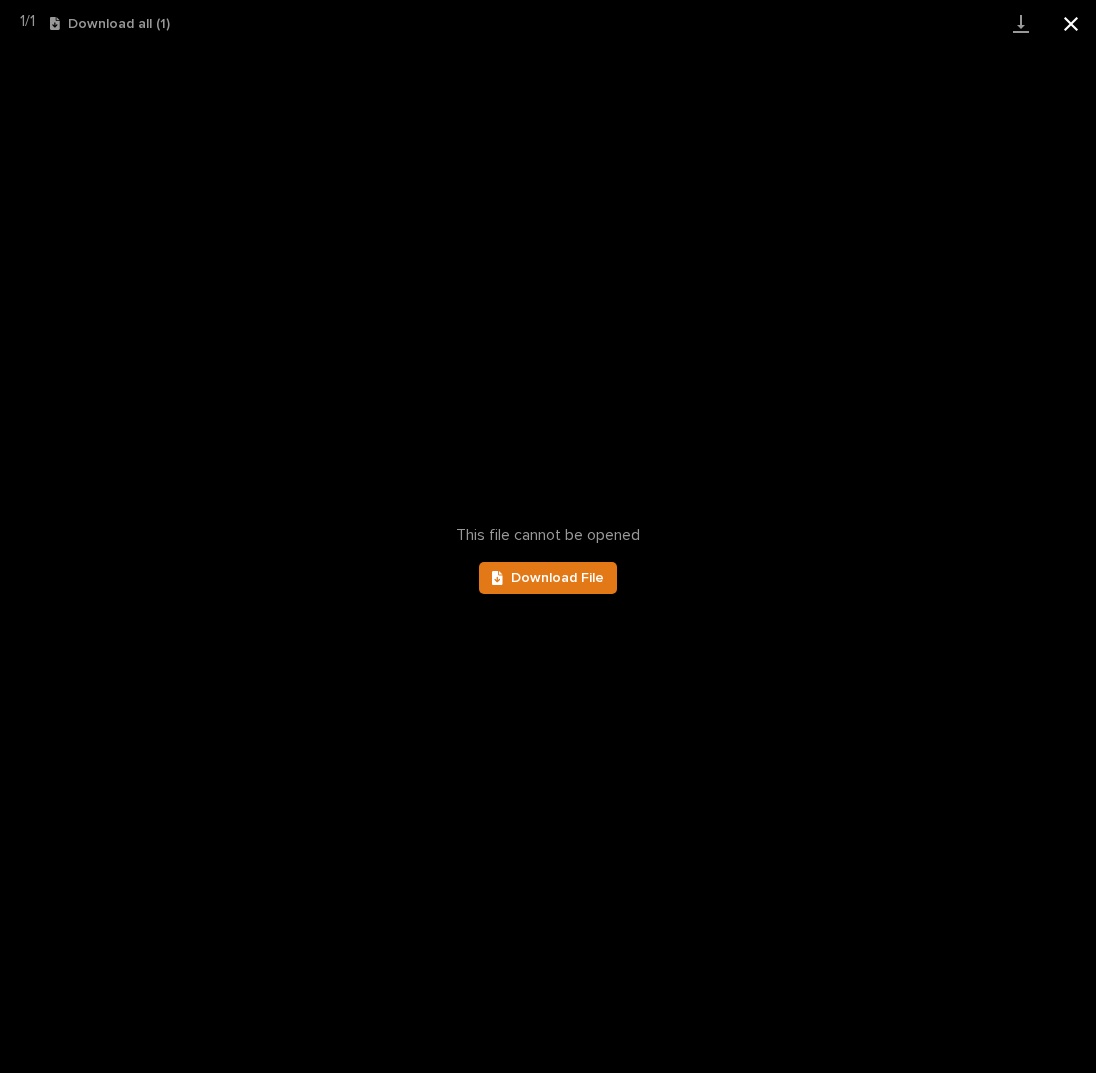 click at bounding box center (1071, 23) 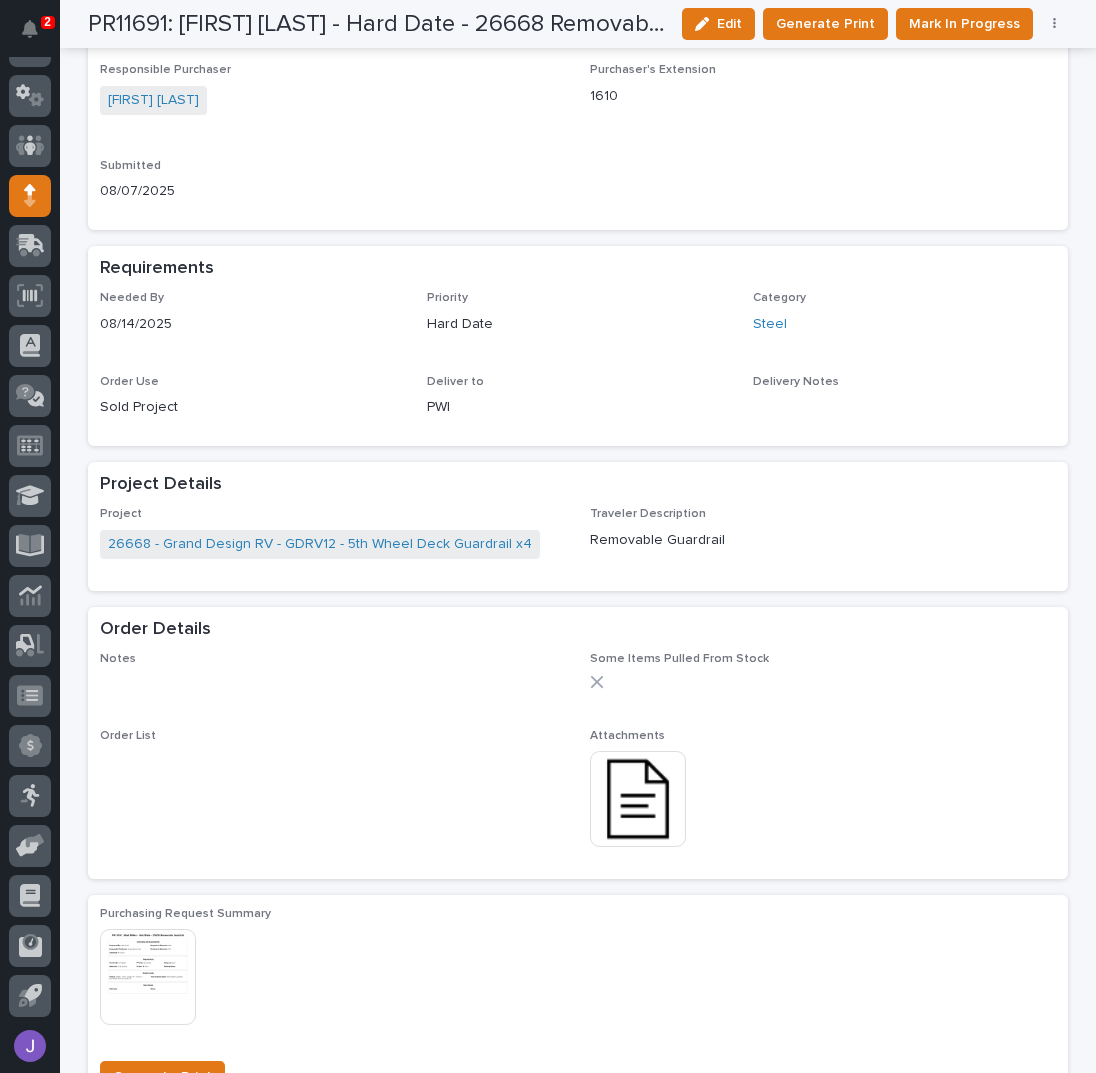 click at bounding box center [638, 799] 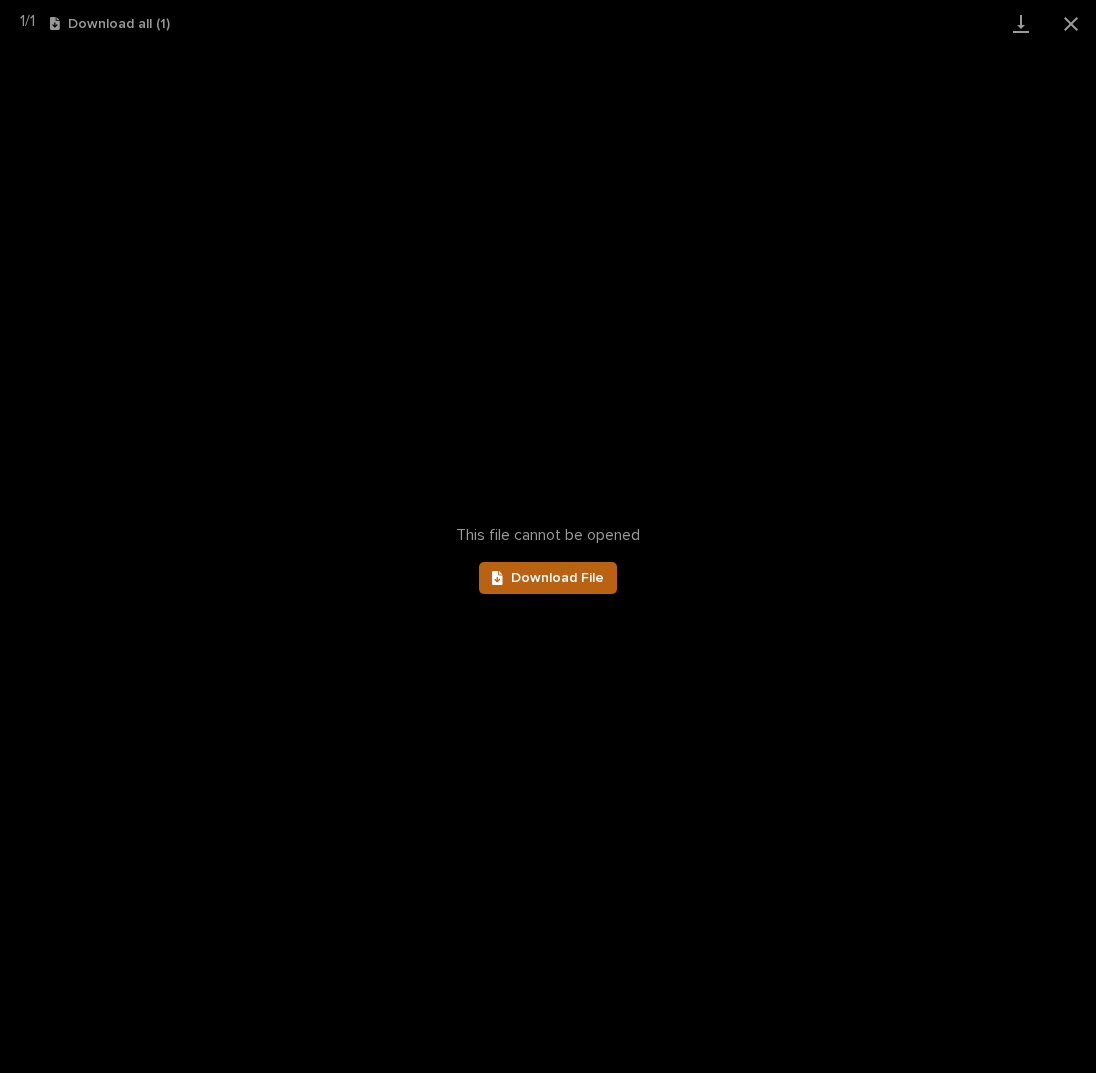 click on "Download File" at bounding box center (557, 578) 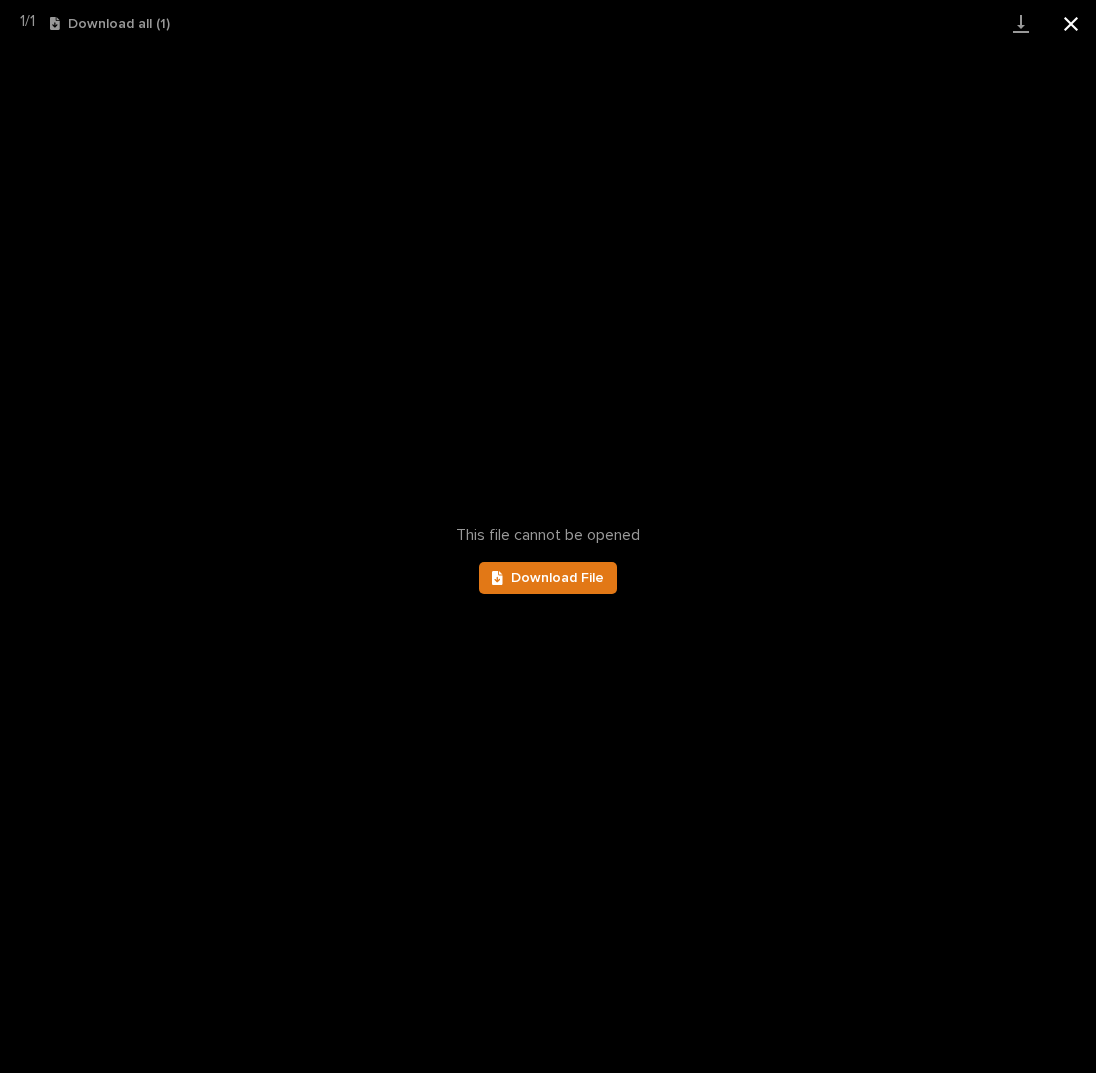 click at bounding box center (1071, 23) 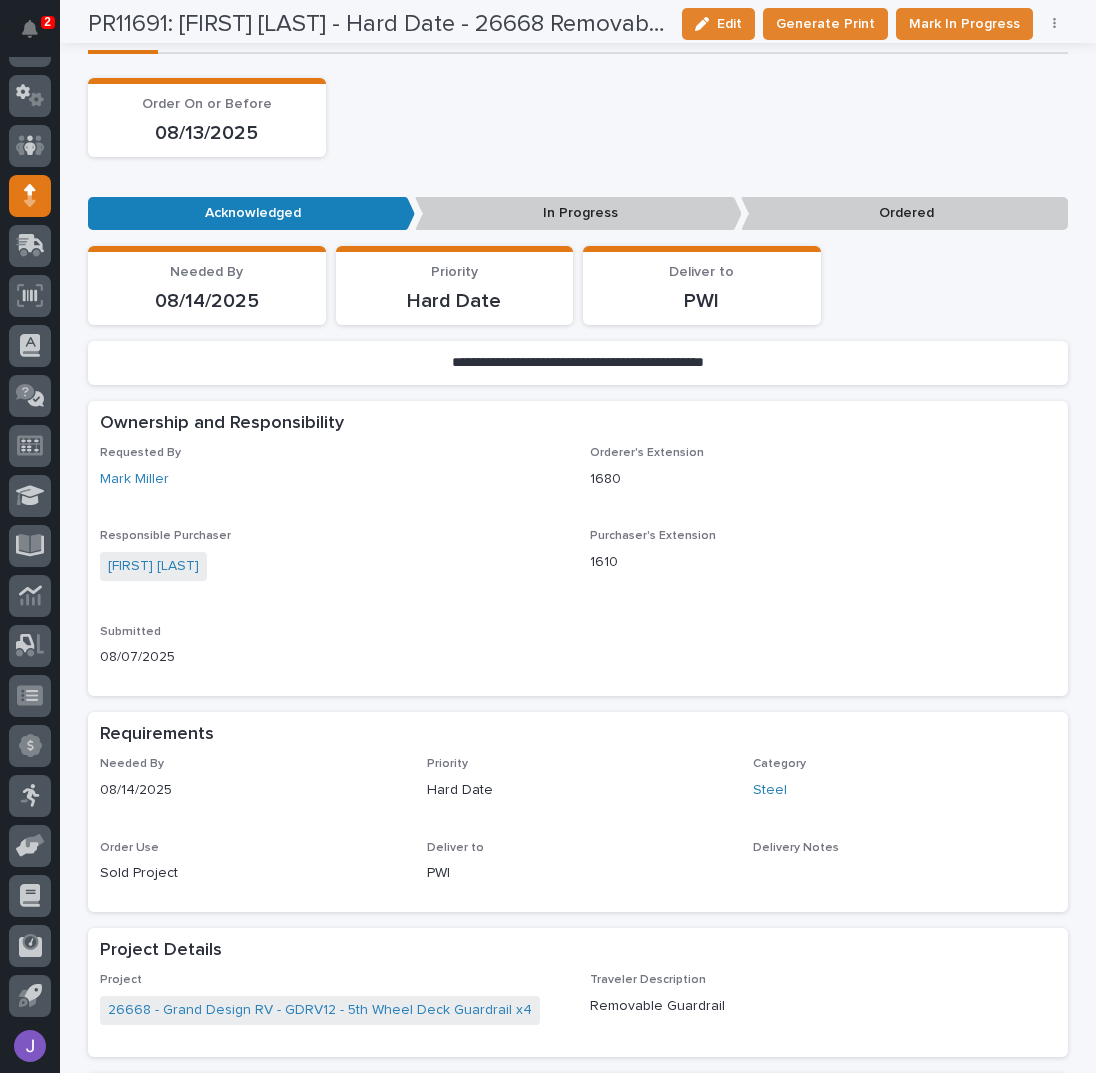 scroll, scrollTop: 0, scrollLeft: 0, axis: both 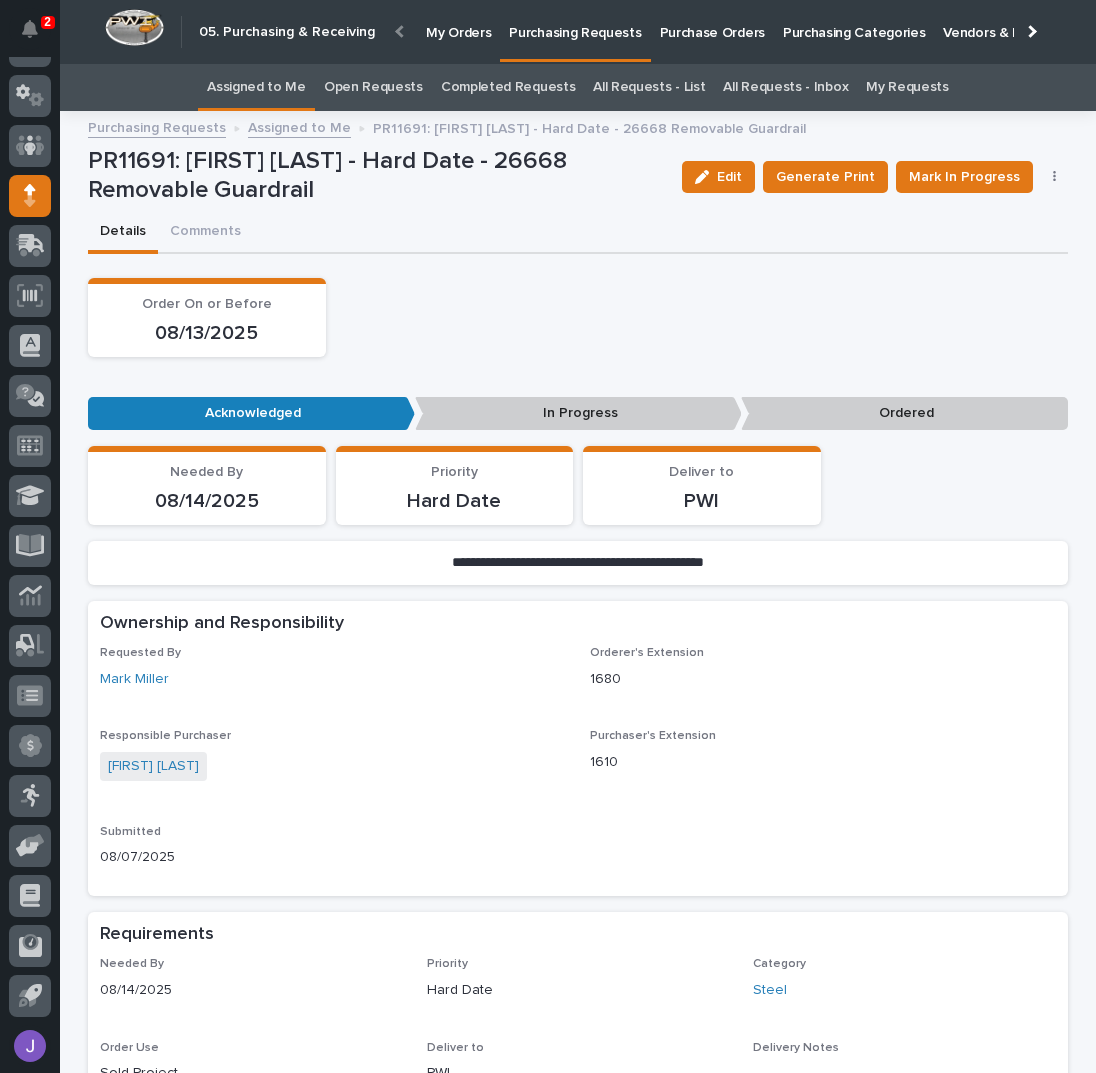 click on "Order On or Before [MM]/[DD]/[YYYY]" at bounding box center (578, 317) 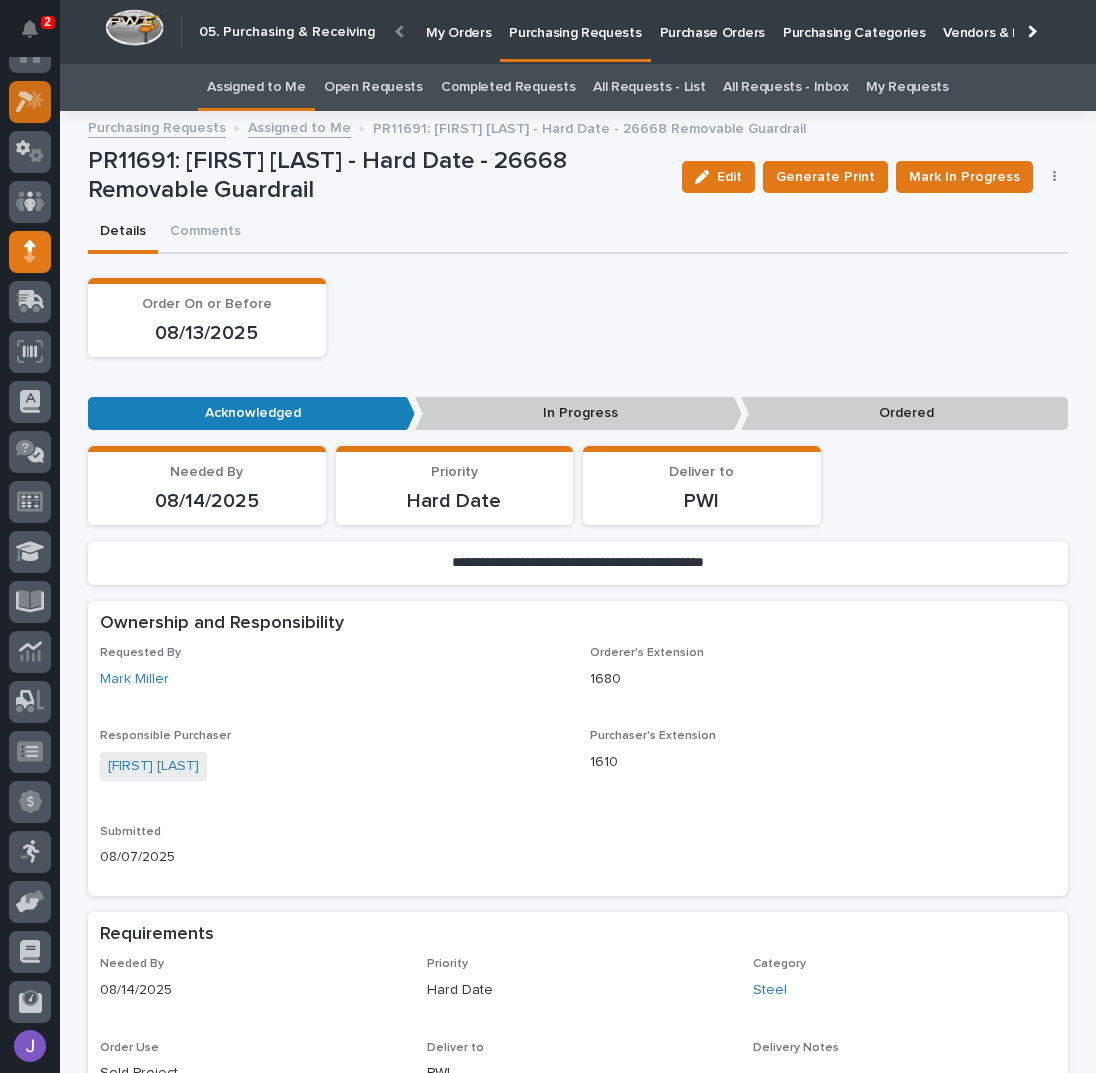 scroll, scrollTop: 0, scrollLeft: 0, axis: both 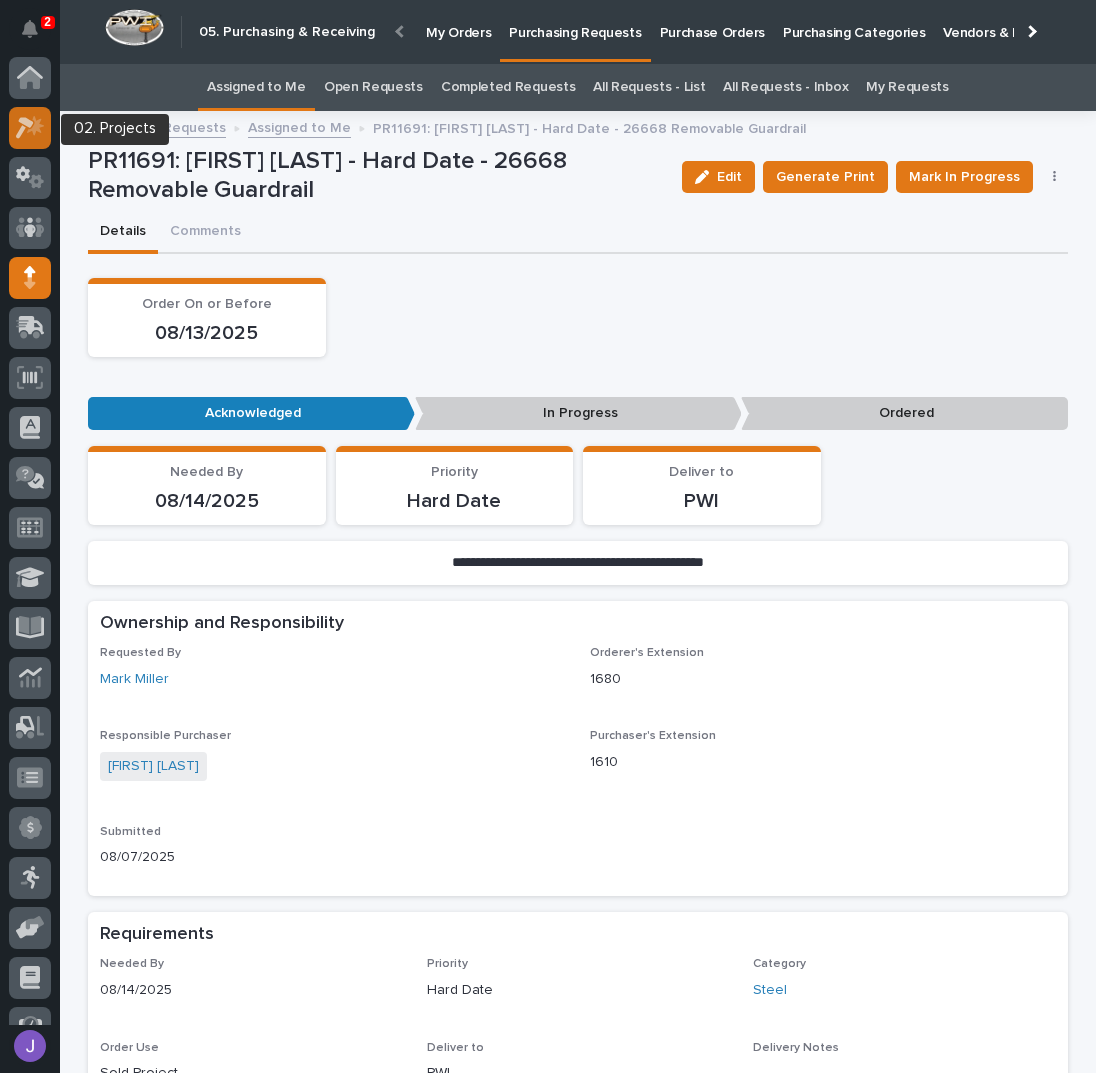 click 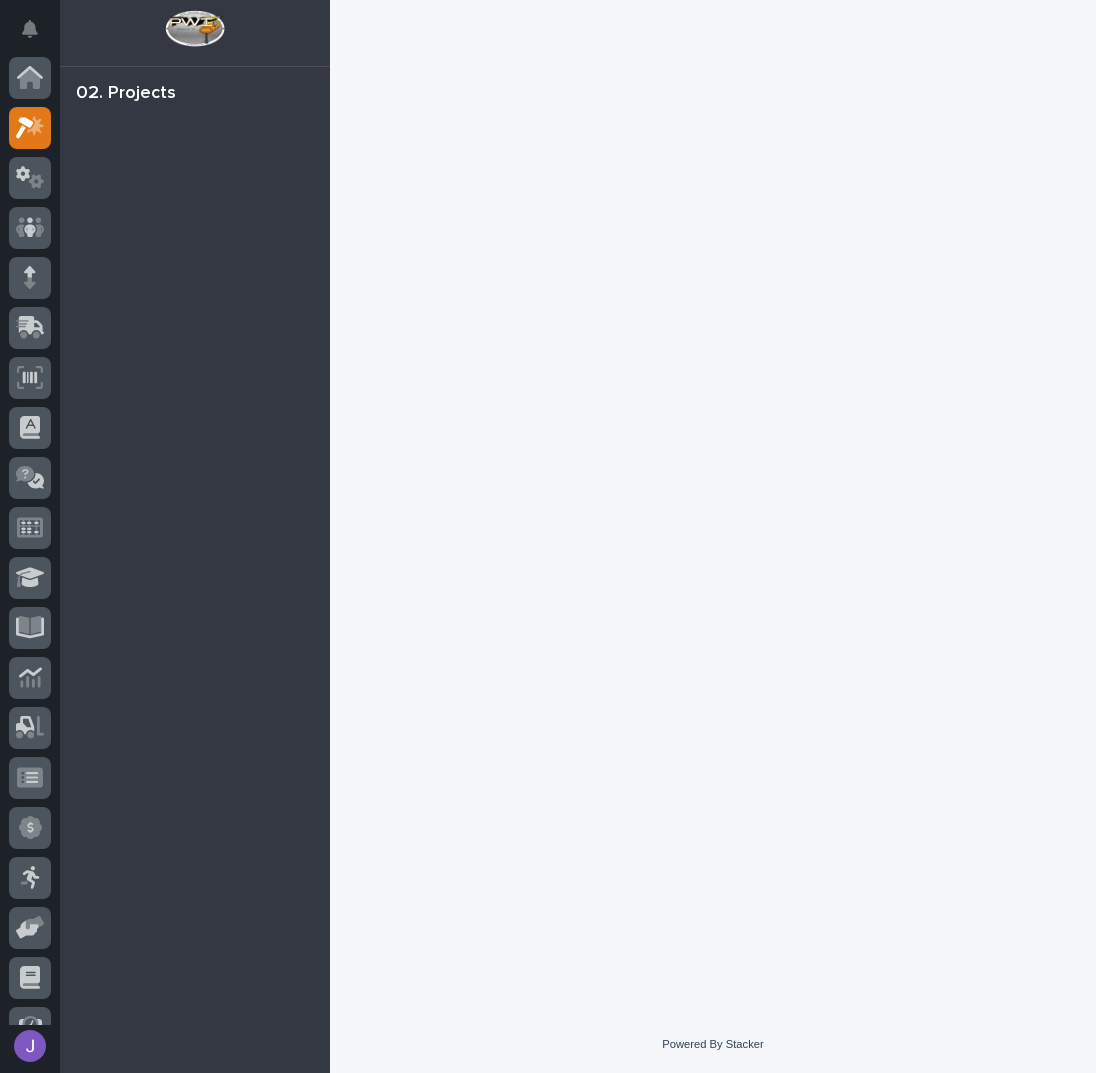scroll, scrollTop: 50, scrollLeft: 0, axis: vertical 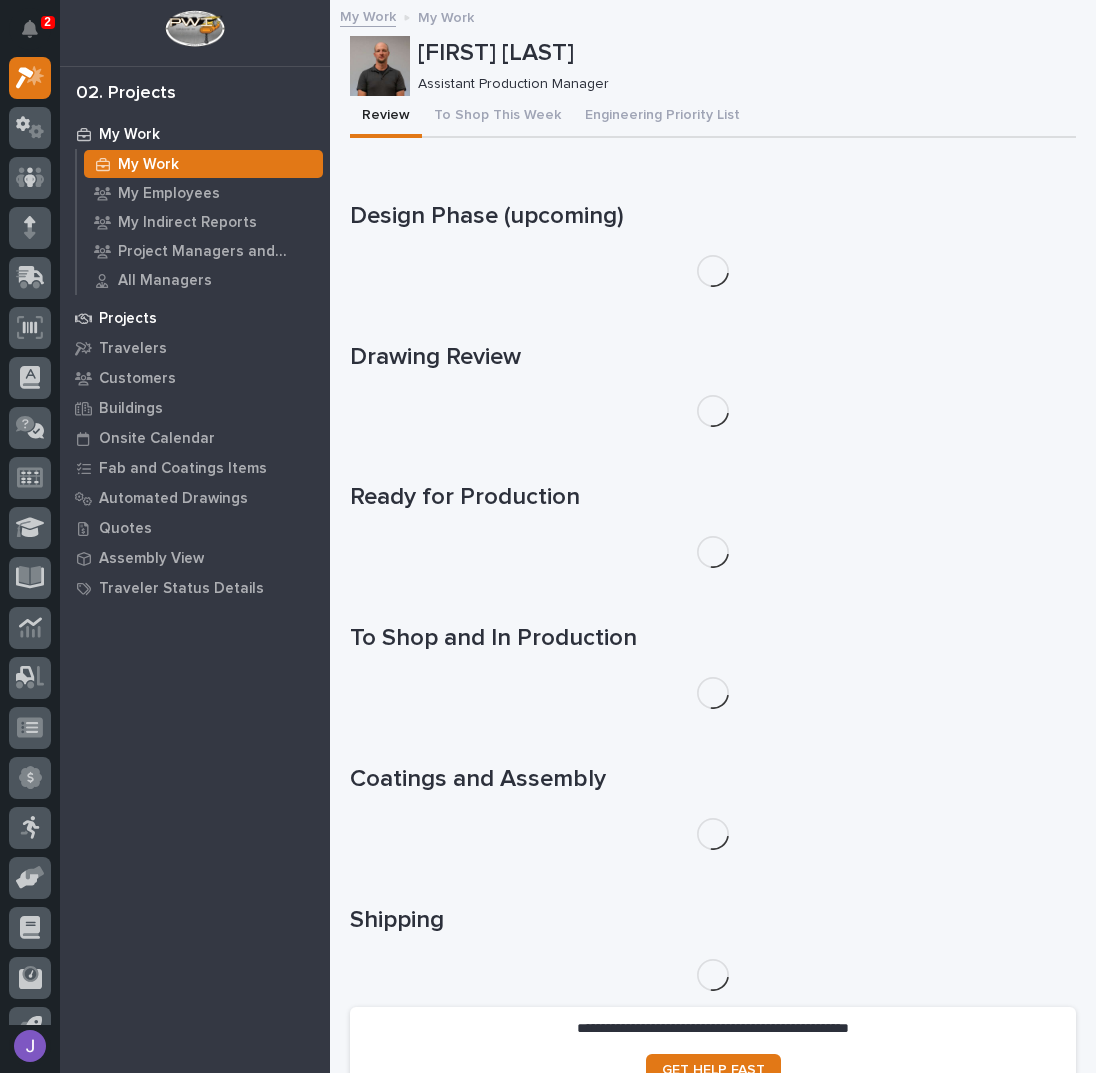 click on "Projects" at bounding box center [128, 319] 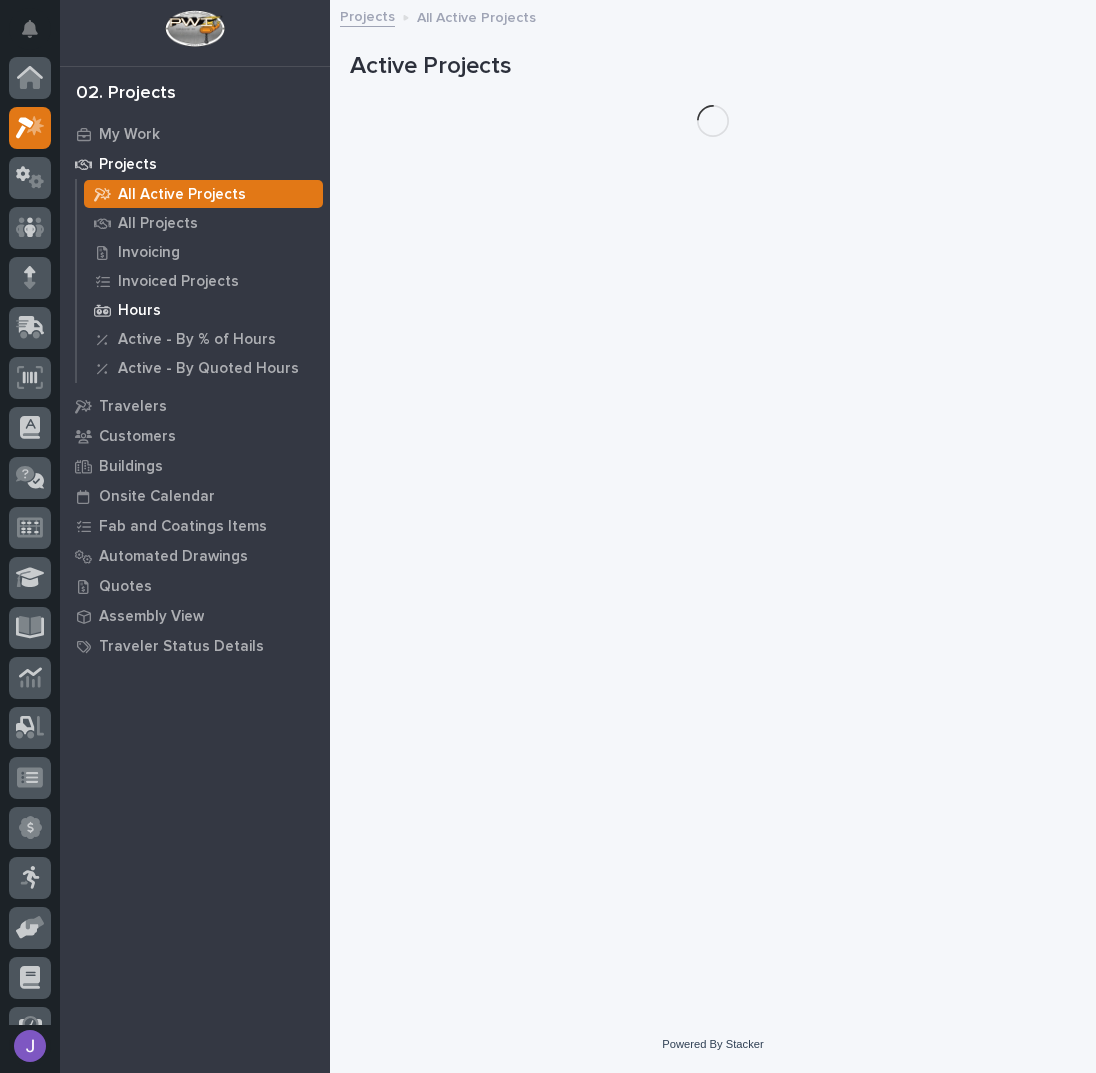 scroll, scrollTop: 50, scrollLeft: 0, axis: vertical 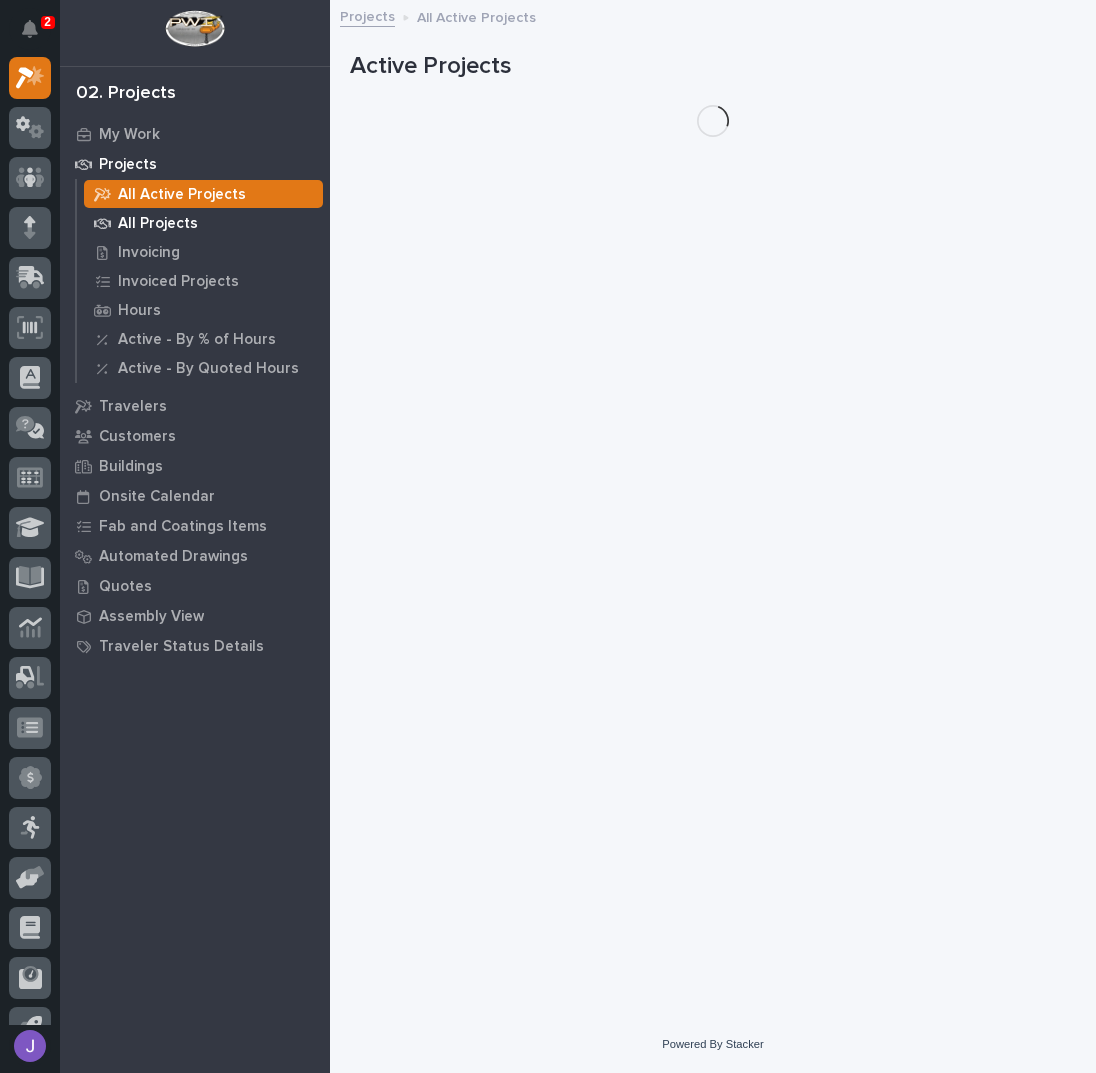 click on "All Projects" at bounding box center (158, 224) 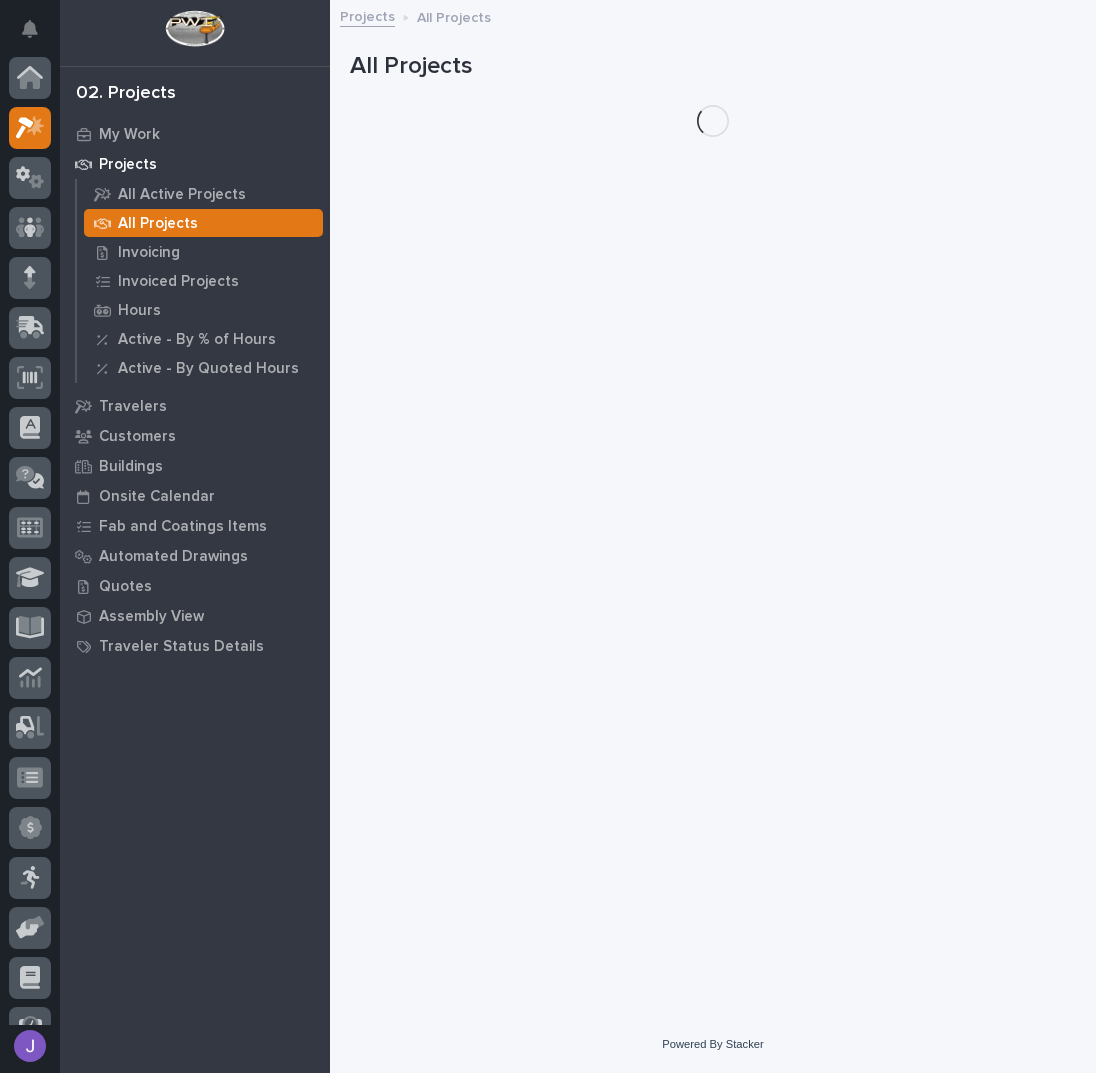 scroll, scrollTop: 50, scrollLeft: 0, axis: vertical 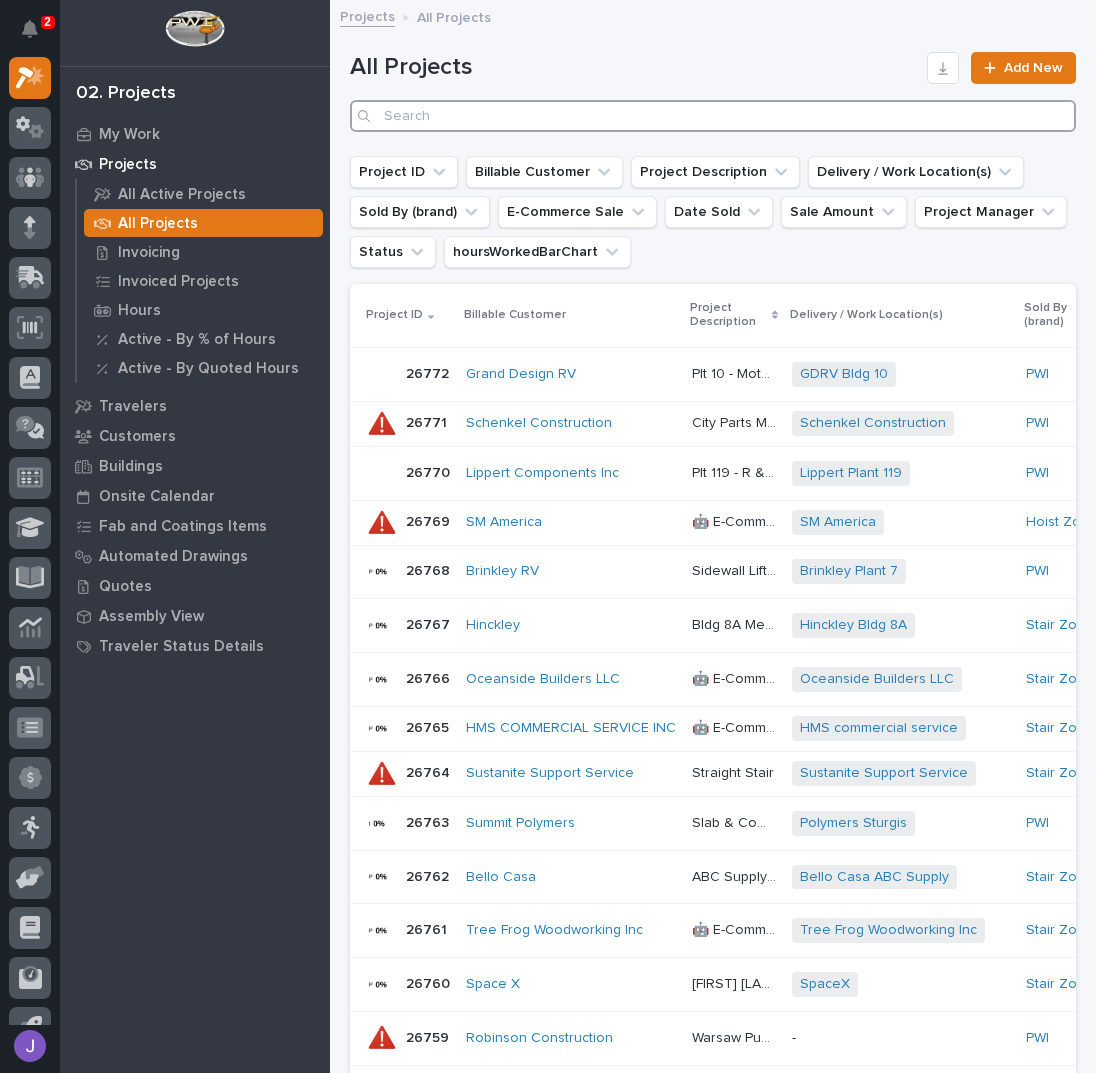 click at bounding box center (713, 116) 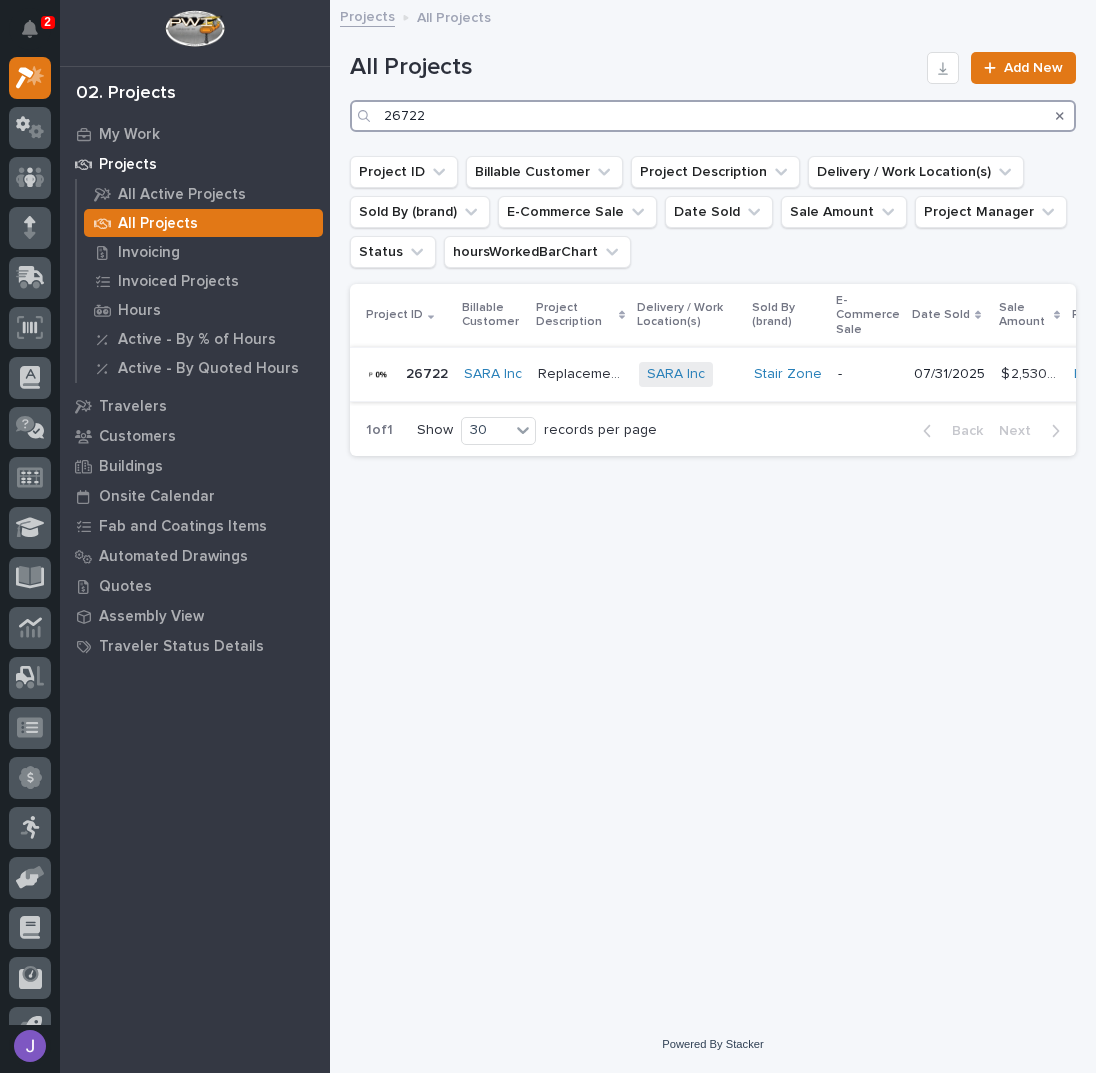 type on "26722" 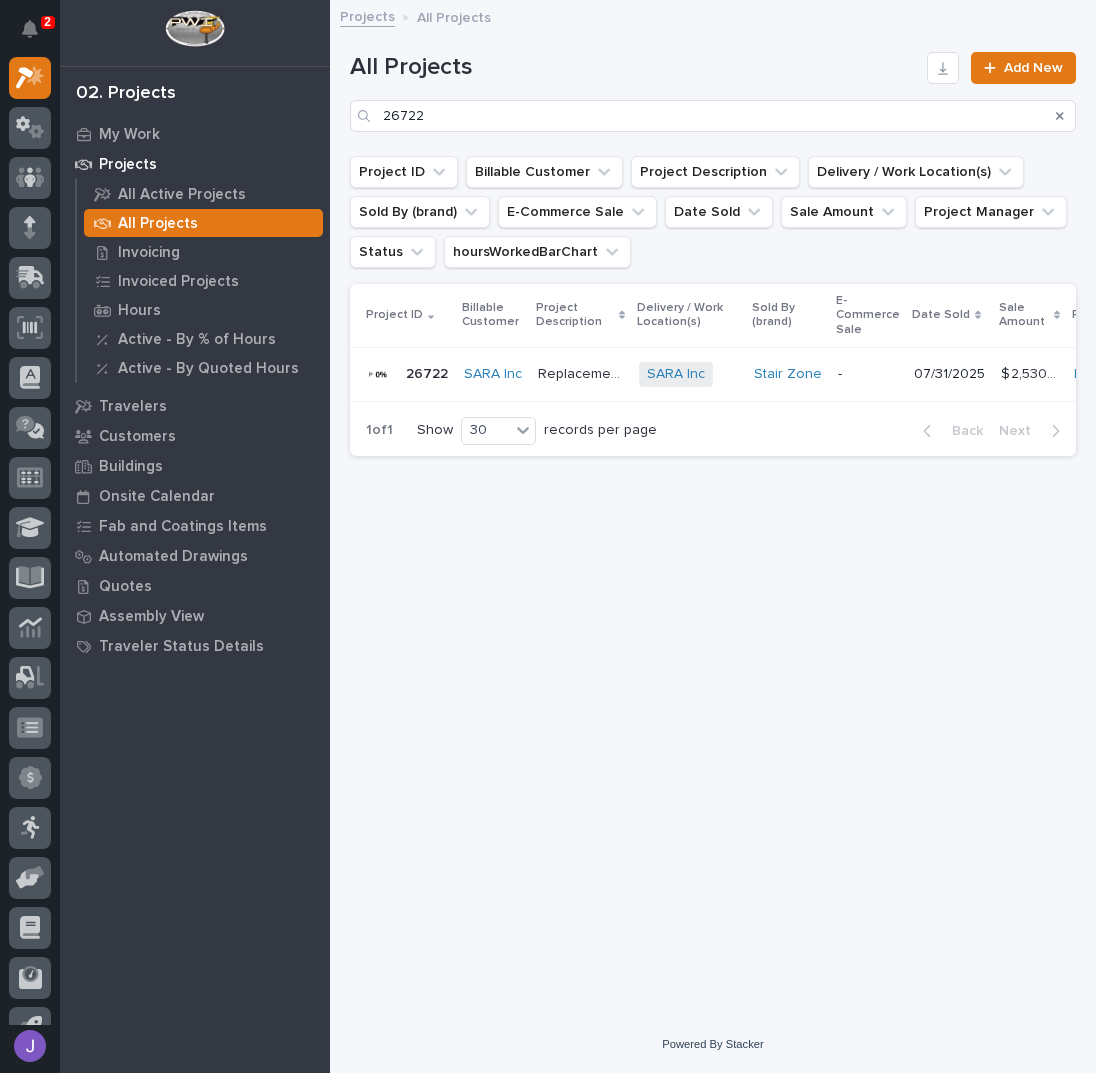 click on "Replacement Treads" at bounding box center (582, 372) 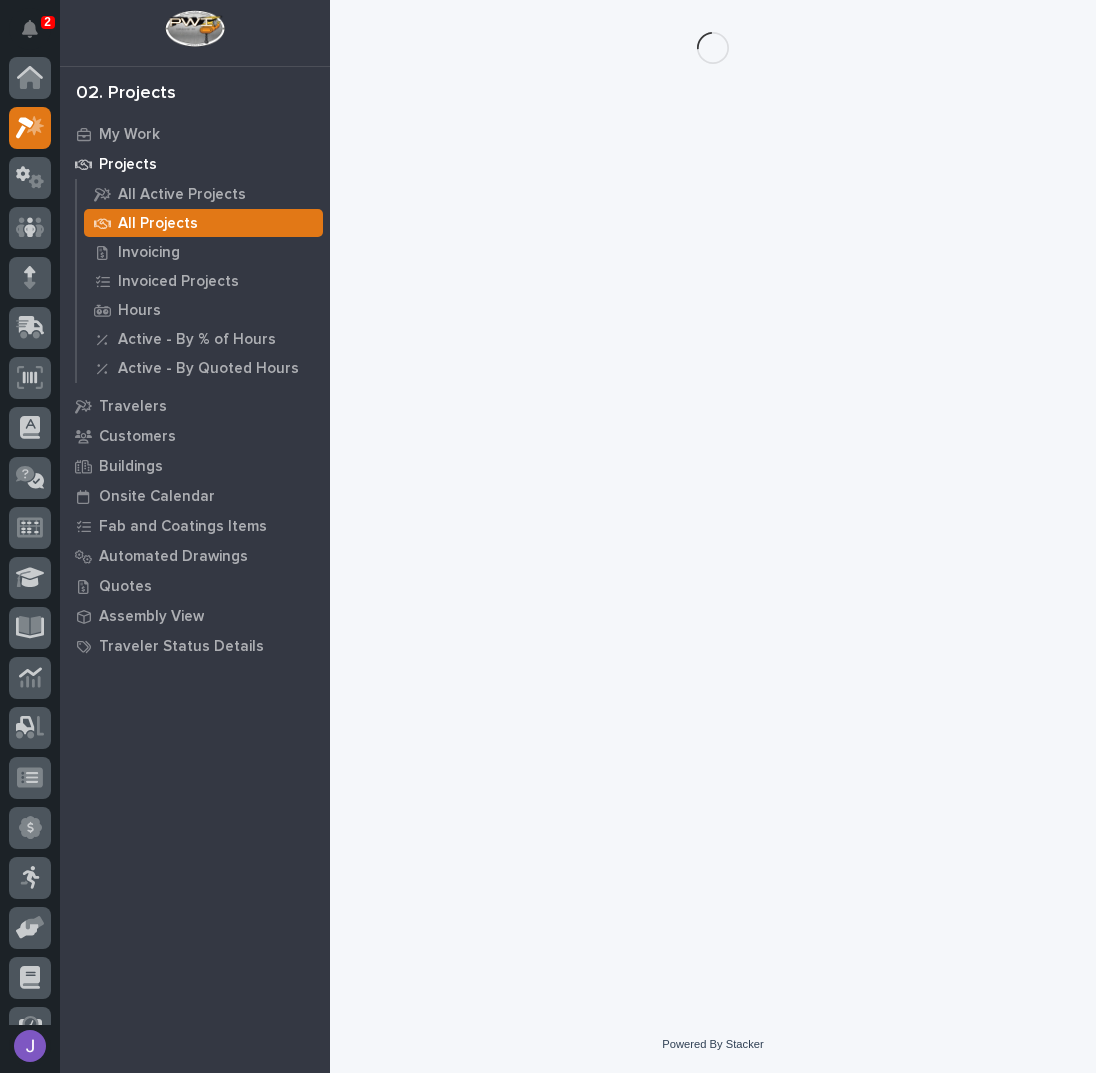 scroll, scrollTop: 50, scrollLeft: 0, axis: vertical 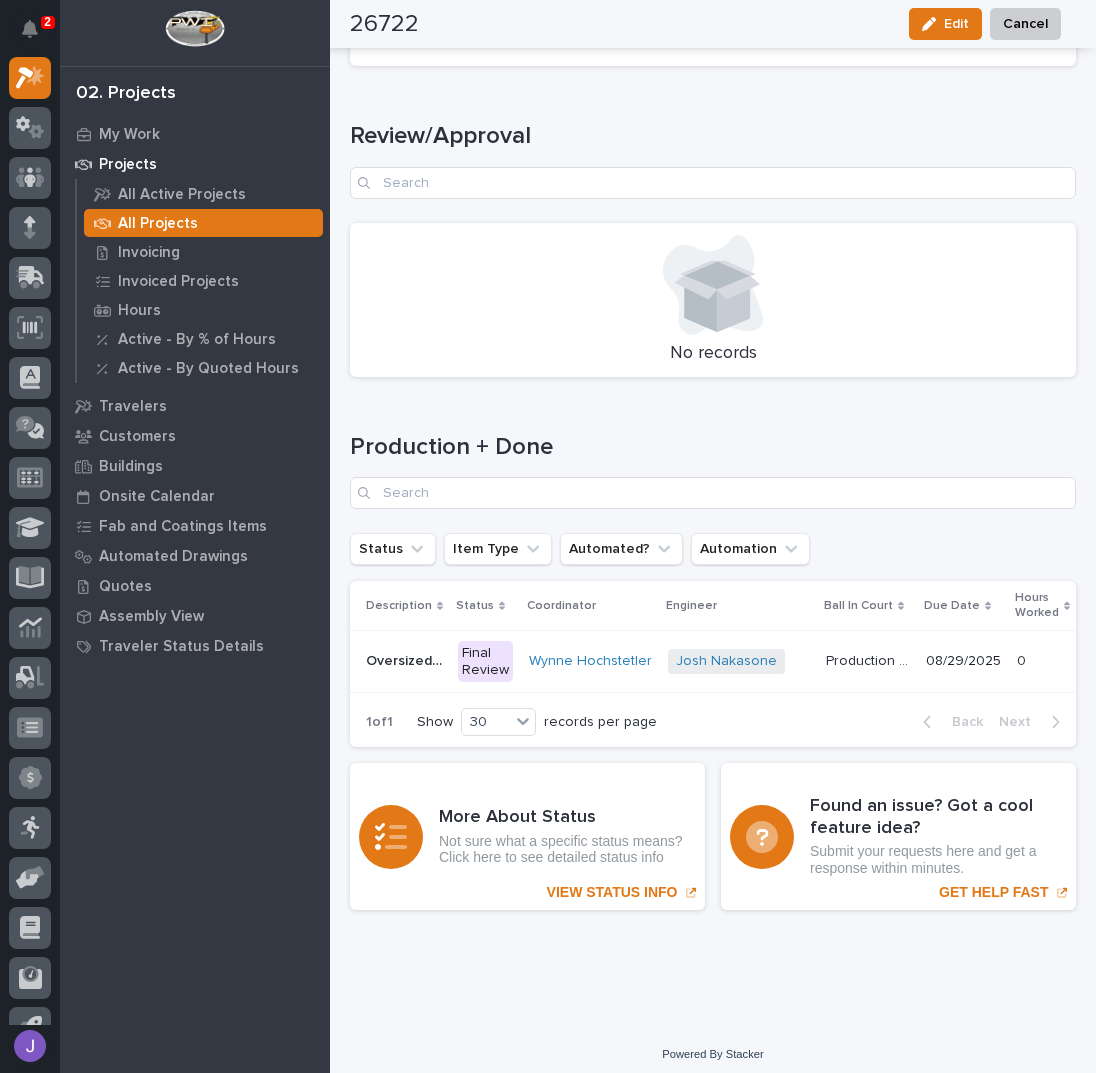 click on "Final Review" at bounding box center (485, 662) 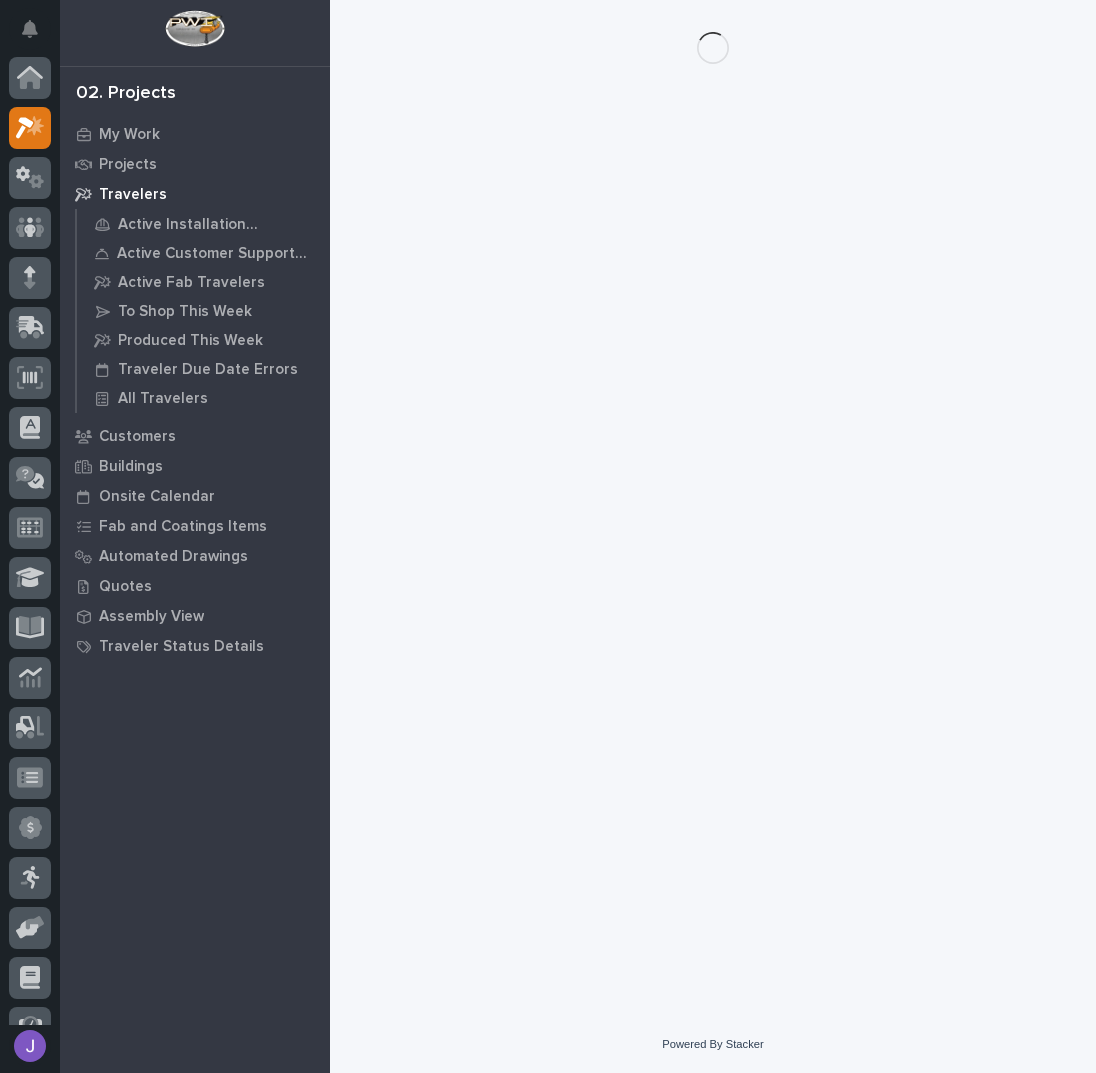scroll, scrollTop: 0, scrollLeft: 0, axis: both 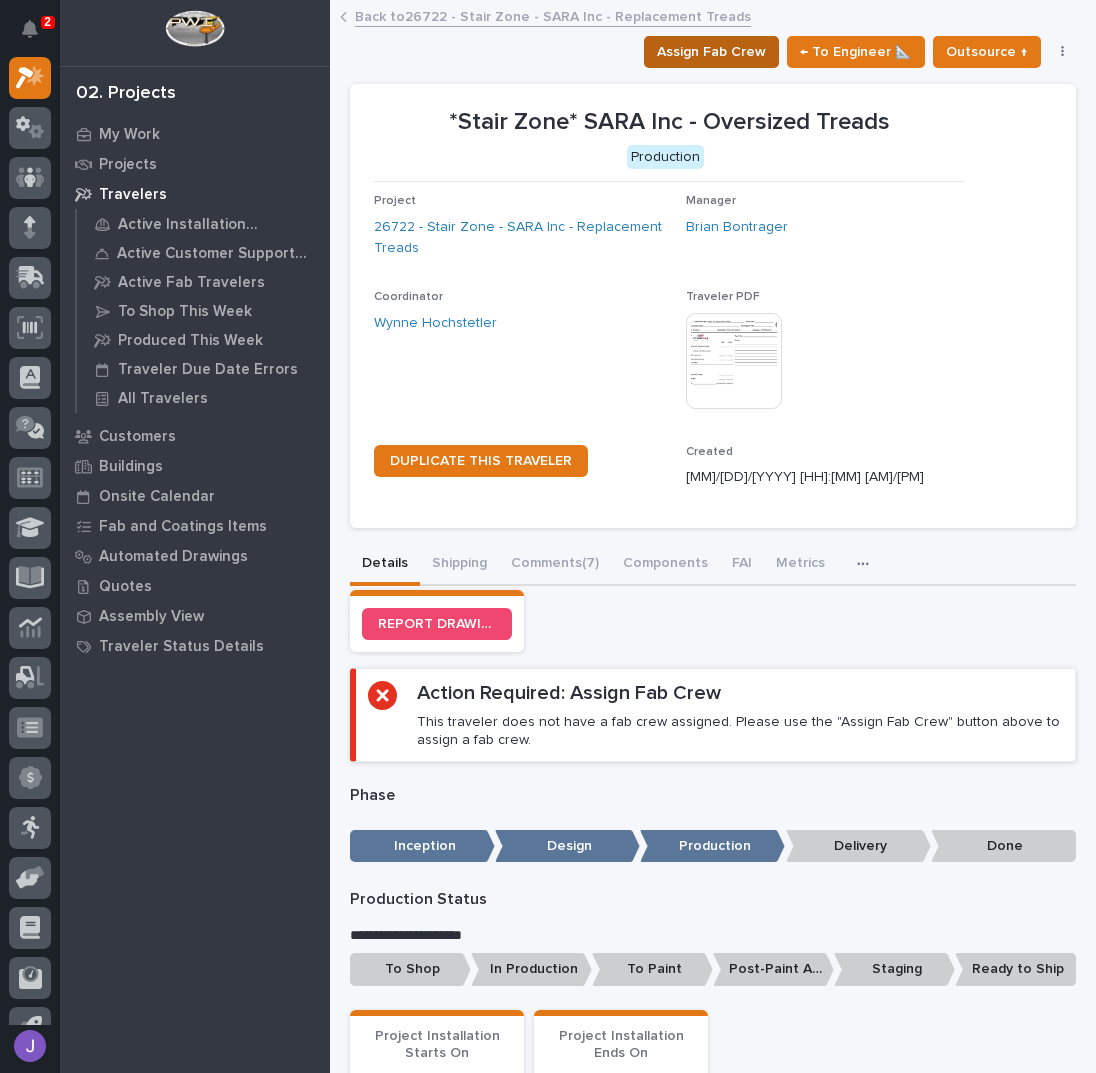 click on "Assign Fab Crew" at bounding box center (711, 52) 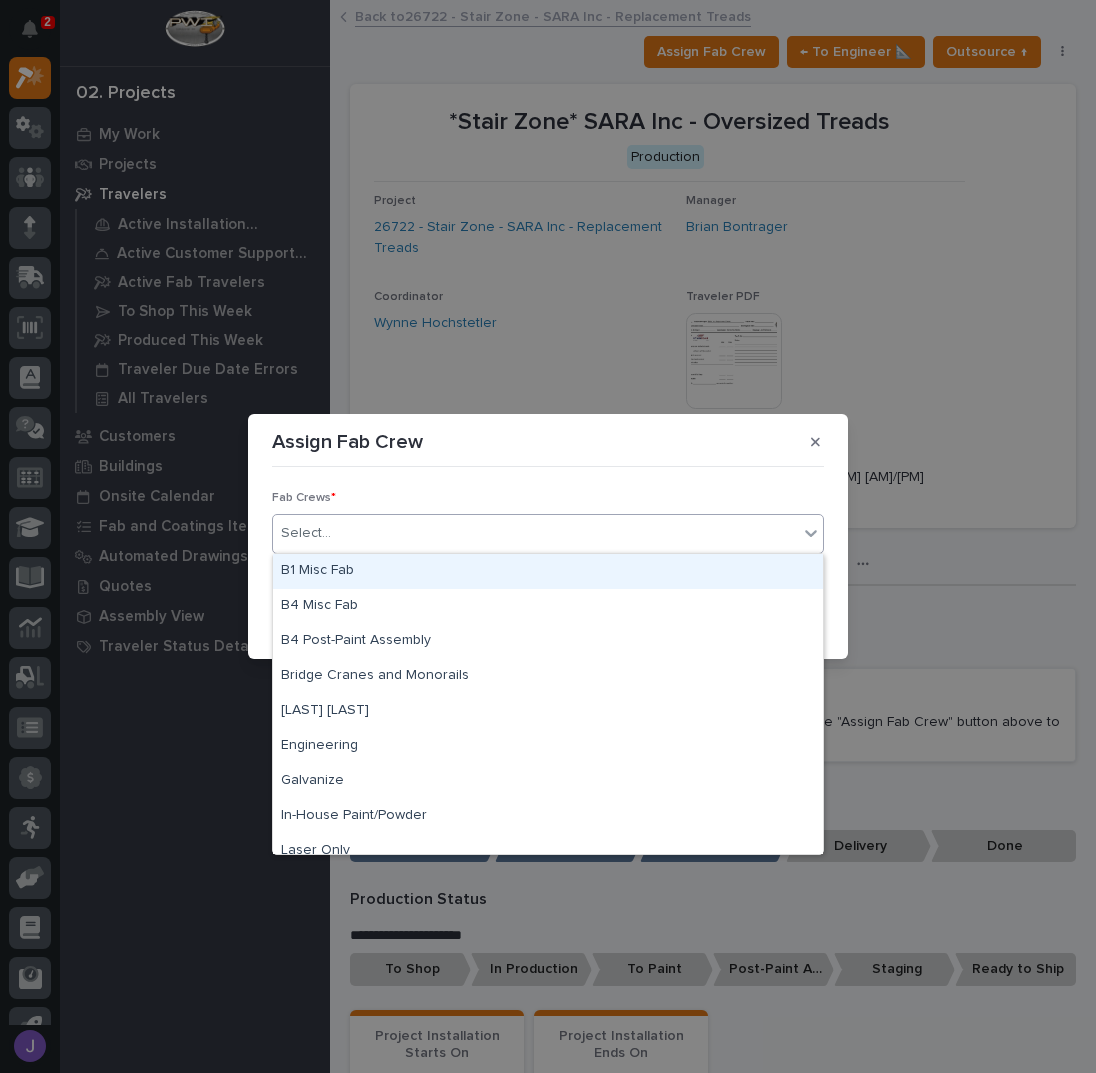 click on "Select..." at bounding box center (535, 533) 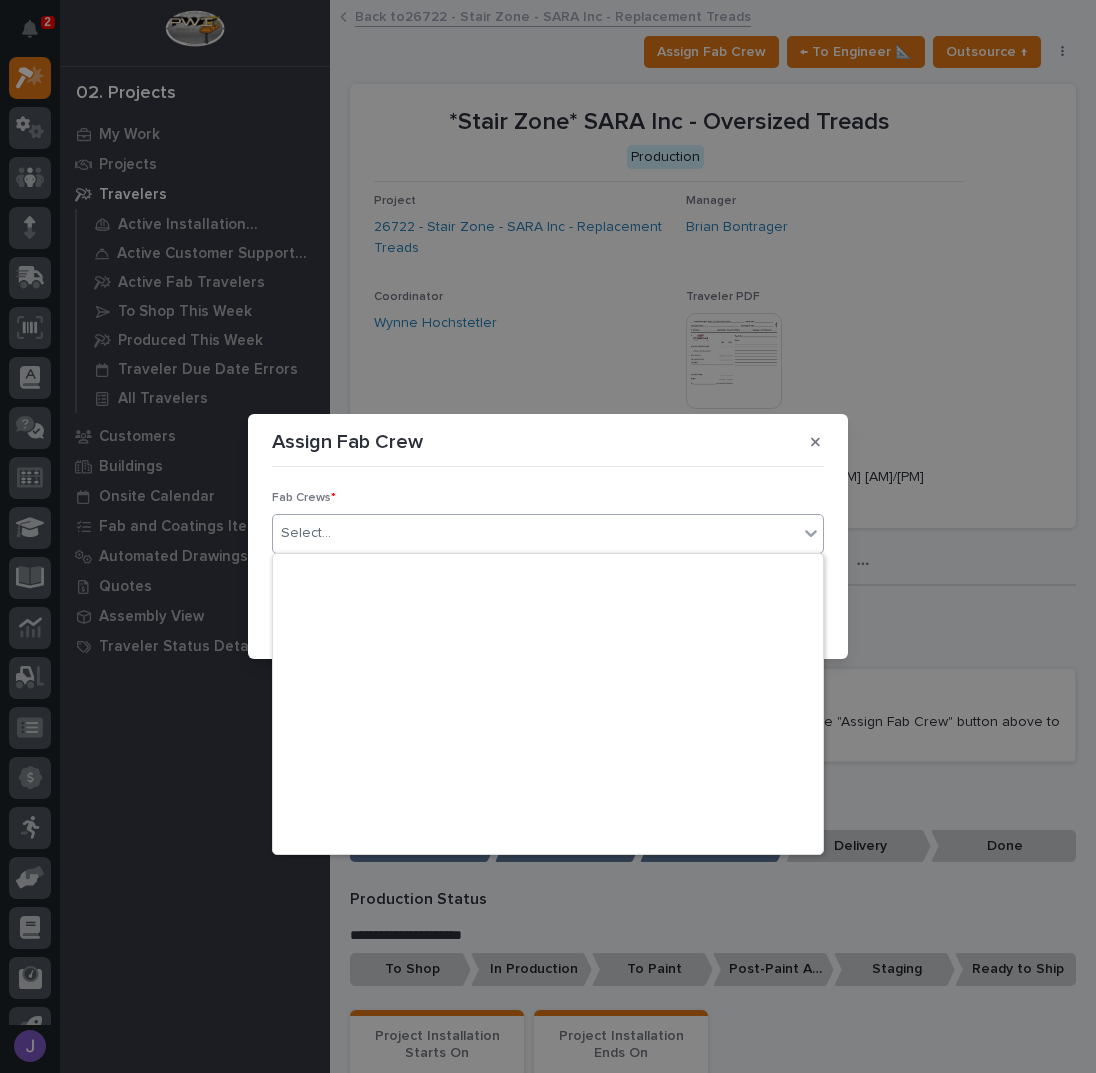 scroll, scrollTop: 470, scrollLeft: 0, axis: vertical 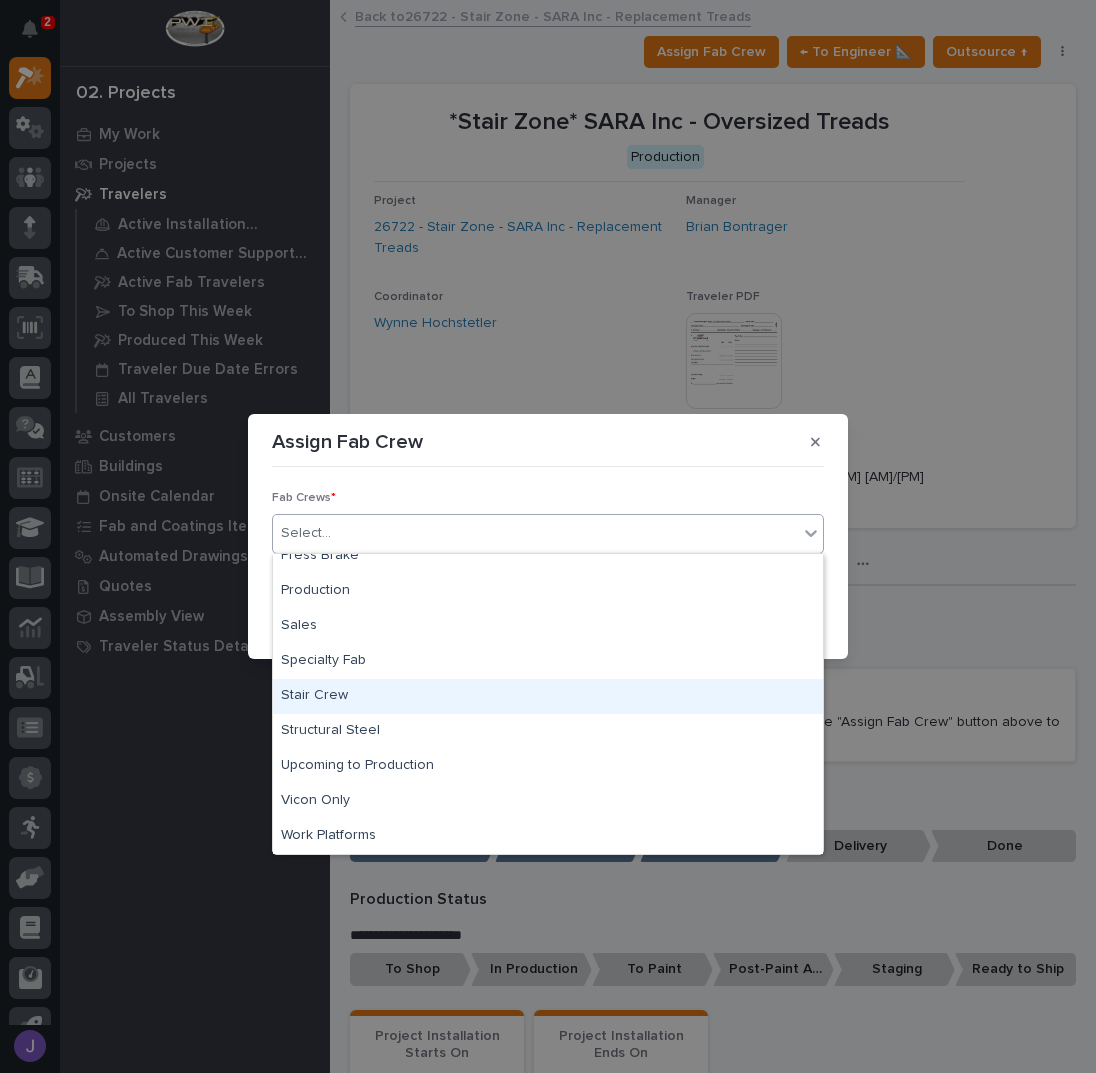 click on "Stair Crew" at bounding box center [548, 696] 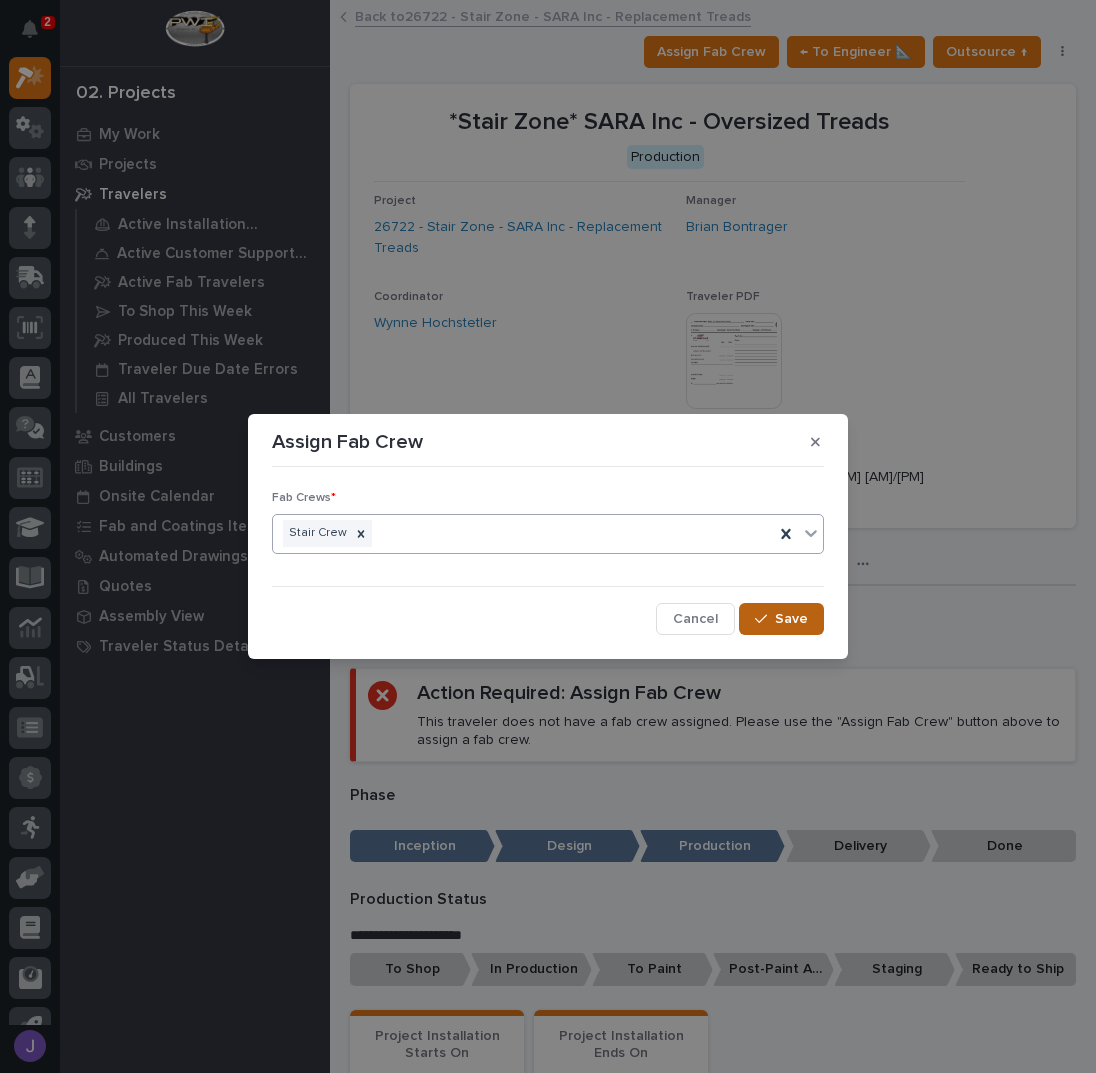 click at bounding box center [765, 619] 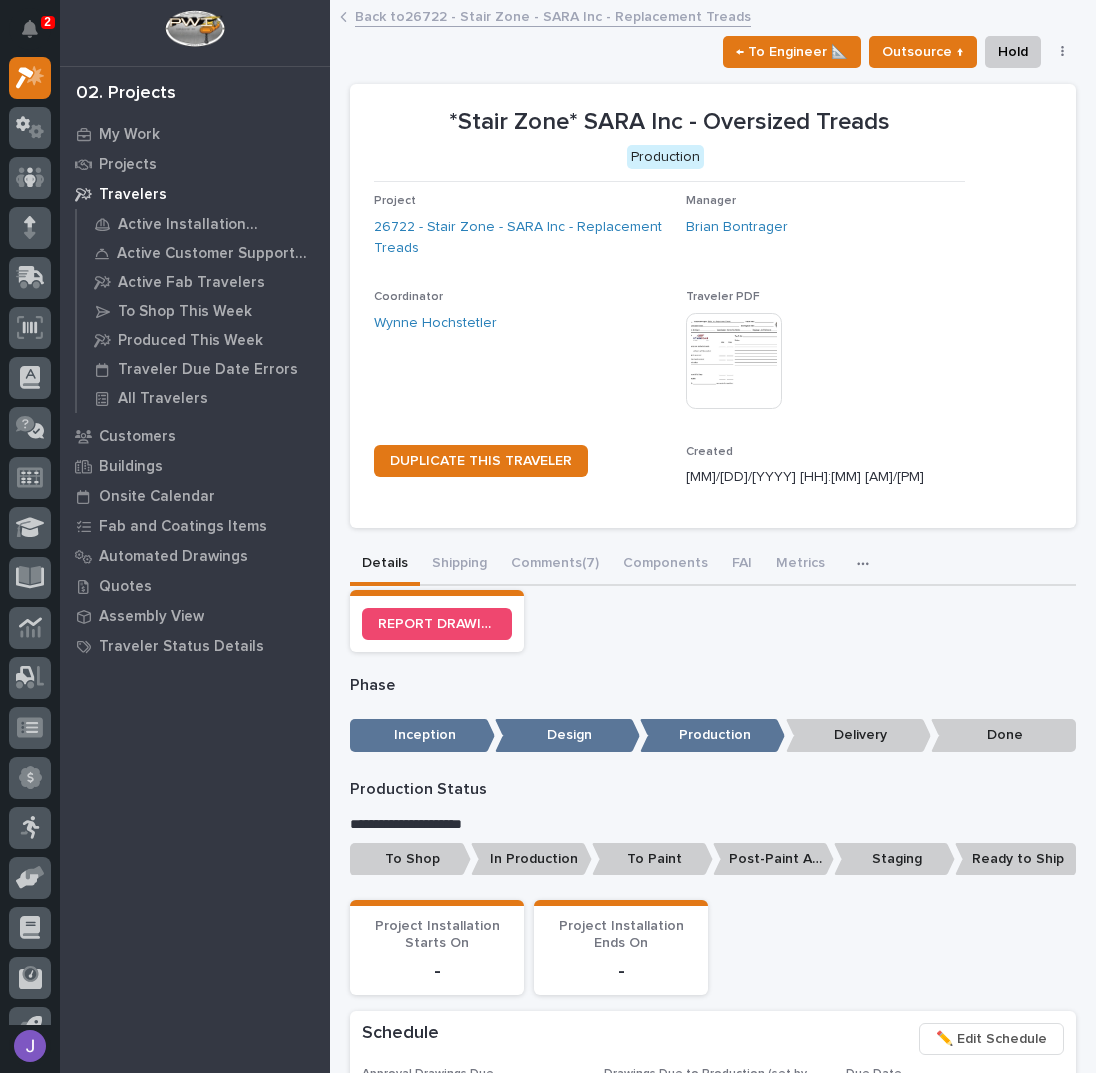 scroll, scrollTop: 133, scrollLeft: 0, axis: vertical 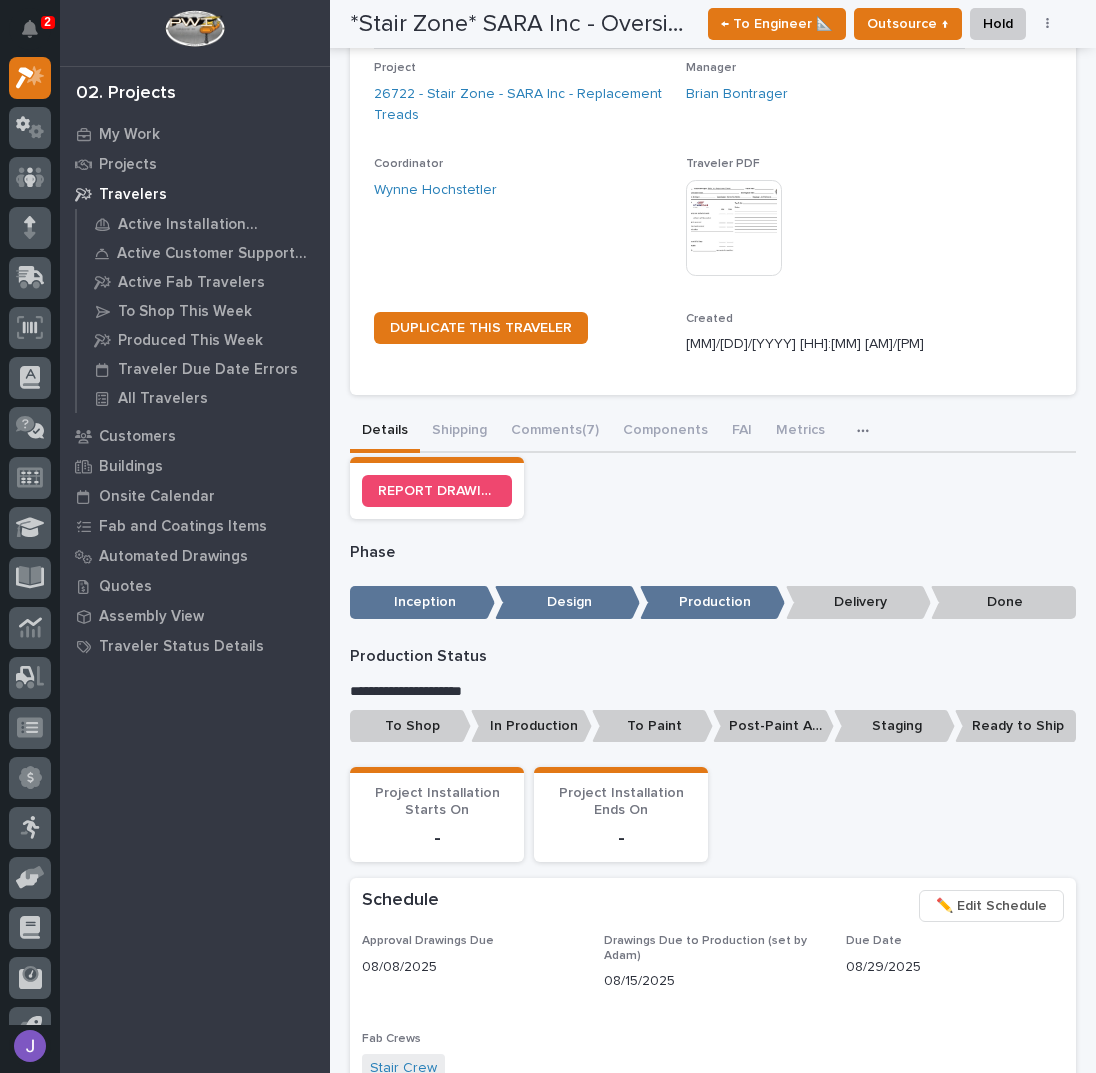 click on "To Shop" at bounding box center (410, 726) 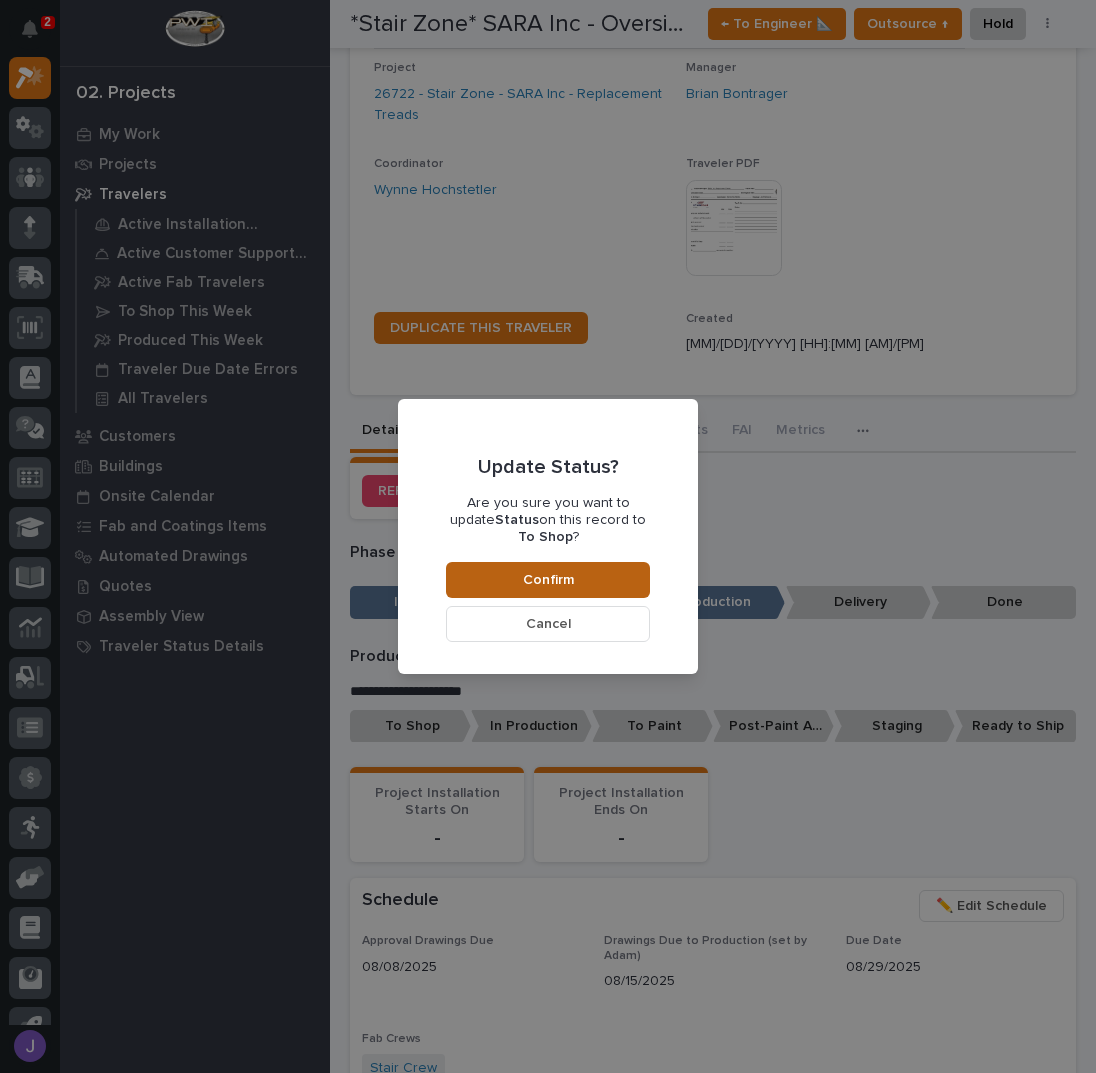 click on "Confirm" at bounding box center (548, 580) 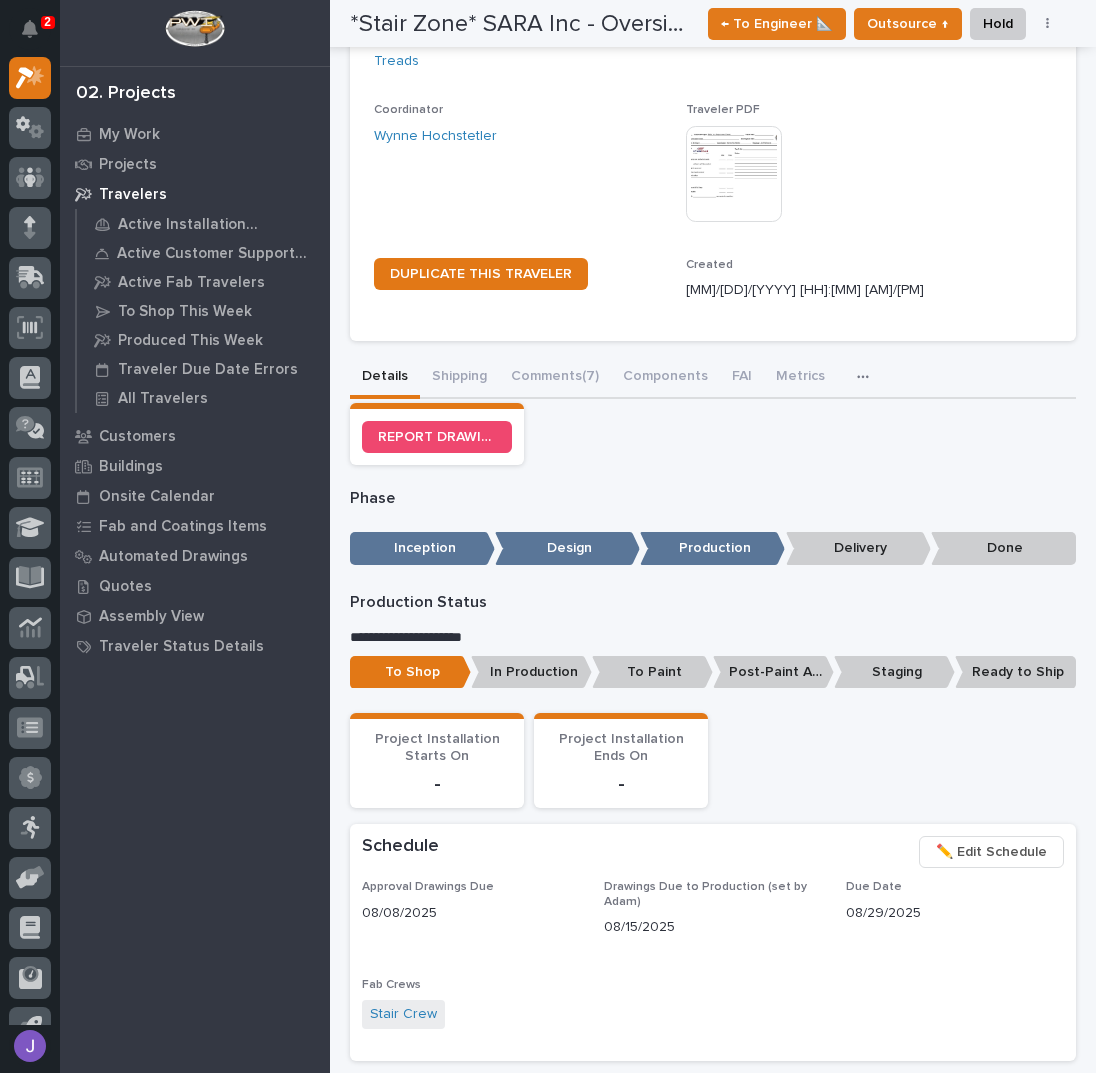 scroll, scrollTop: 0, scrollLeft: 0, axis: both 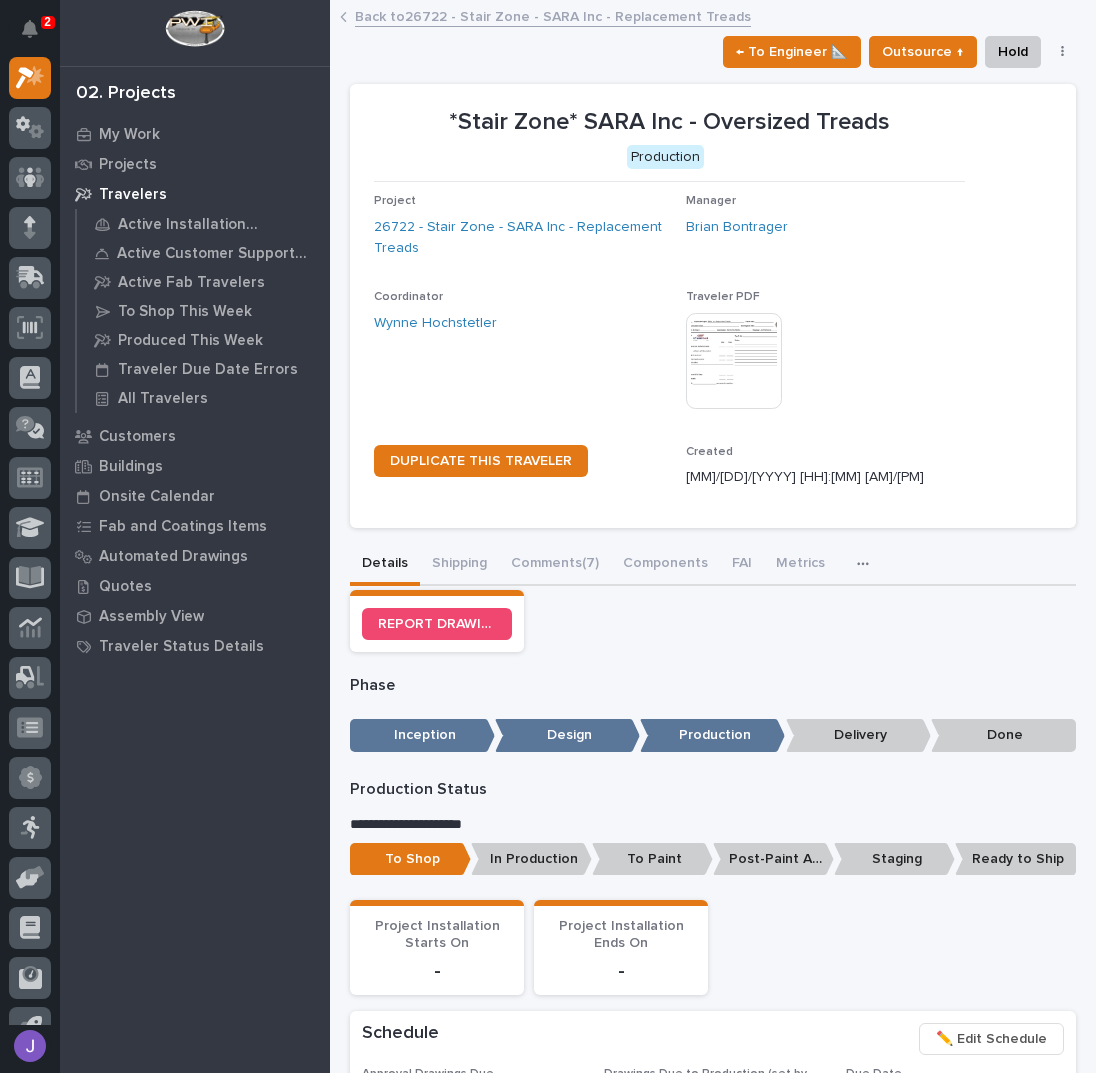 click on "Back to  26722 - Stair Zone - SARA Inc - Replacement Treads" at bounding box center [553, 15] 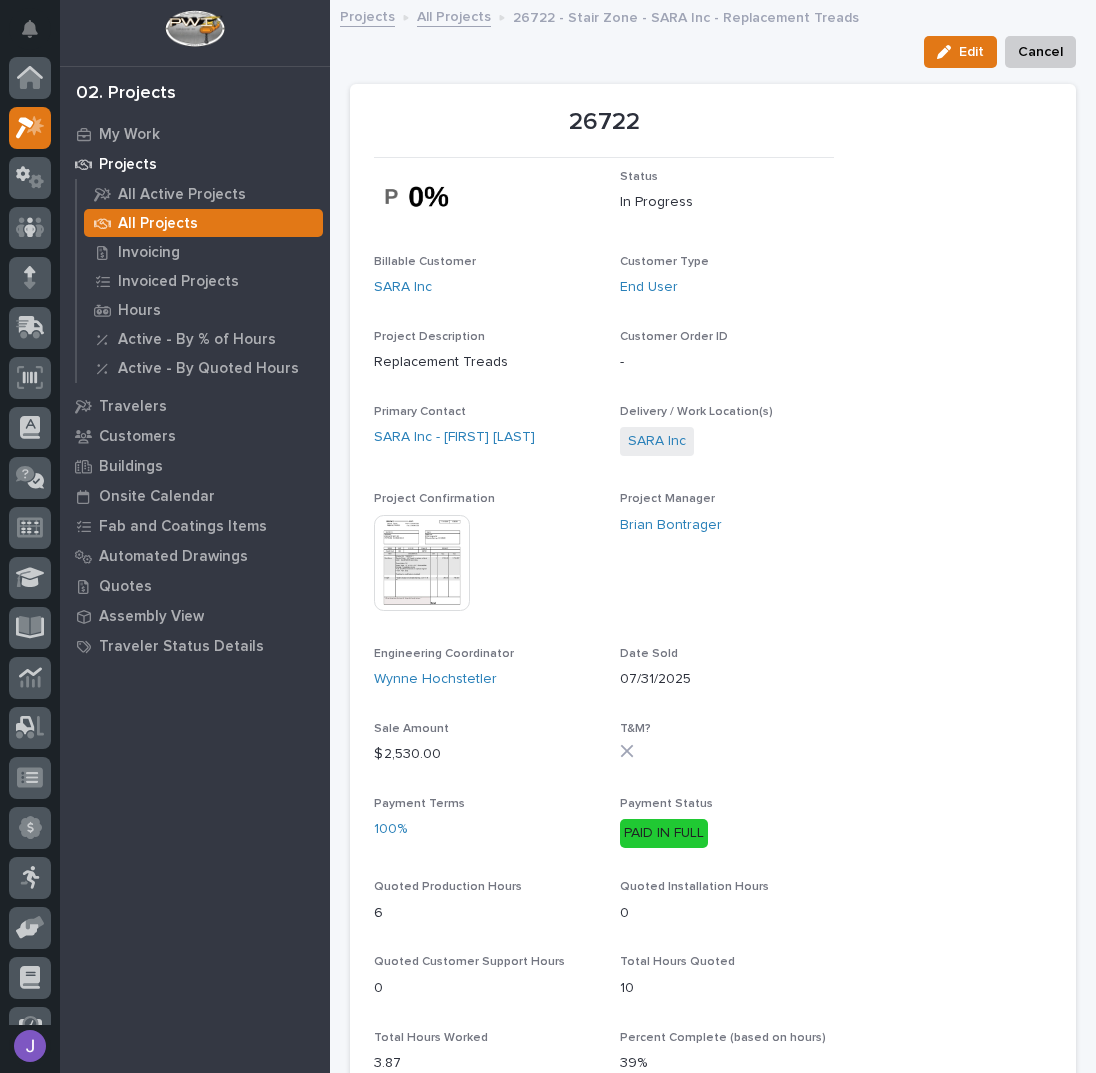 scroll, scrollTop: 50, scrollLeft: 0, axis: vertical 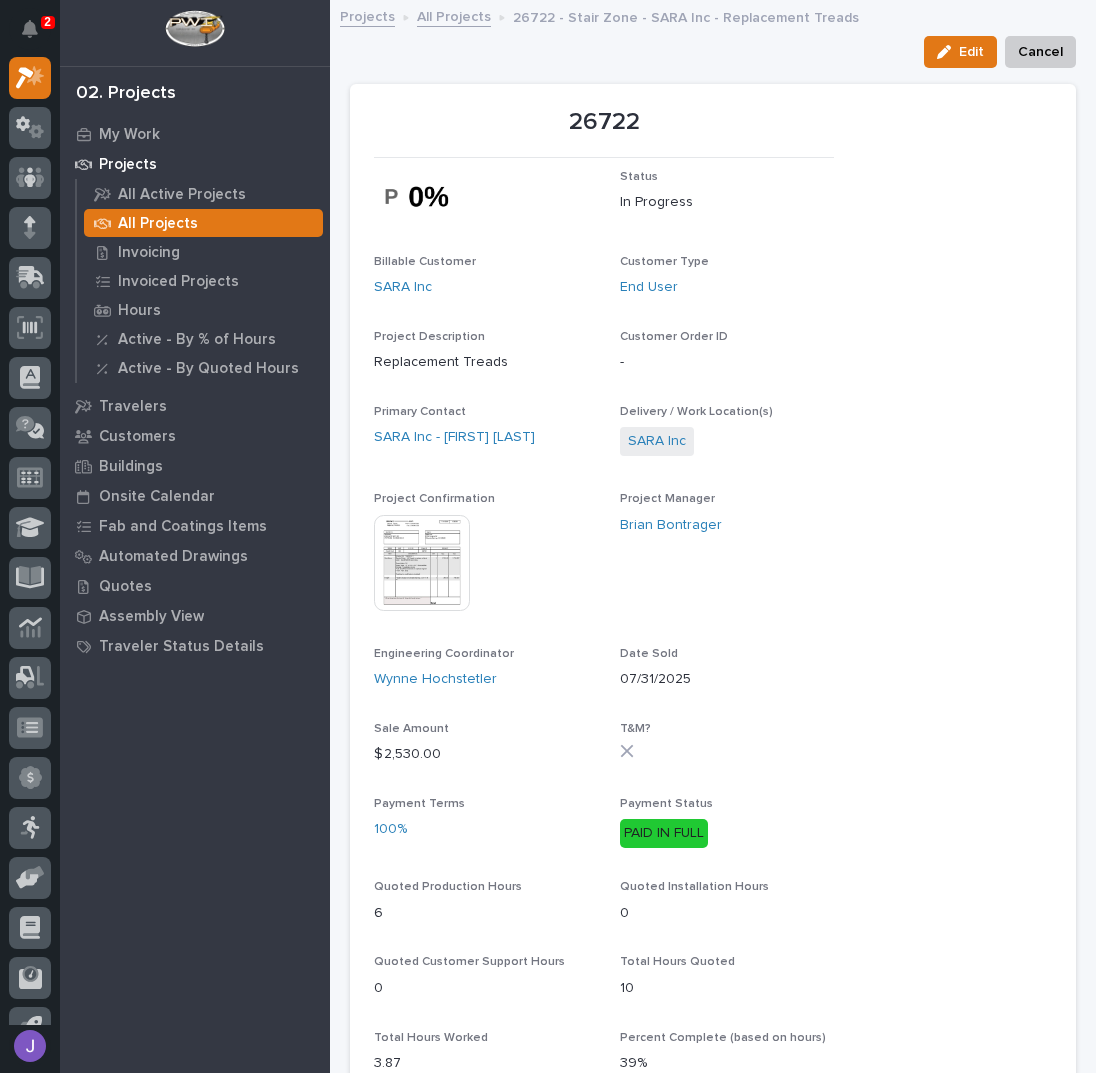 click on "All Projects" at bounding box center [454, 15] 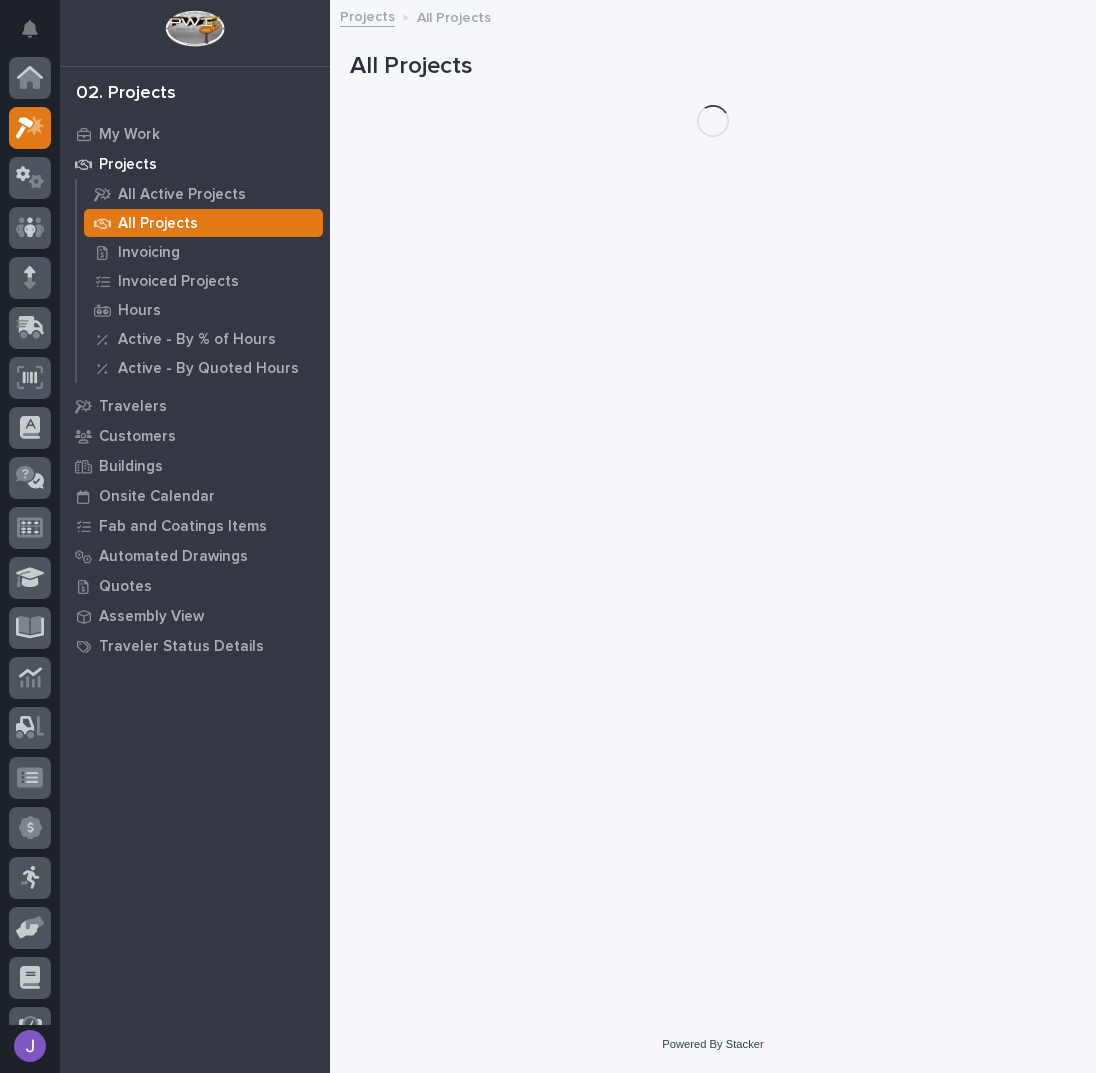 scroll, scrollTop: 50, scrollLeft: 0, axis: vertical 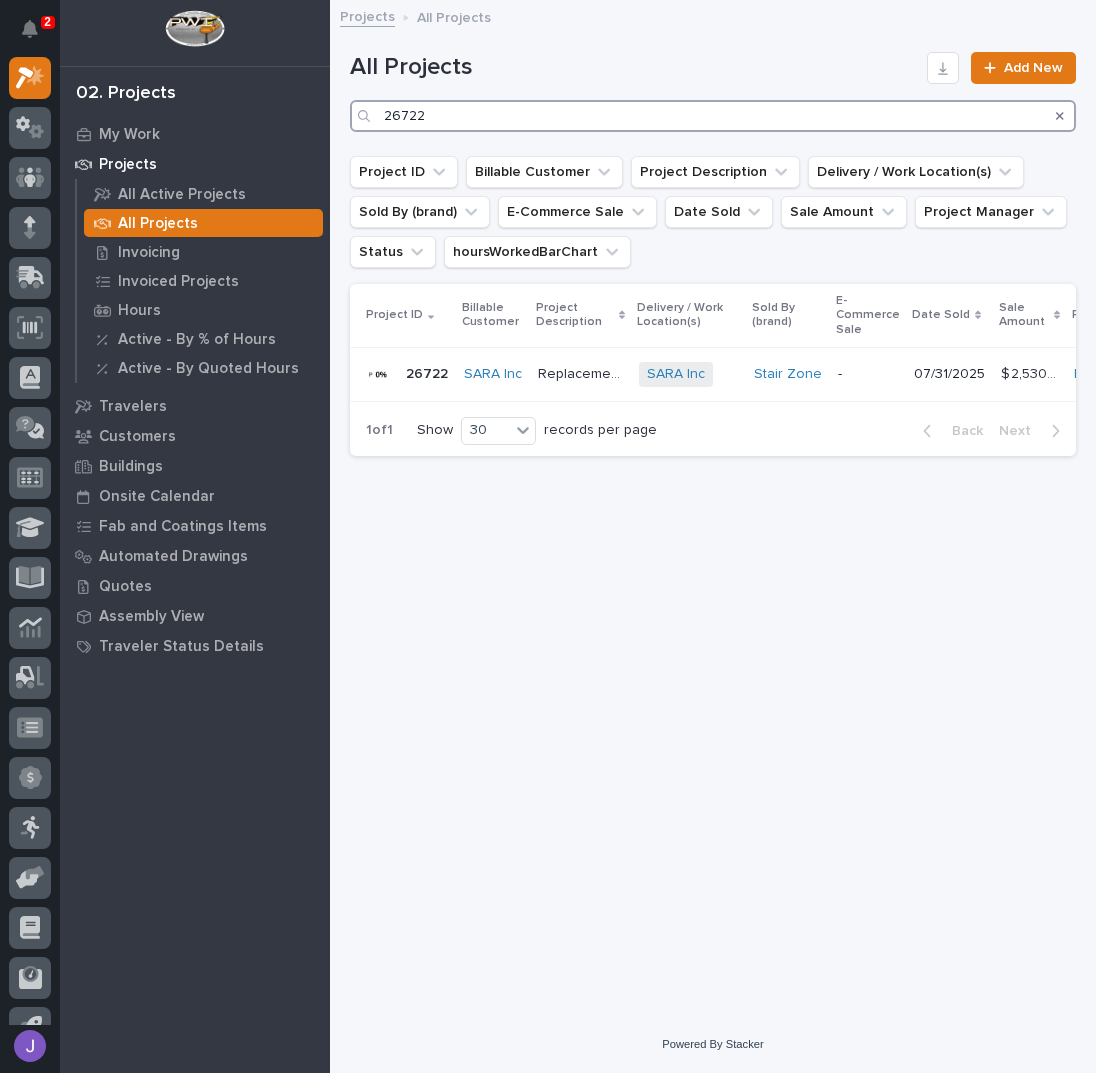 click on "26722" at bounding box center [713, 116] 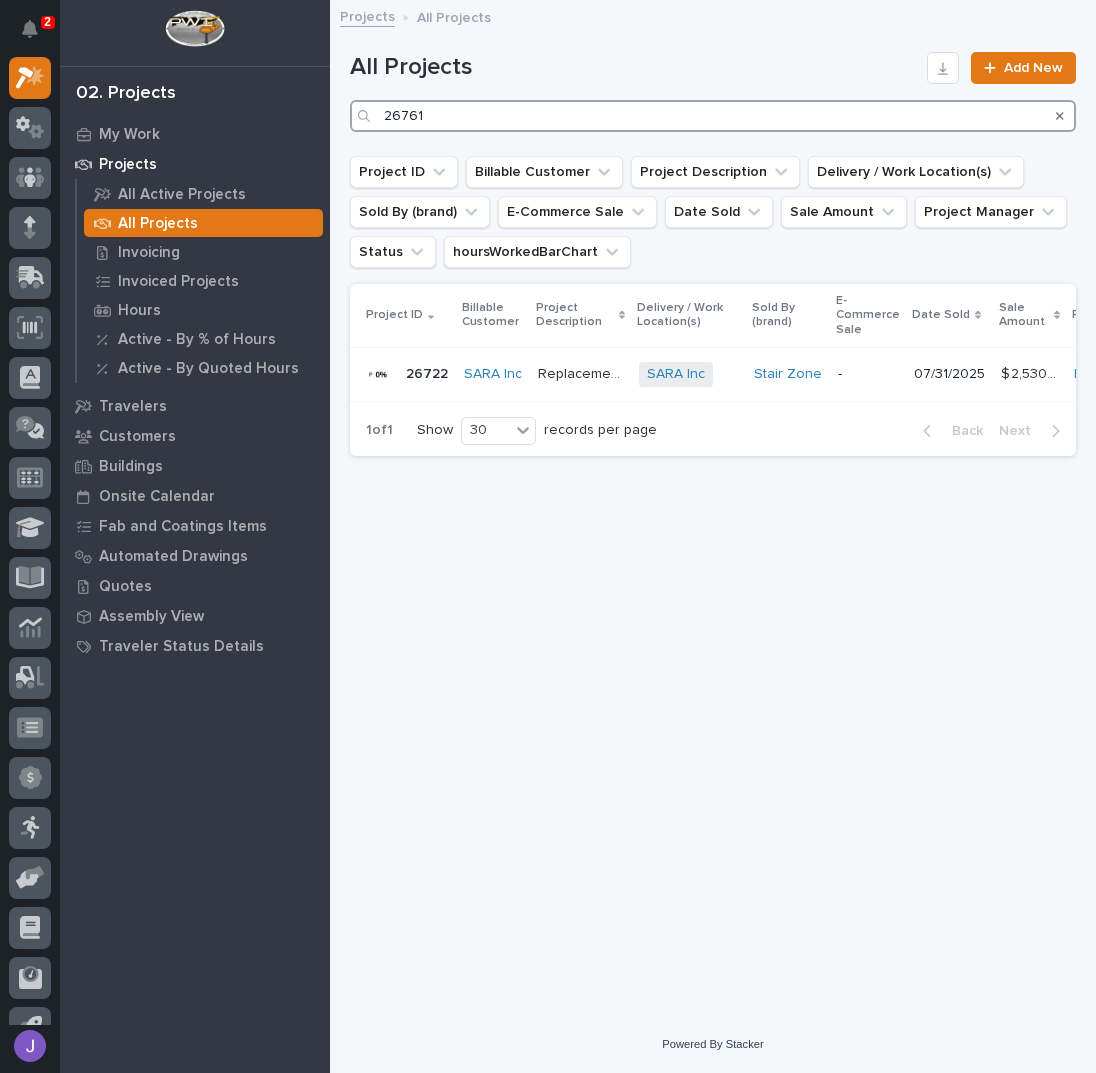 type on "26761" 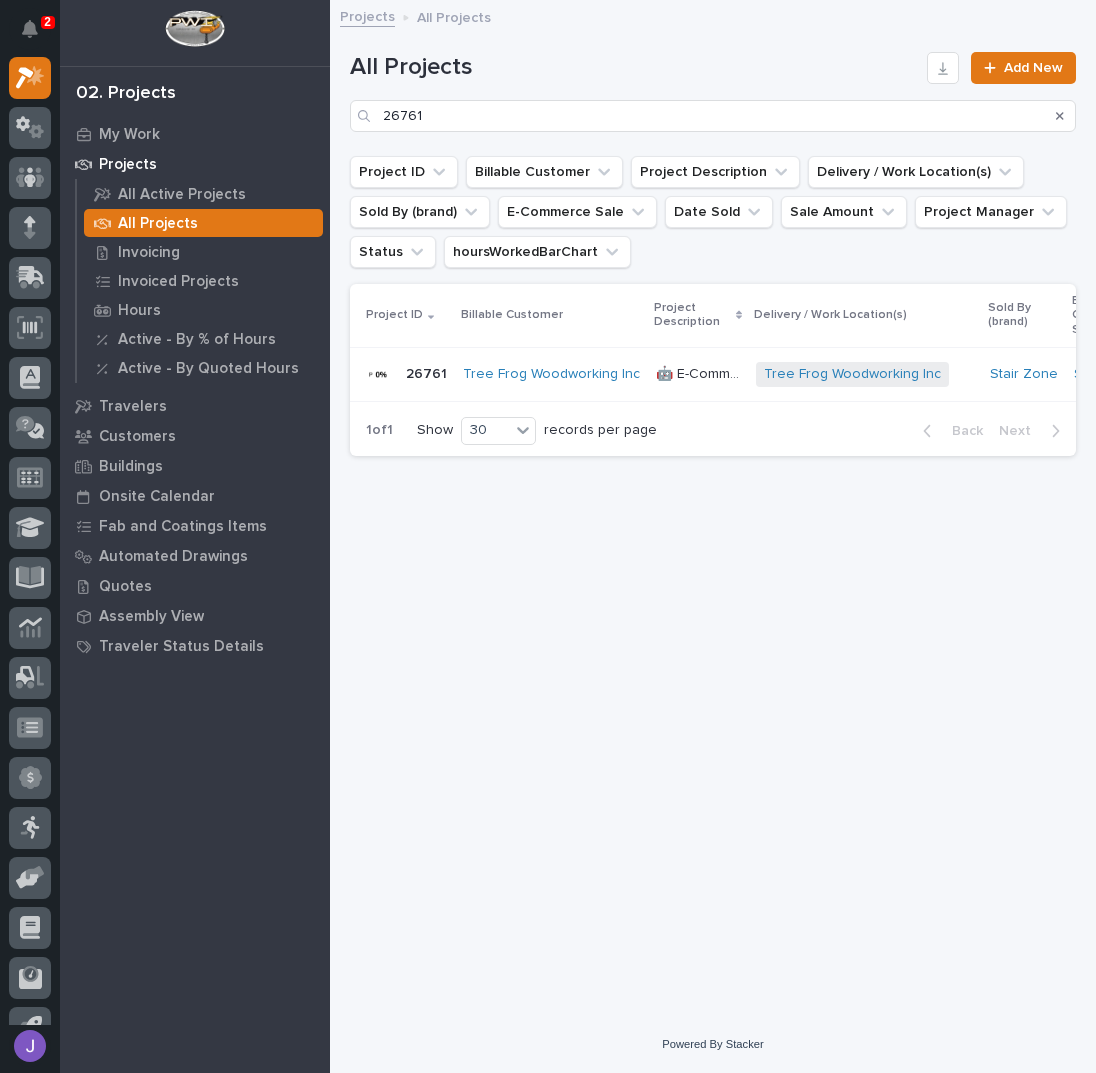 click on "🤖 E-Commerce Stair Order" at bounding box center [700, 372] 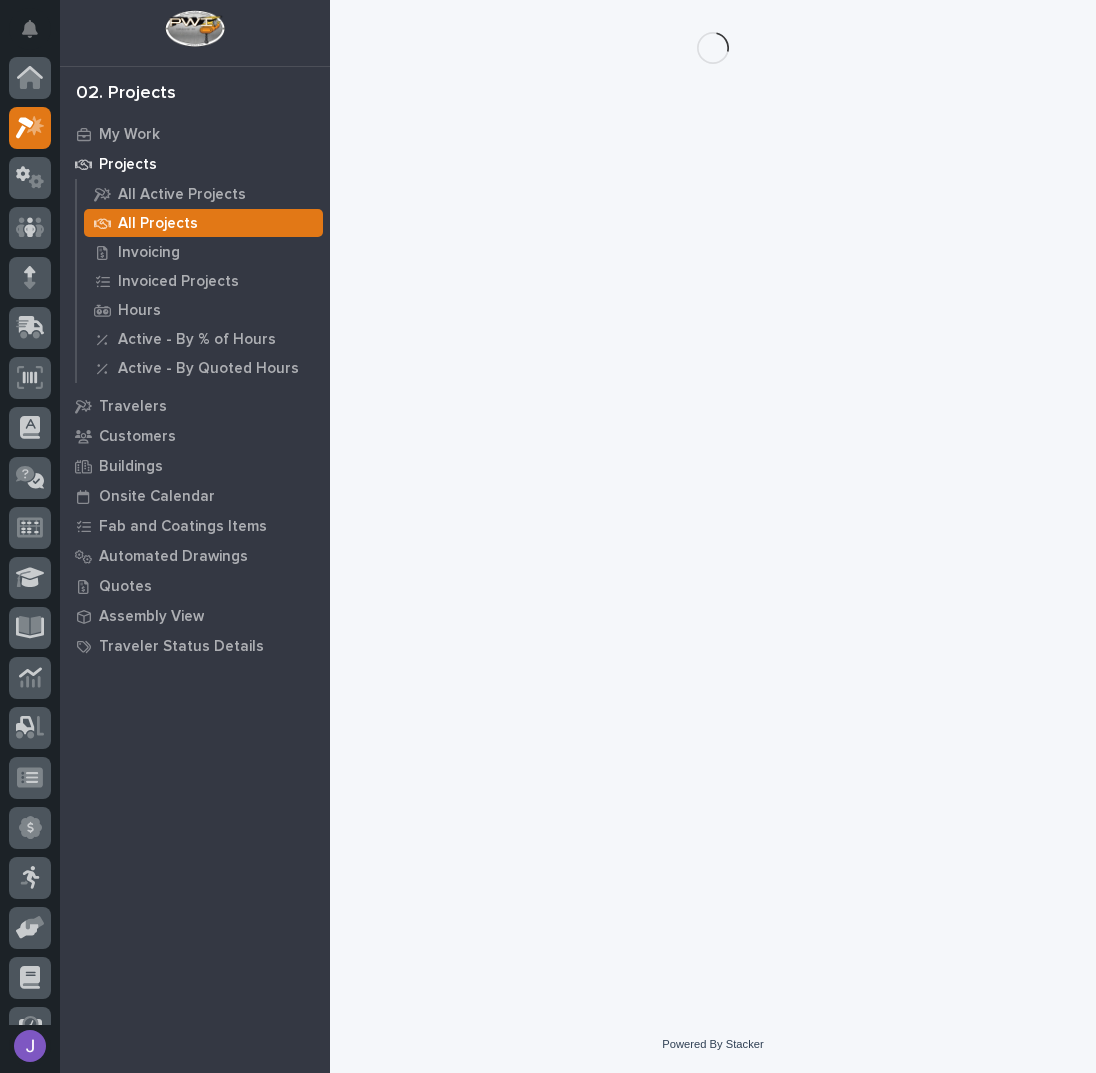 scroll, scrollTop: 50, scrollLeft: 0, axis: vertical 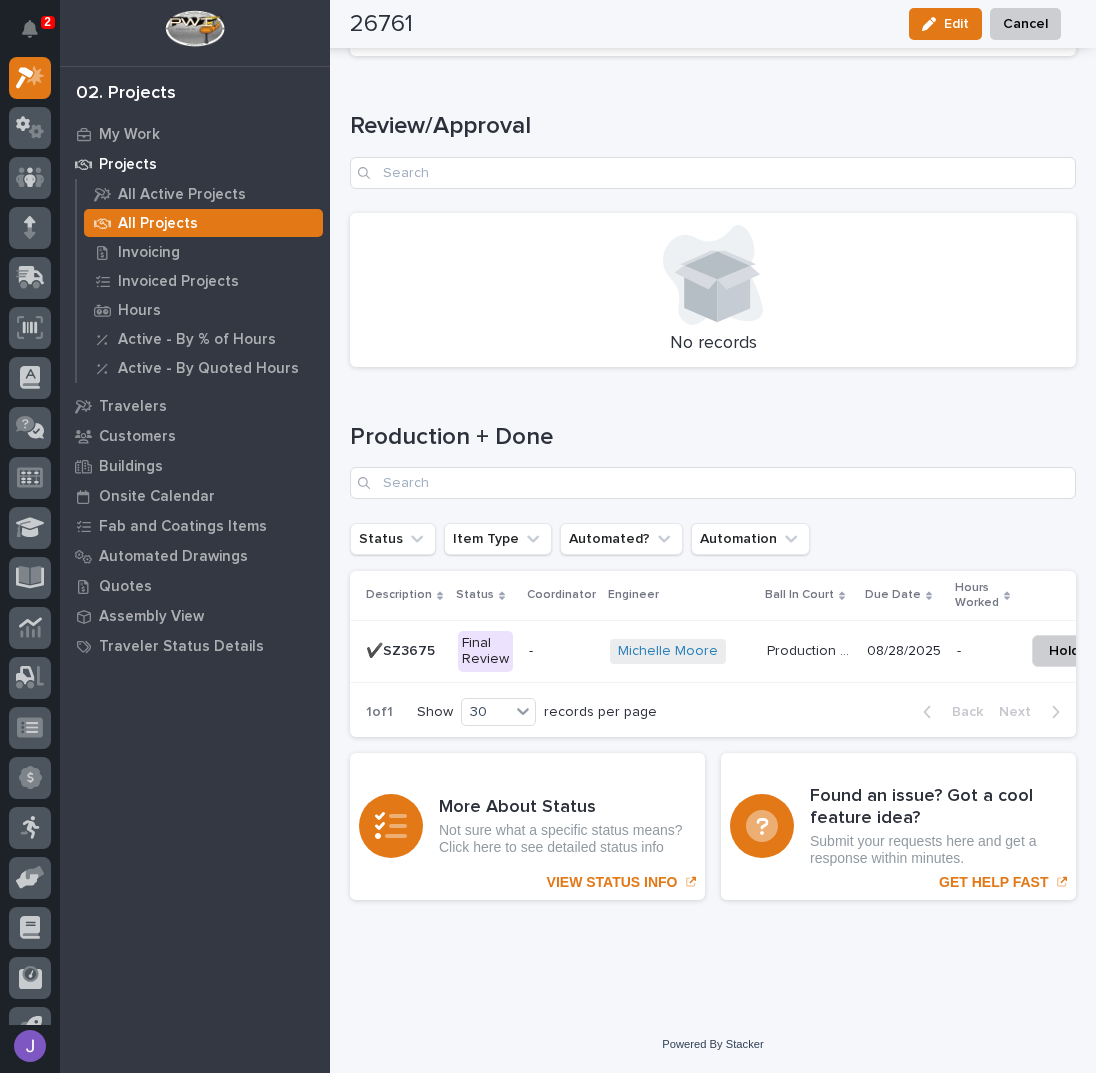 click on "Final Review" at bounding box center [485, 652] 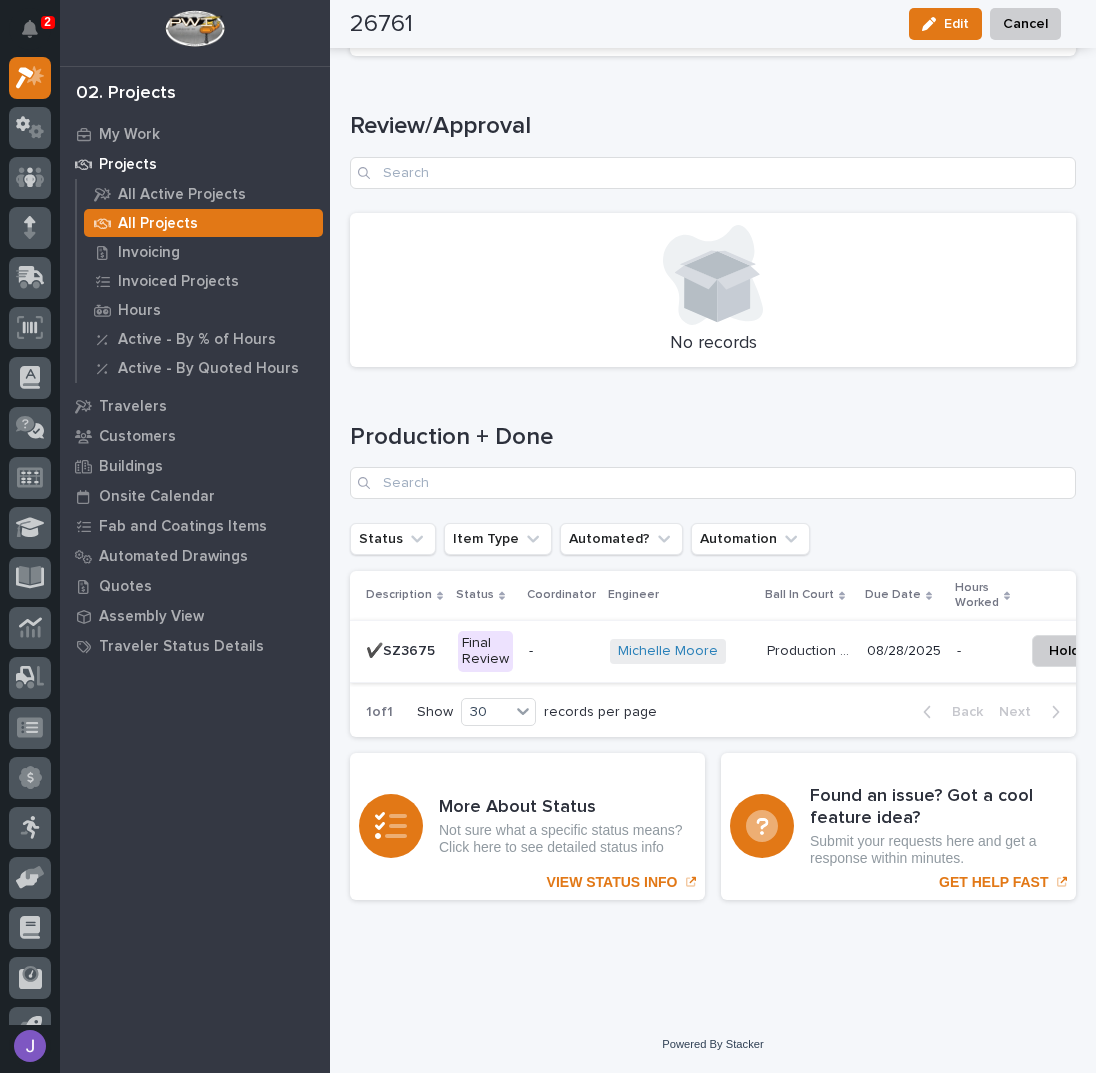 scroll, scrollTop: 0, scrollLeft: 0, axis: both 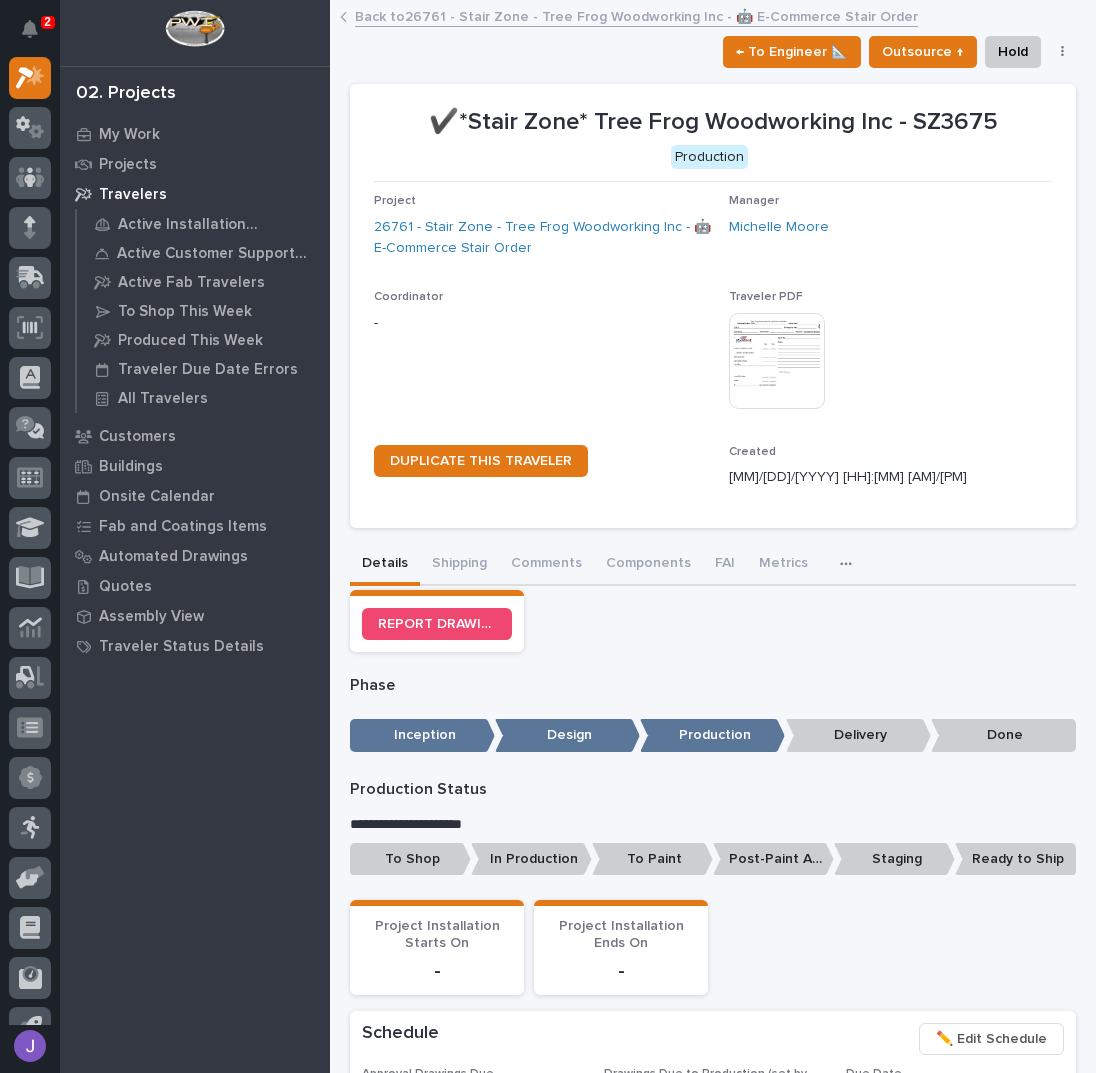 click on "To Shop" at bounding box center (410, 859) 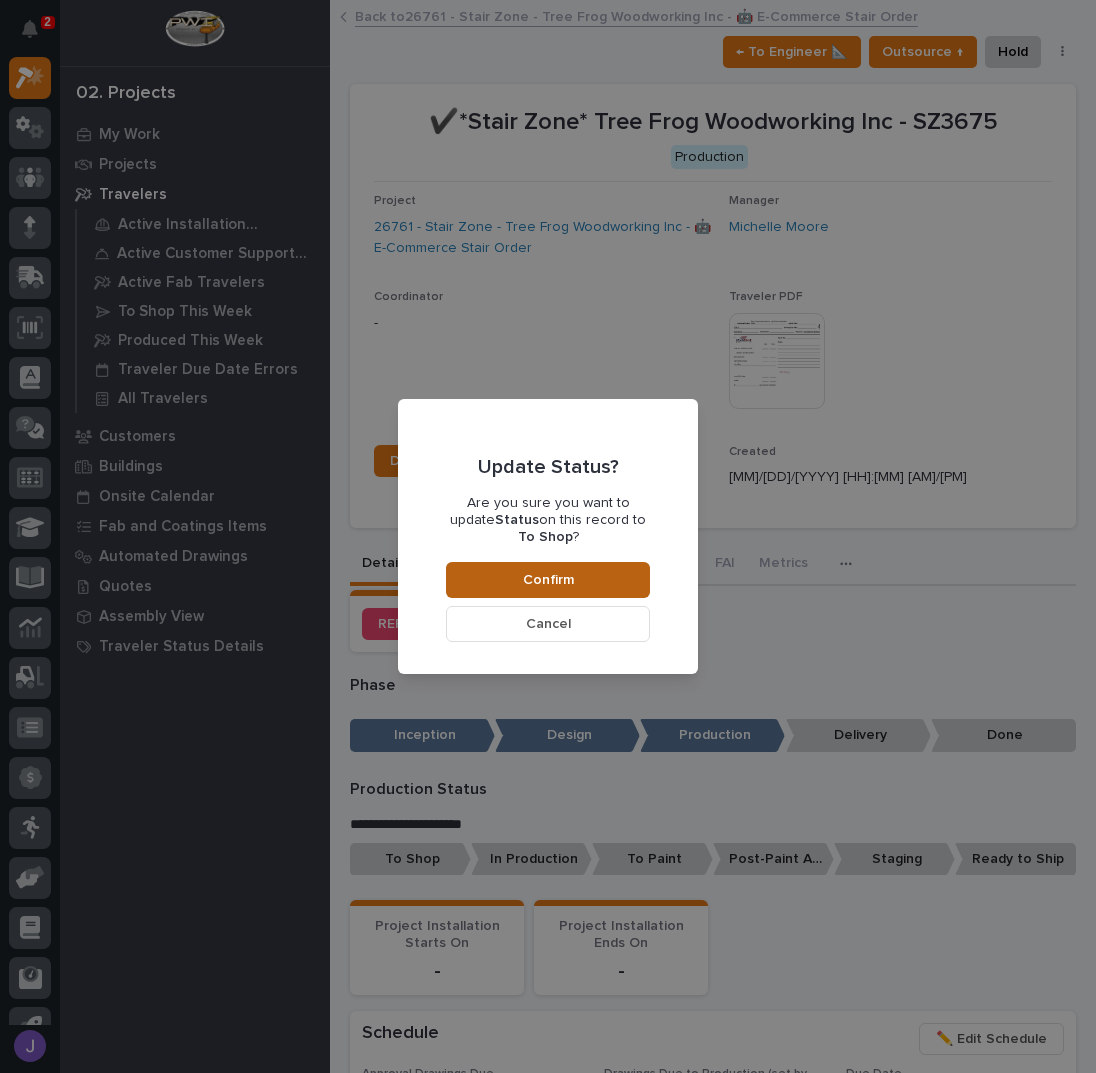 click on "Confirm" at bounding box center (548, 580) 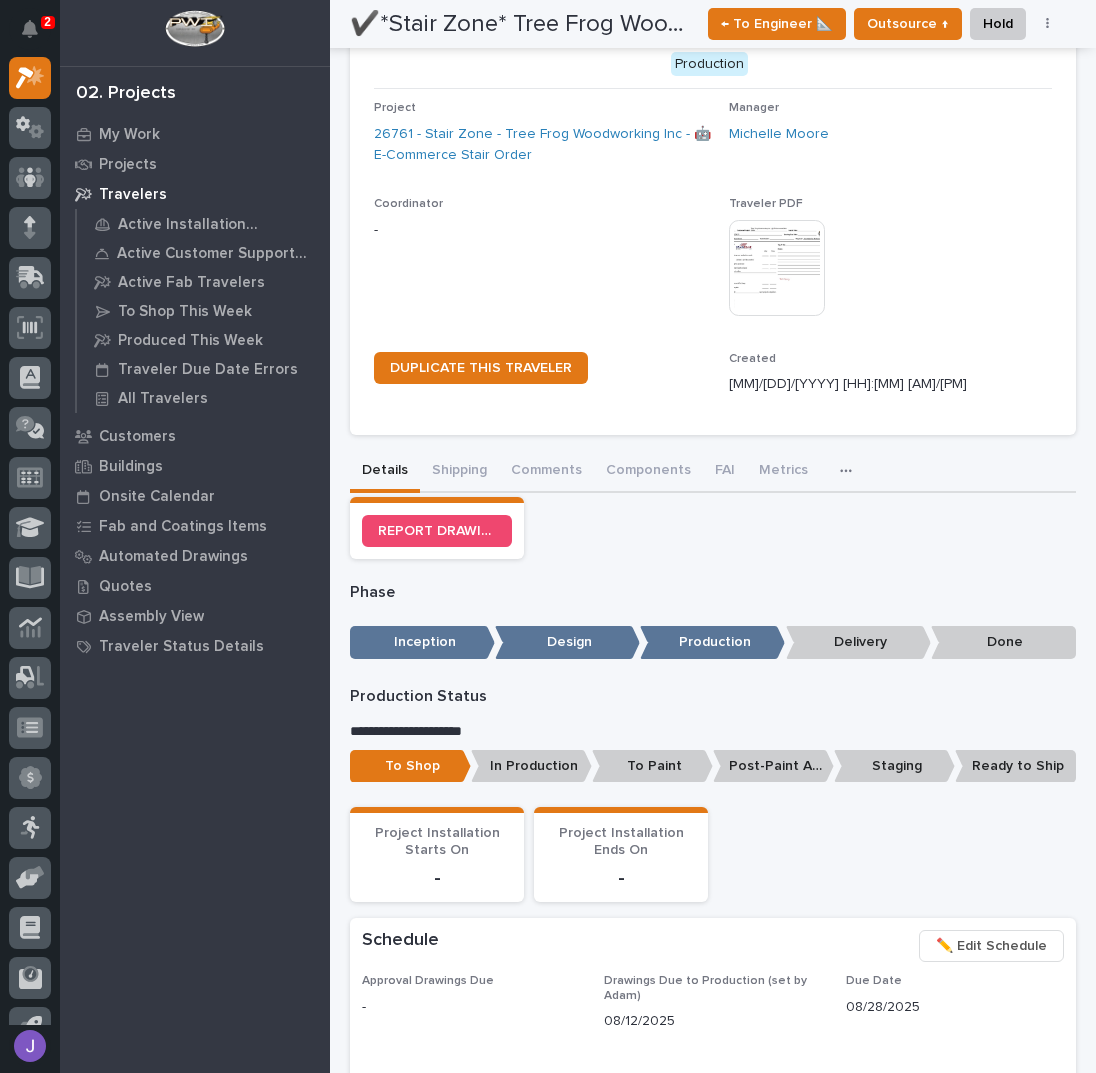 scroll, scrollTop: 0, scrollLeft: 0, axis: both 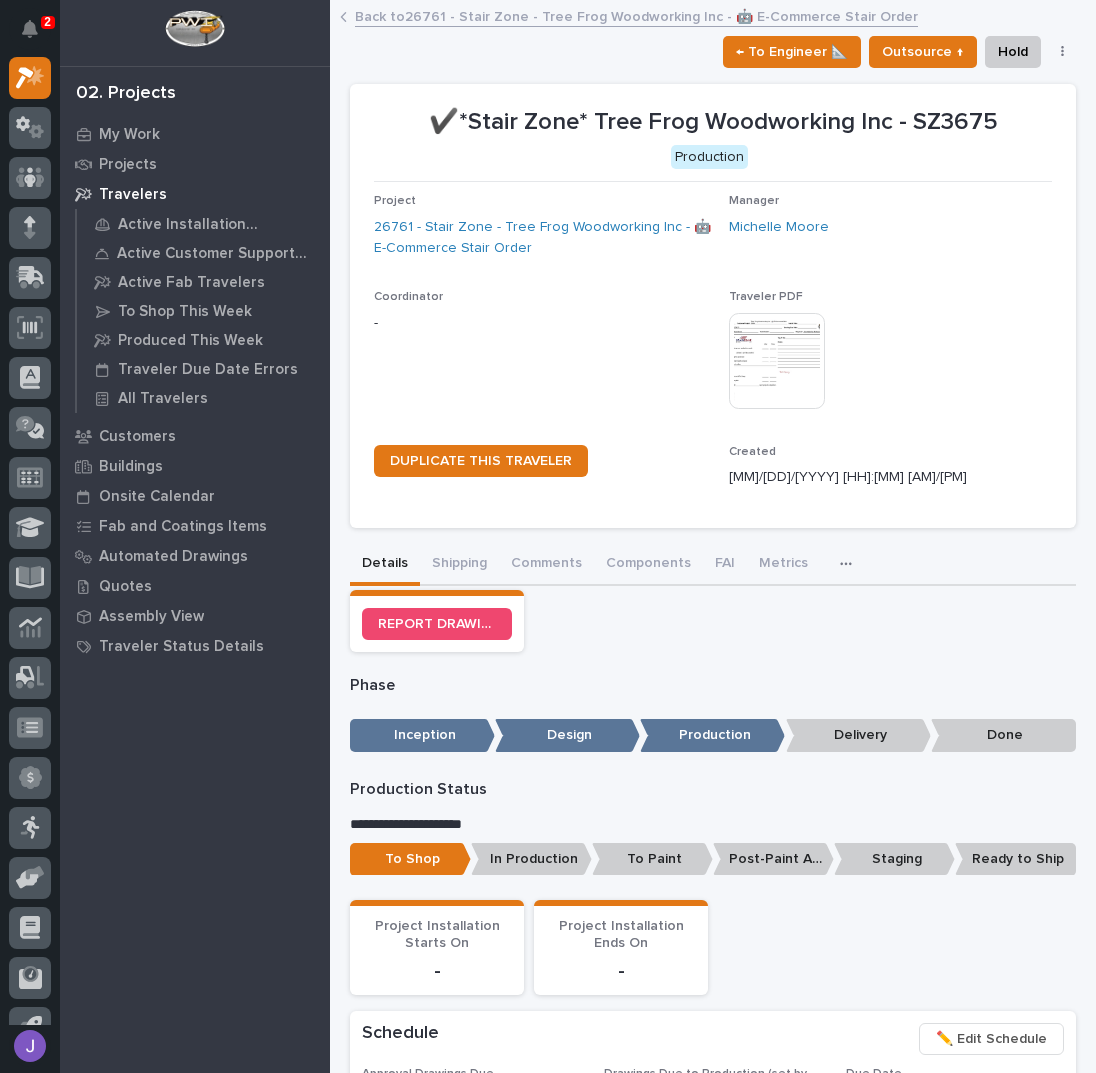 click on "Back to  26761 - Stair Zone - Tree Frog Woodworking Inc - 🤖 E-Commerce Stair Order" at bounding box center (636, 15) 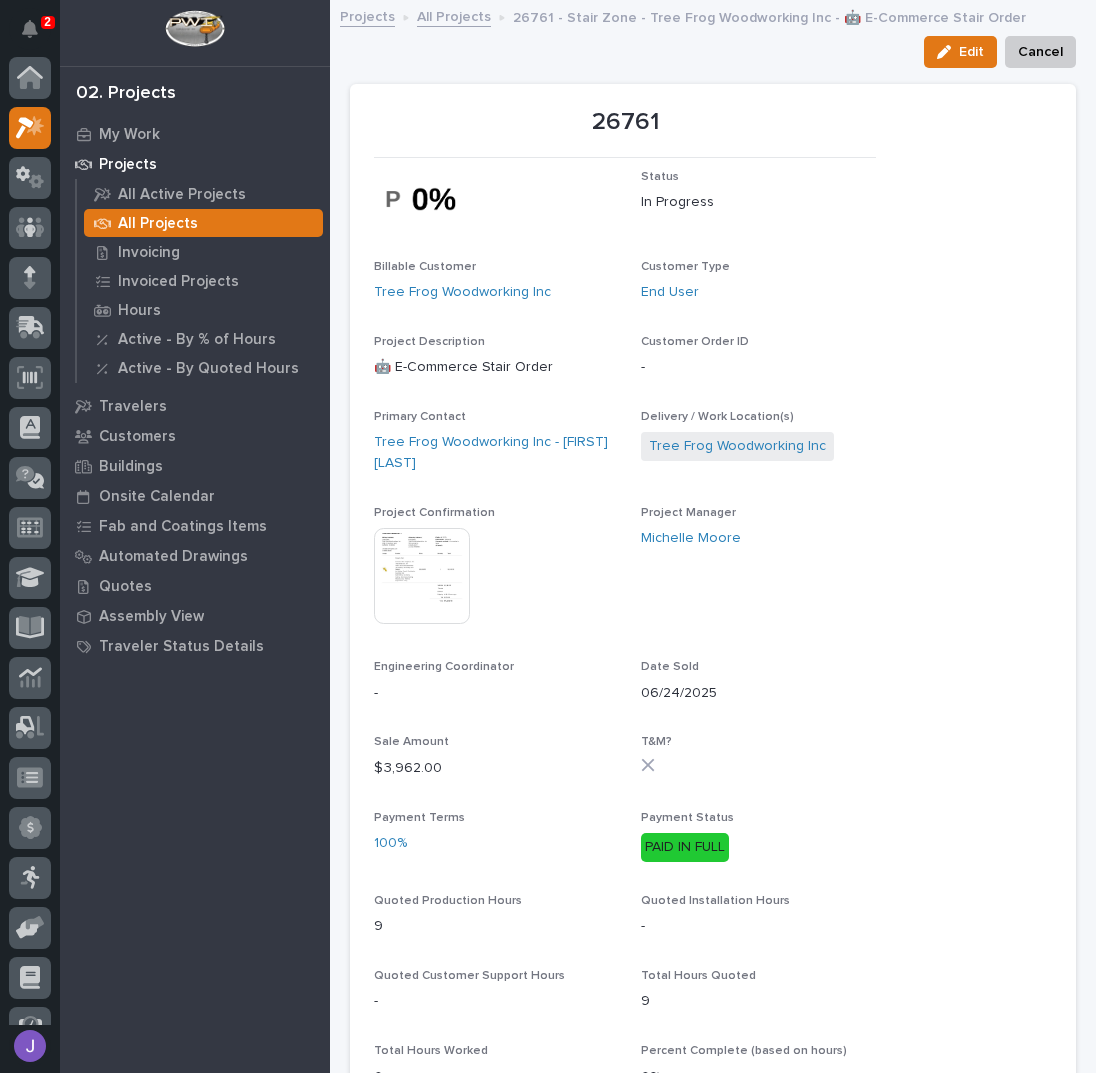 scroll, scrollTop: 50, scrollLeft: 0, axis: vertical 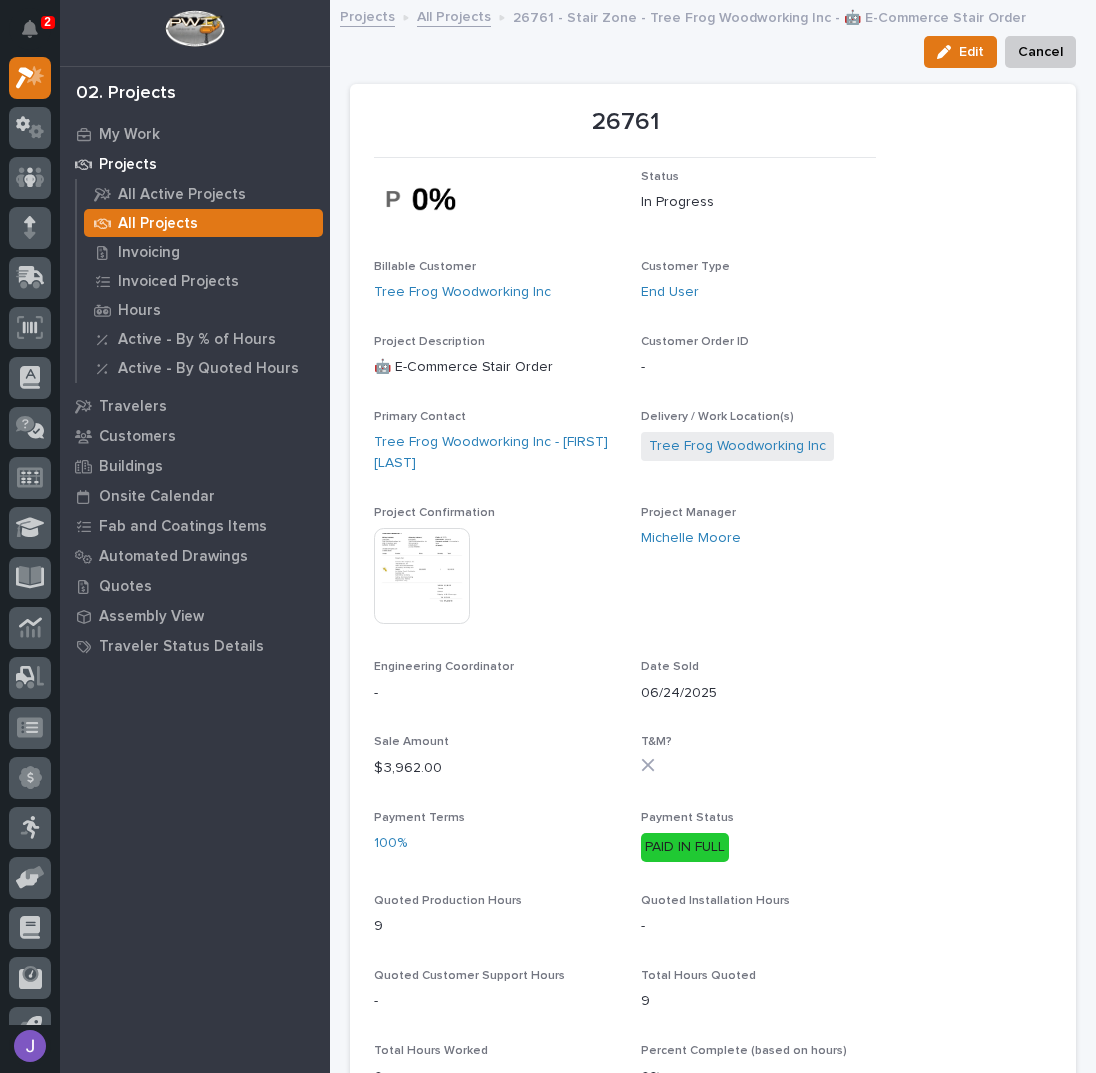 click on "All Projects" at bounding box center [454, 15] 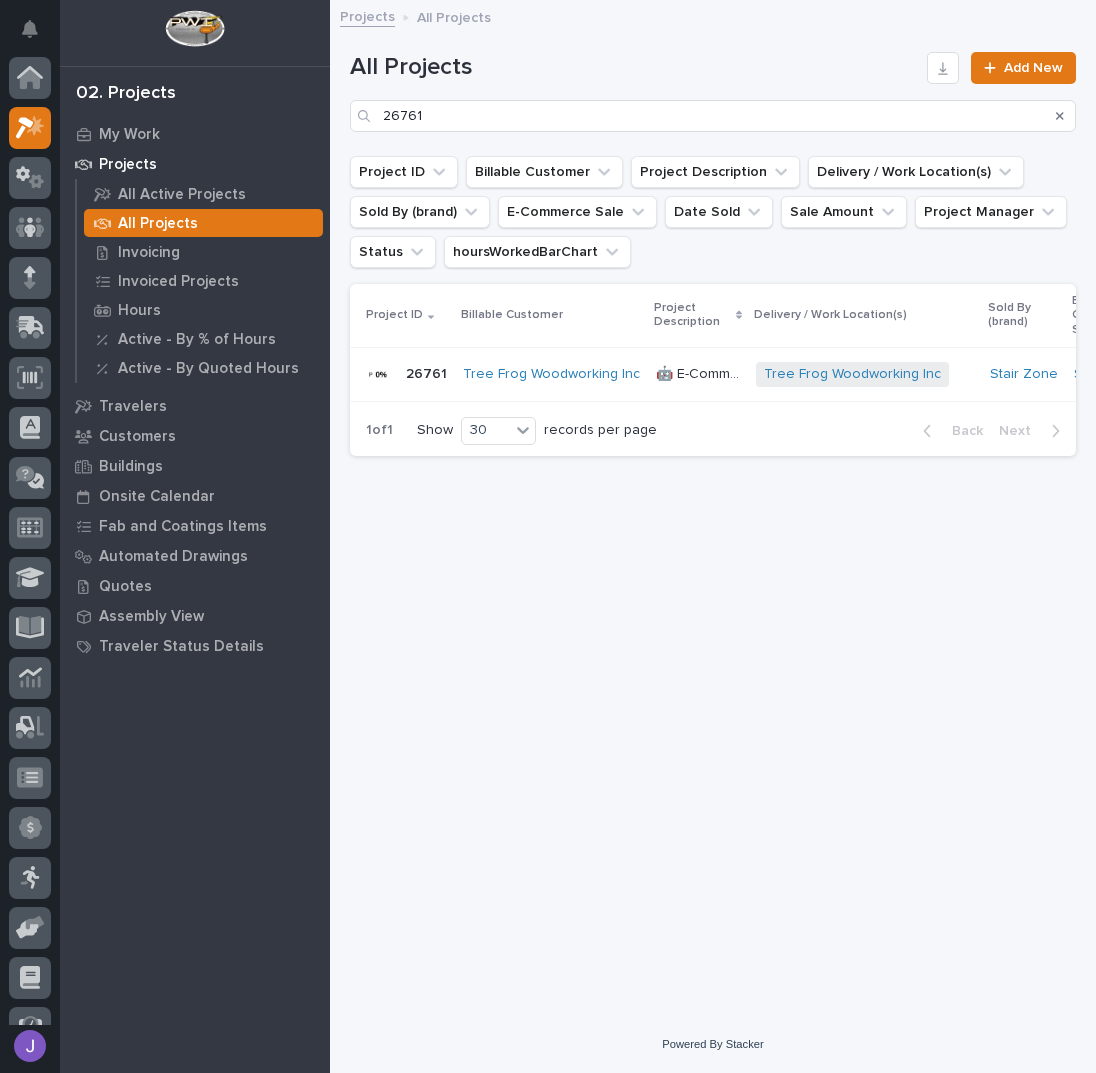 scroll, scrollTop: 50, scrollLeft: 0, axis: vertical 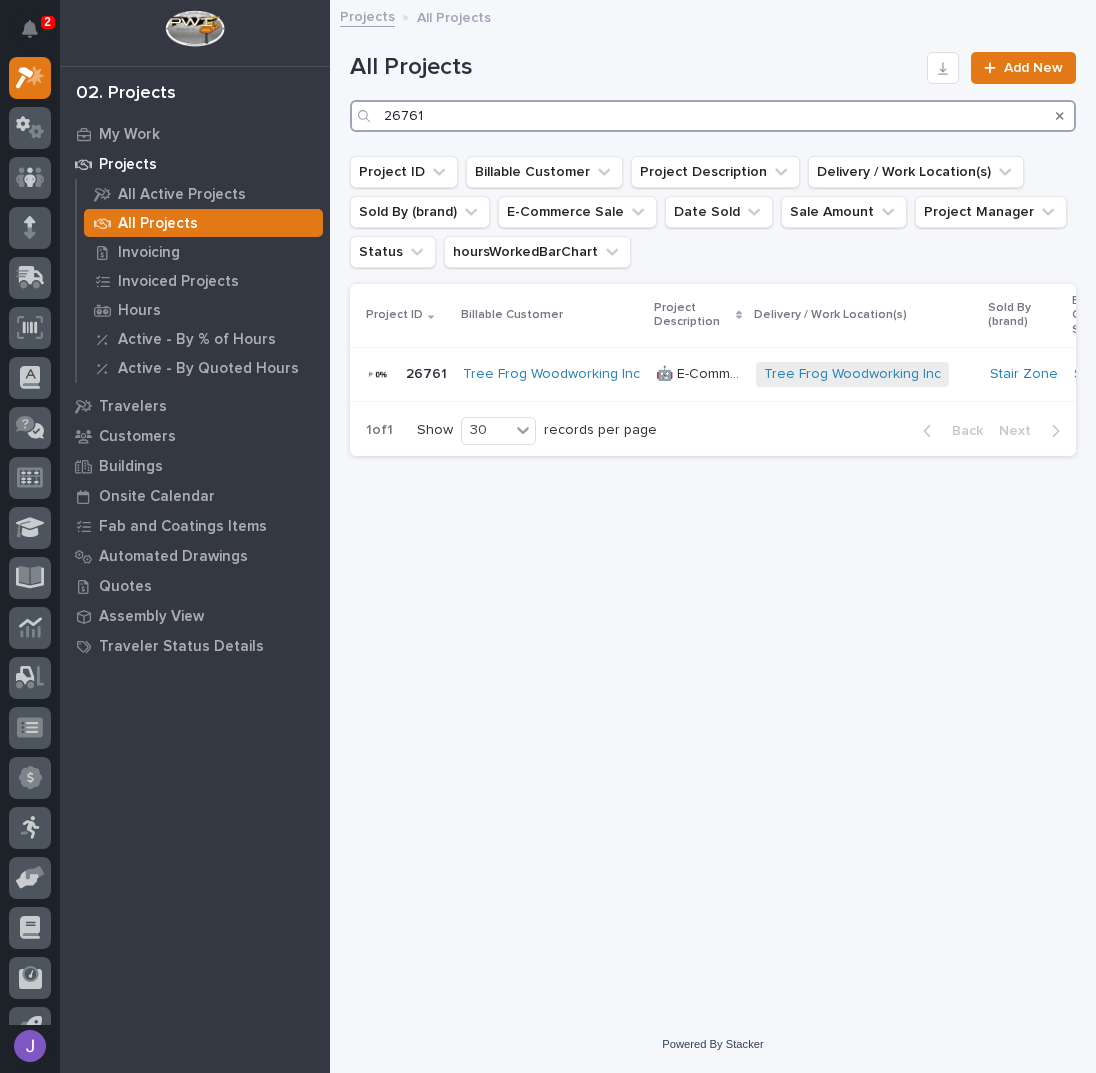 click on "26761" at bounding box center [713, 116] 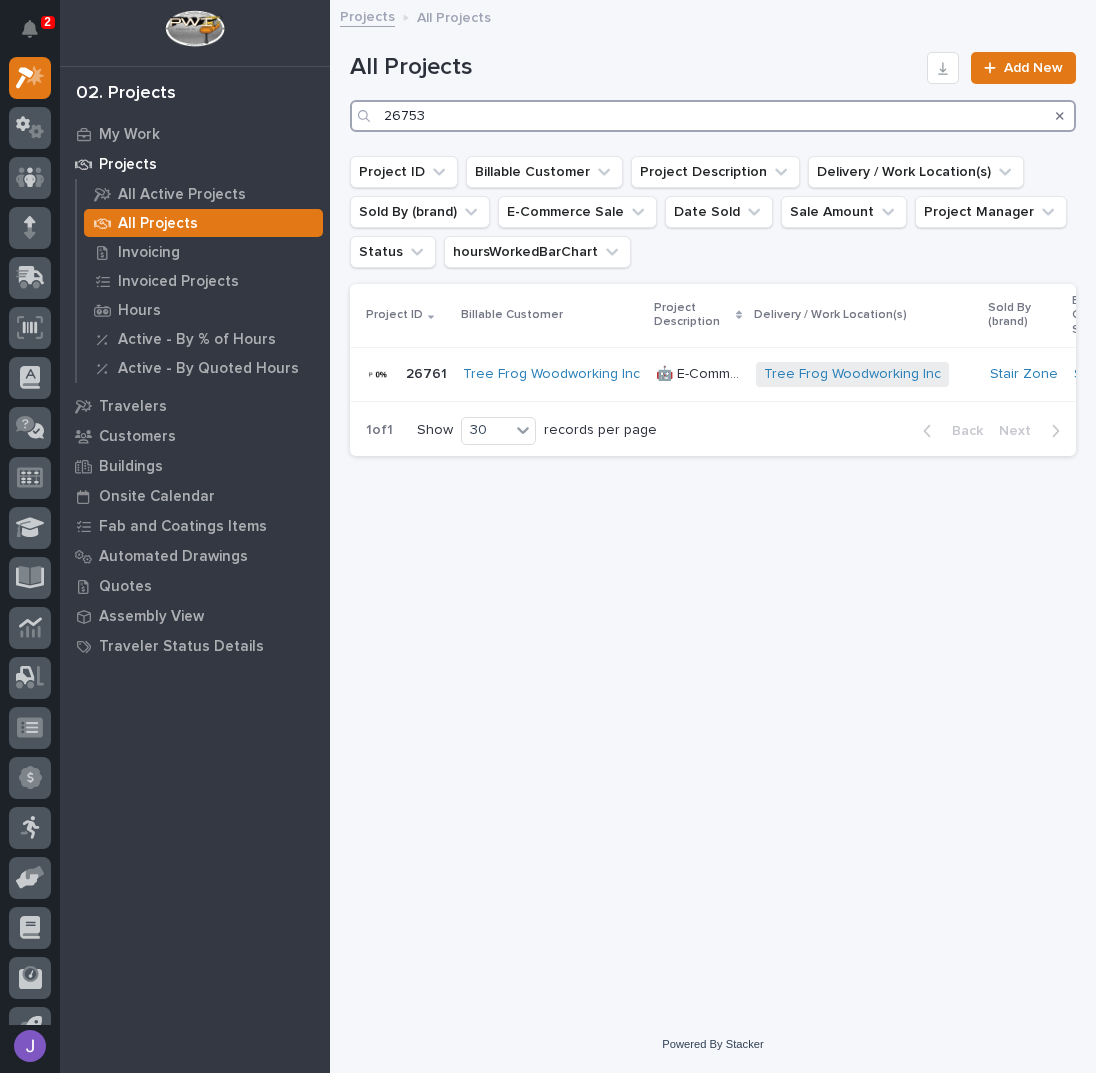 type on "26753" 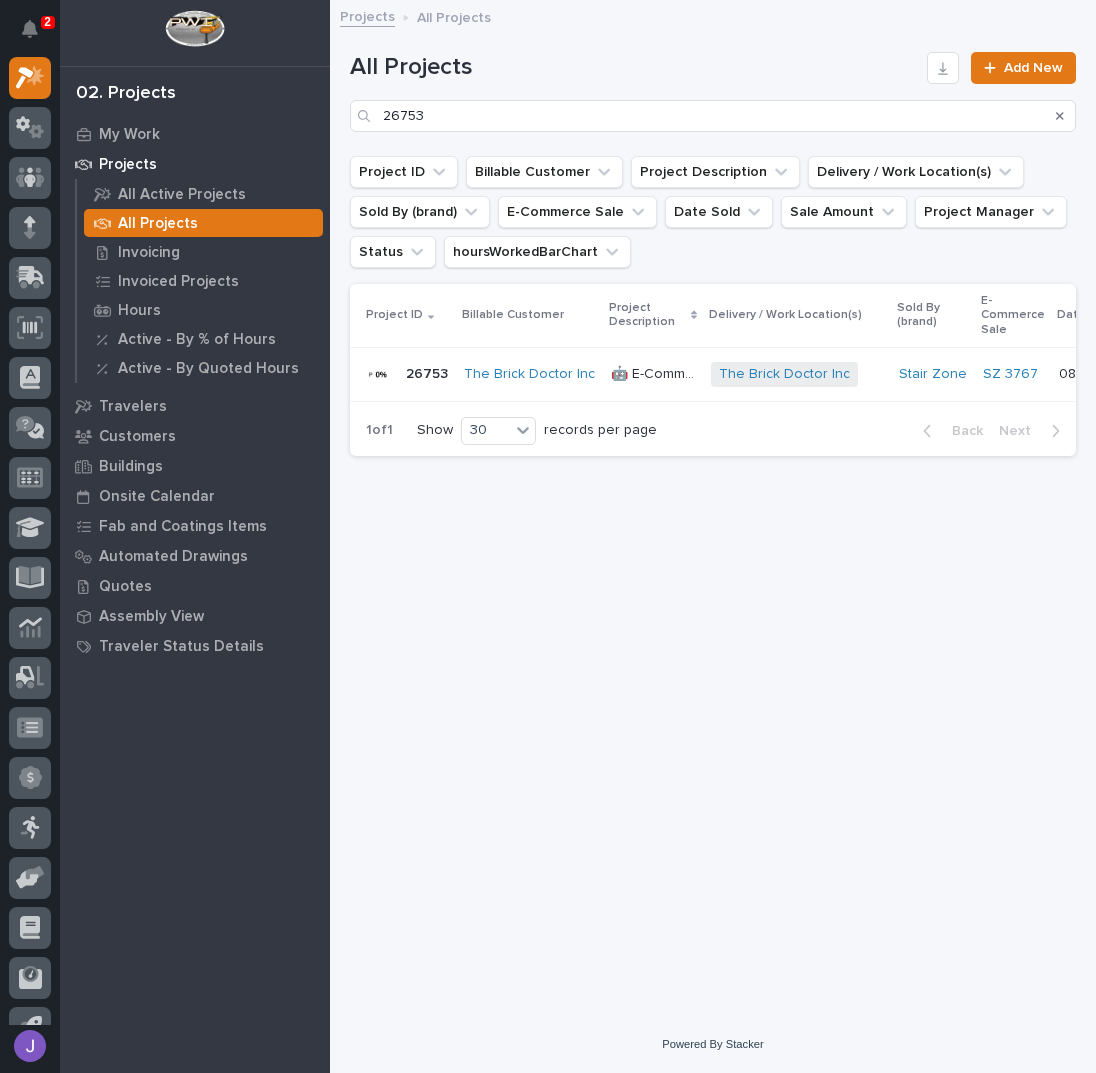click on "🤖 E-Commerce Stair Order" at bounding box center (655, 372) 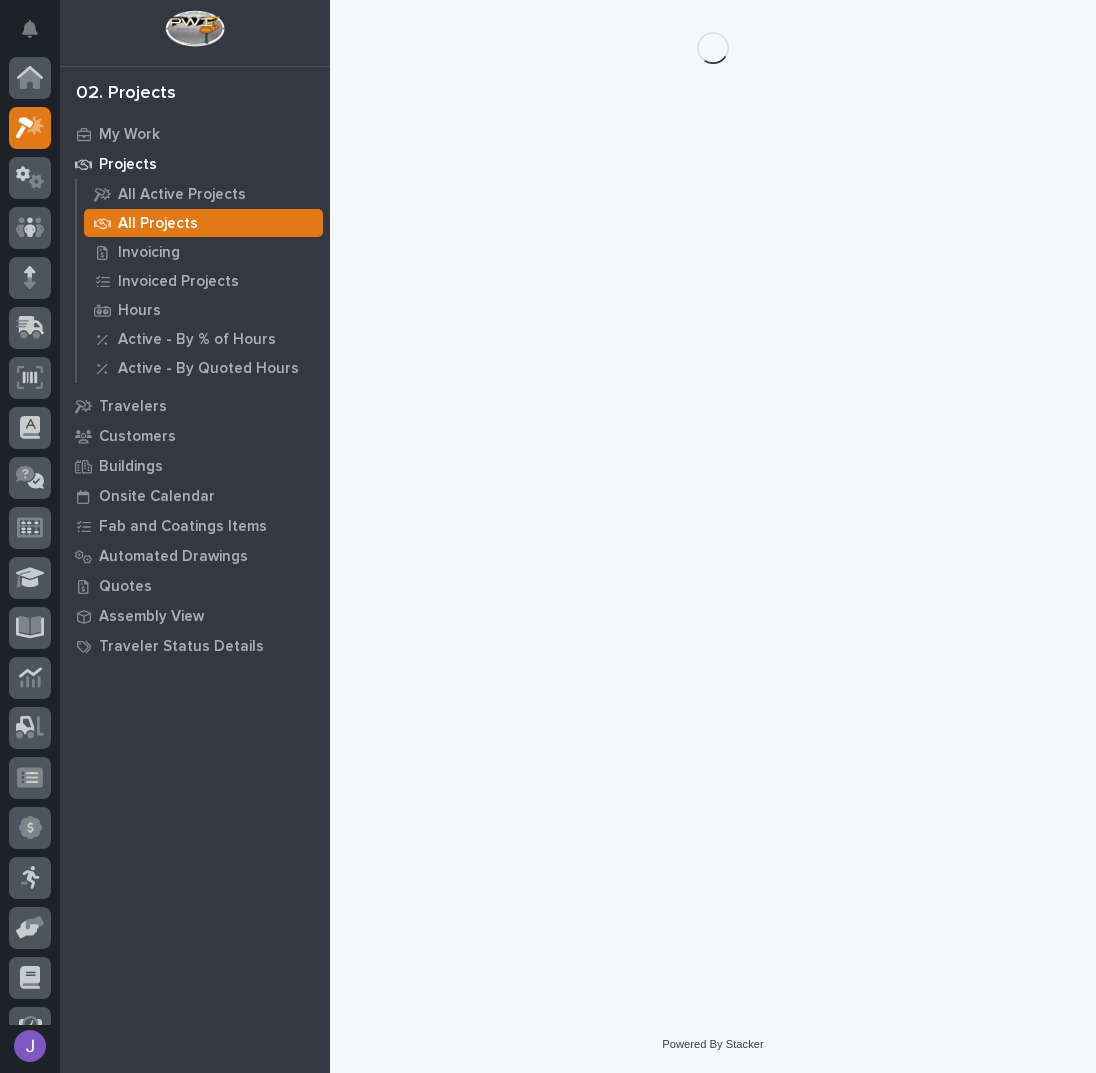scroll, scrollTop: 50, scrollLeft: 0, axis: vertical 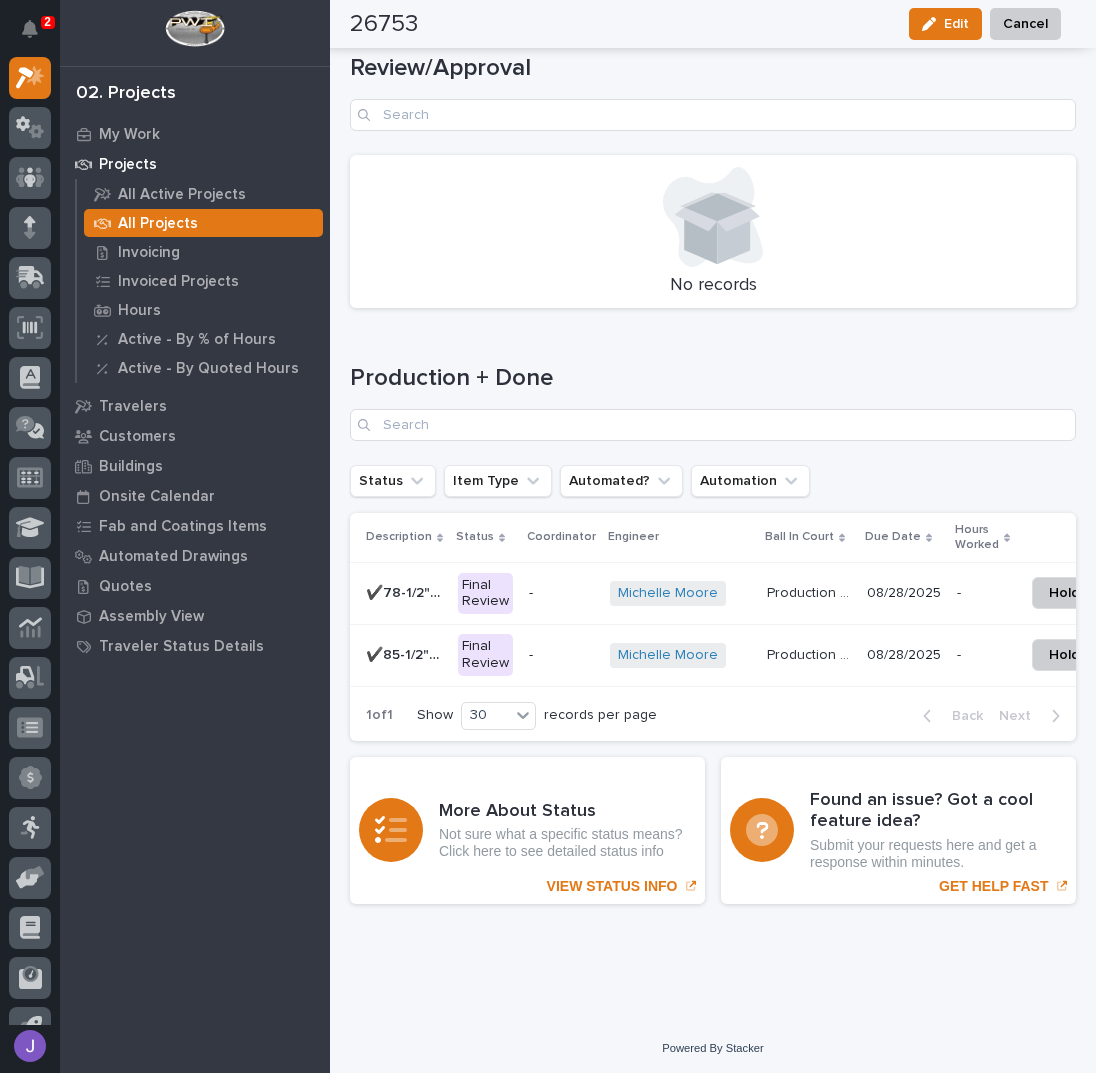 click on "✔️85-1/2" Straight Stair SZ3767" at bounding box center (406, 653) 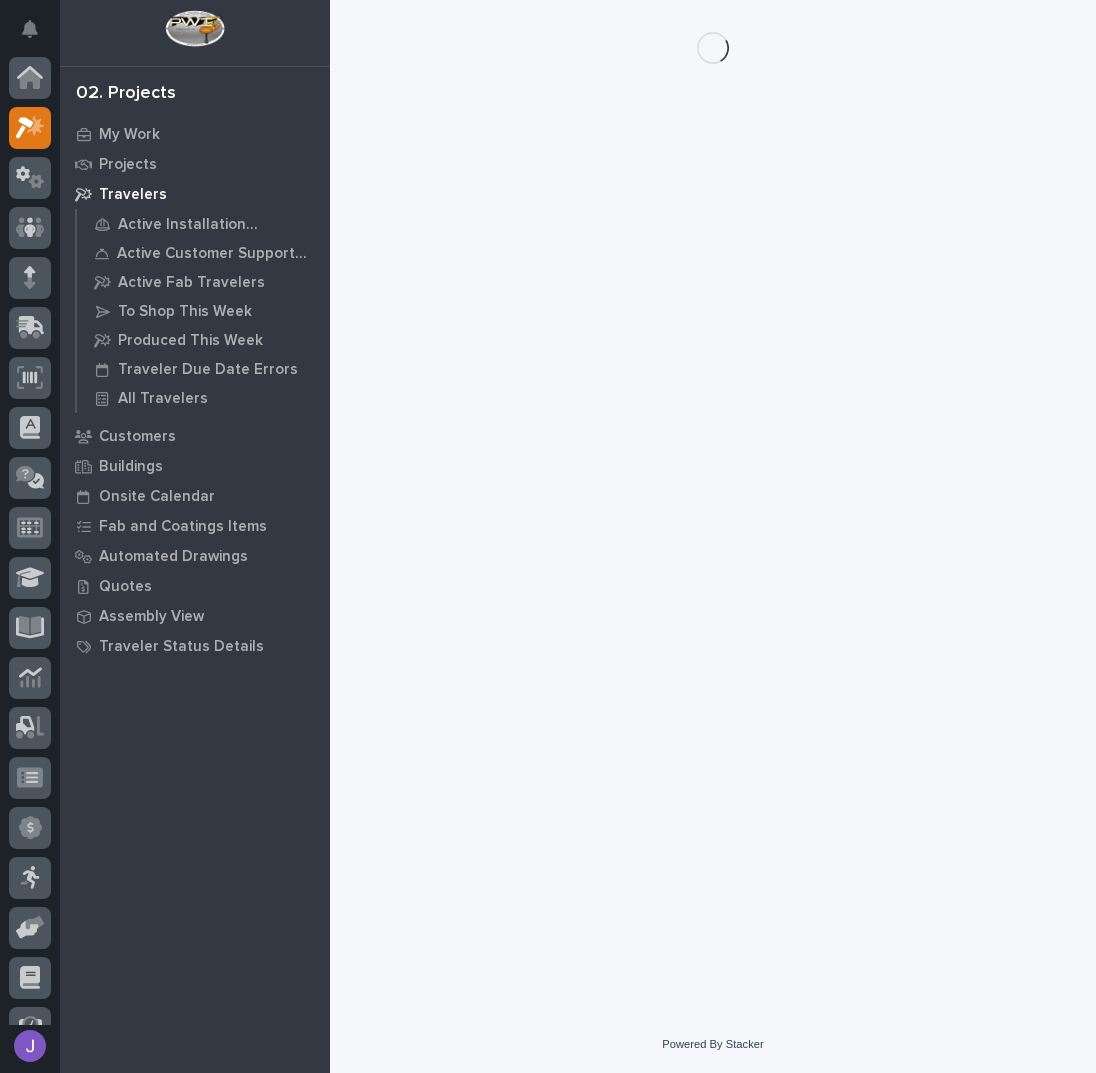 scroll, scrollTop: 0, scrollLeft: 0, axis: both 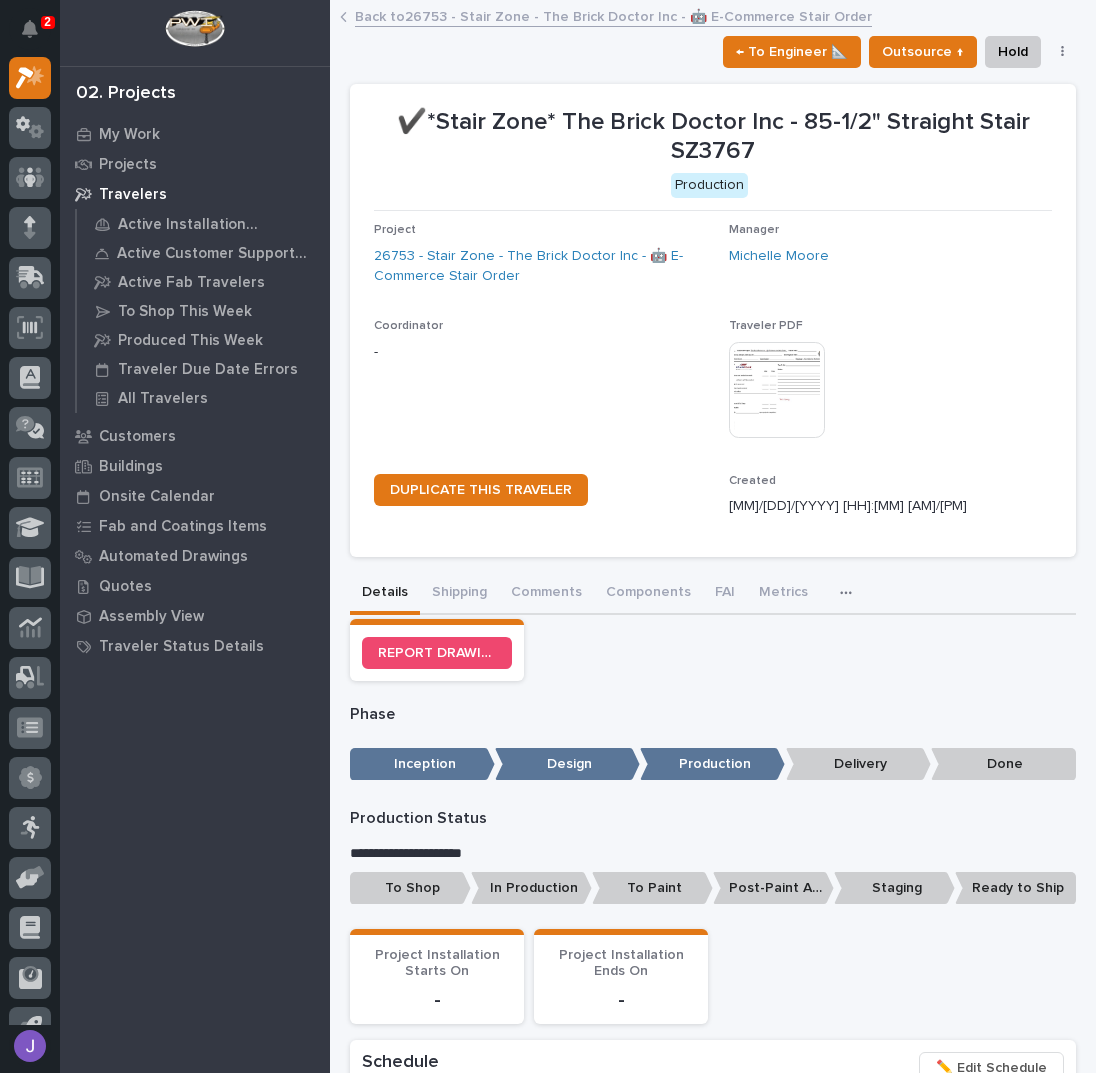 click on "To Shop" at bounding box center (410, 888) 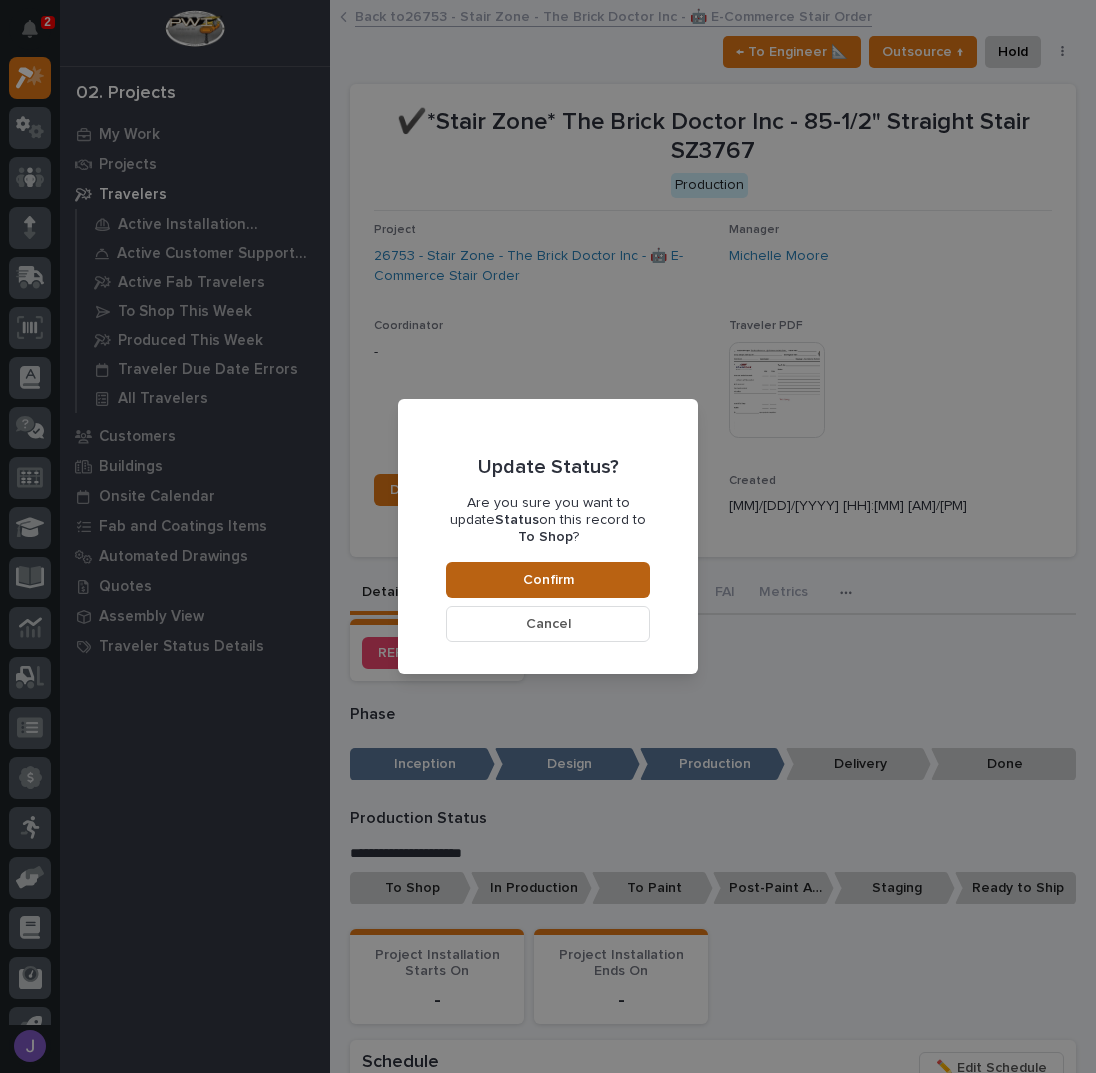 click on "Confirm" at bounding box center [548, 580] 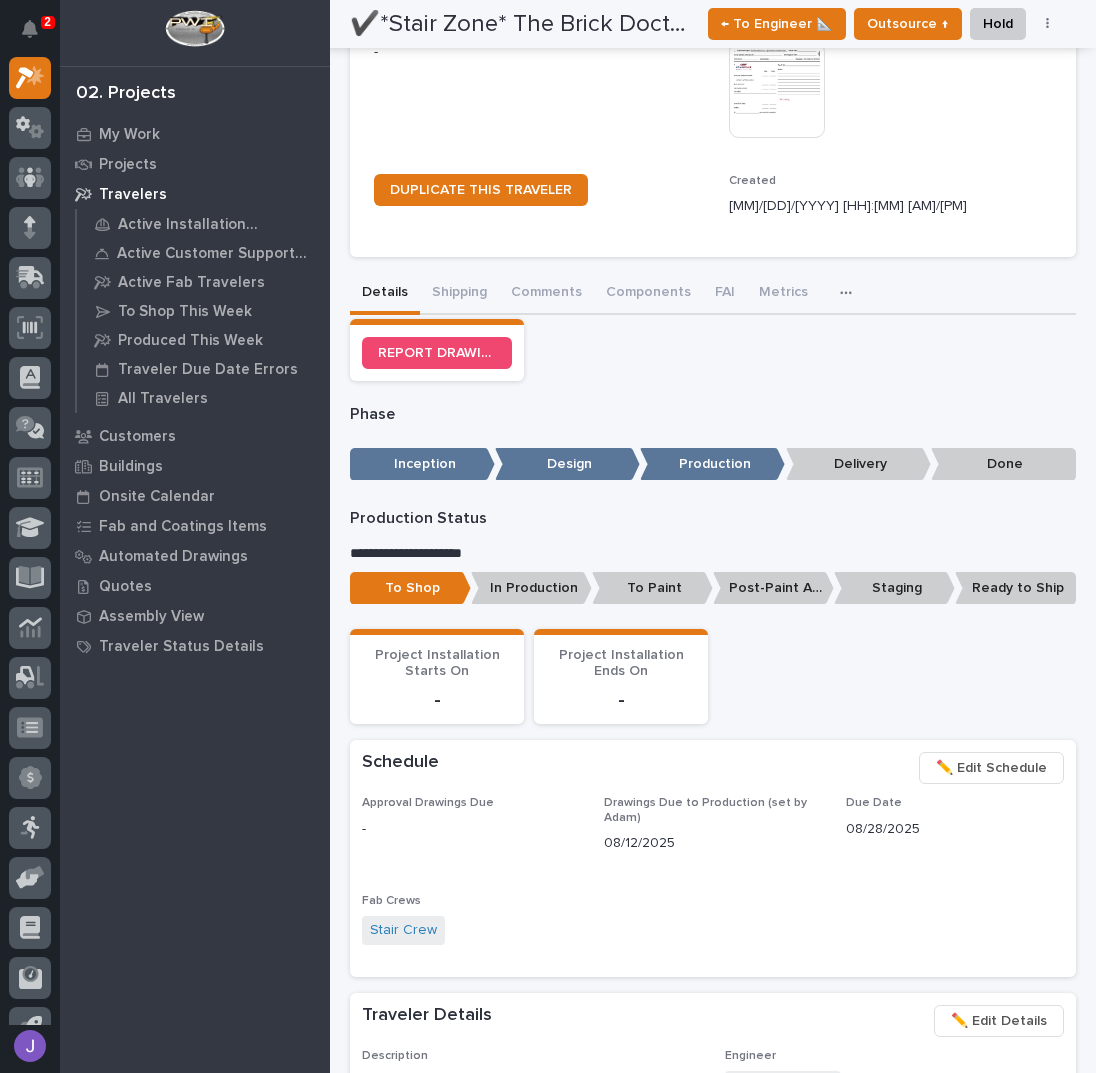 scroll, scrollTop: 0, scrollLeft: 0, axis: both 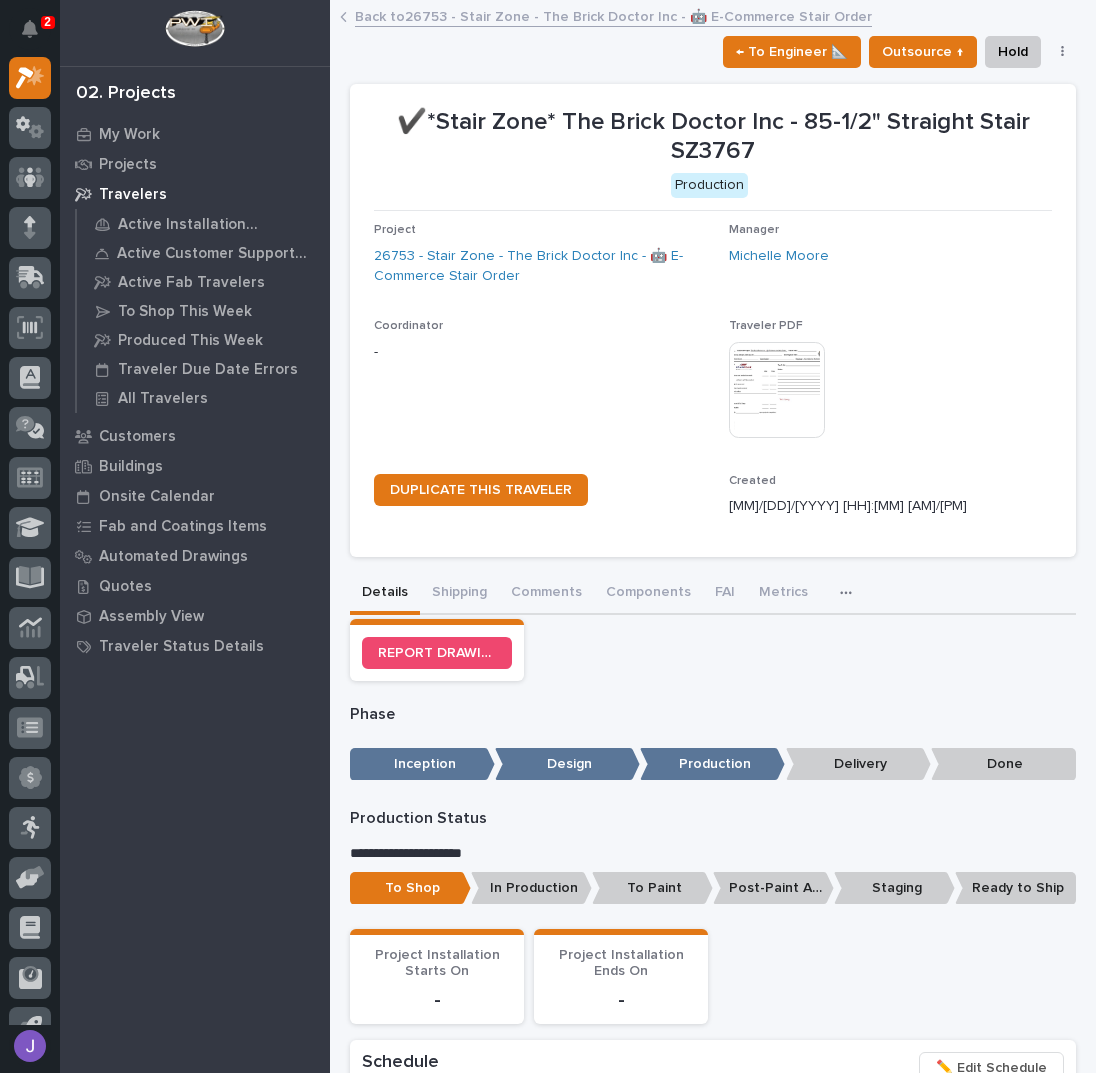 click on "Back to  26753 - Stair Zone - The Brick Doctor Inc - 🤖 E-Commerce Stair Order" at bounding box center [613, 15] 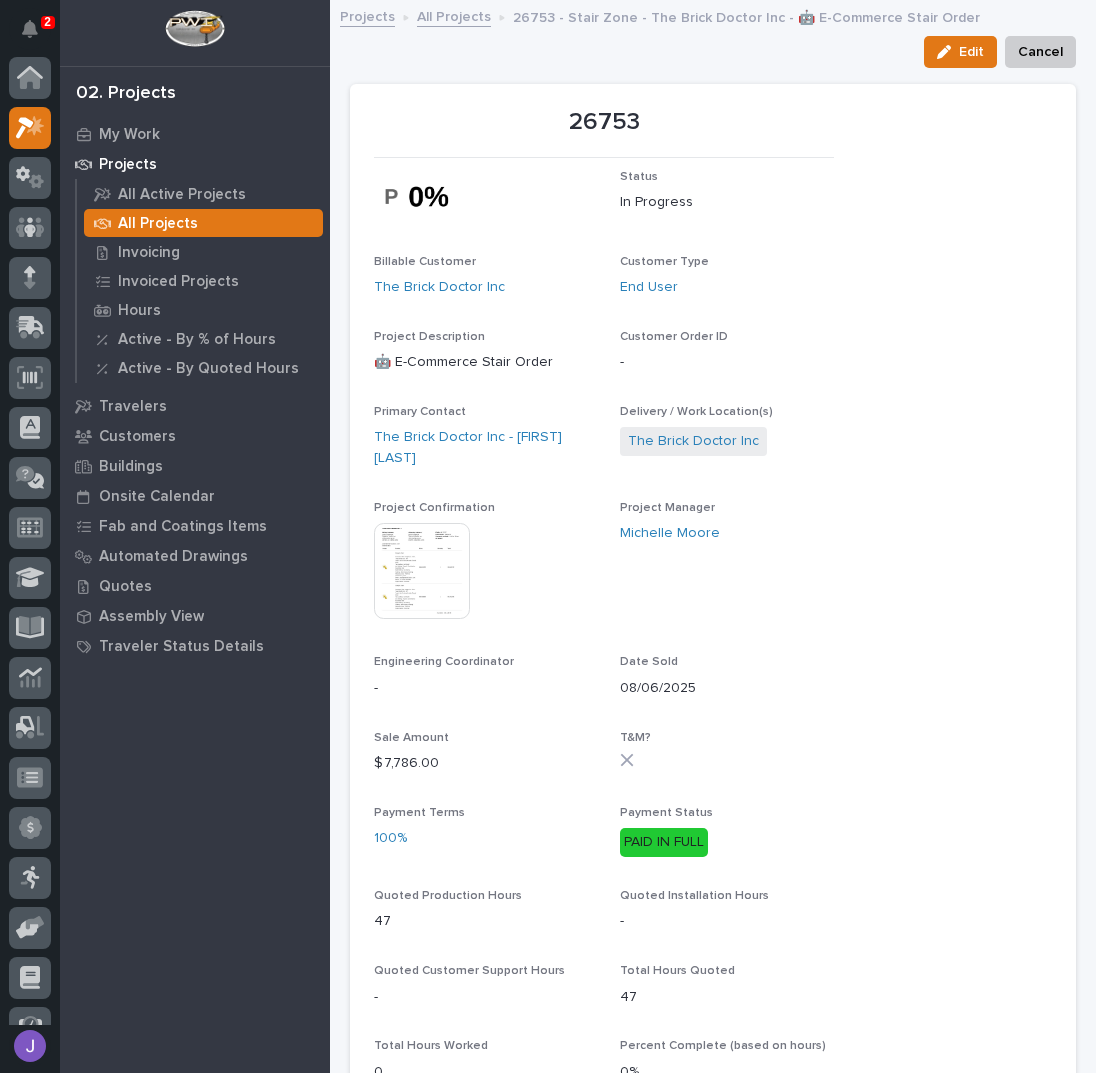 scroll, scrollTop: 50, scrollLeft: 0, axis: vertical 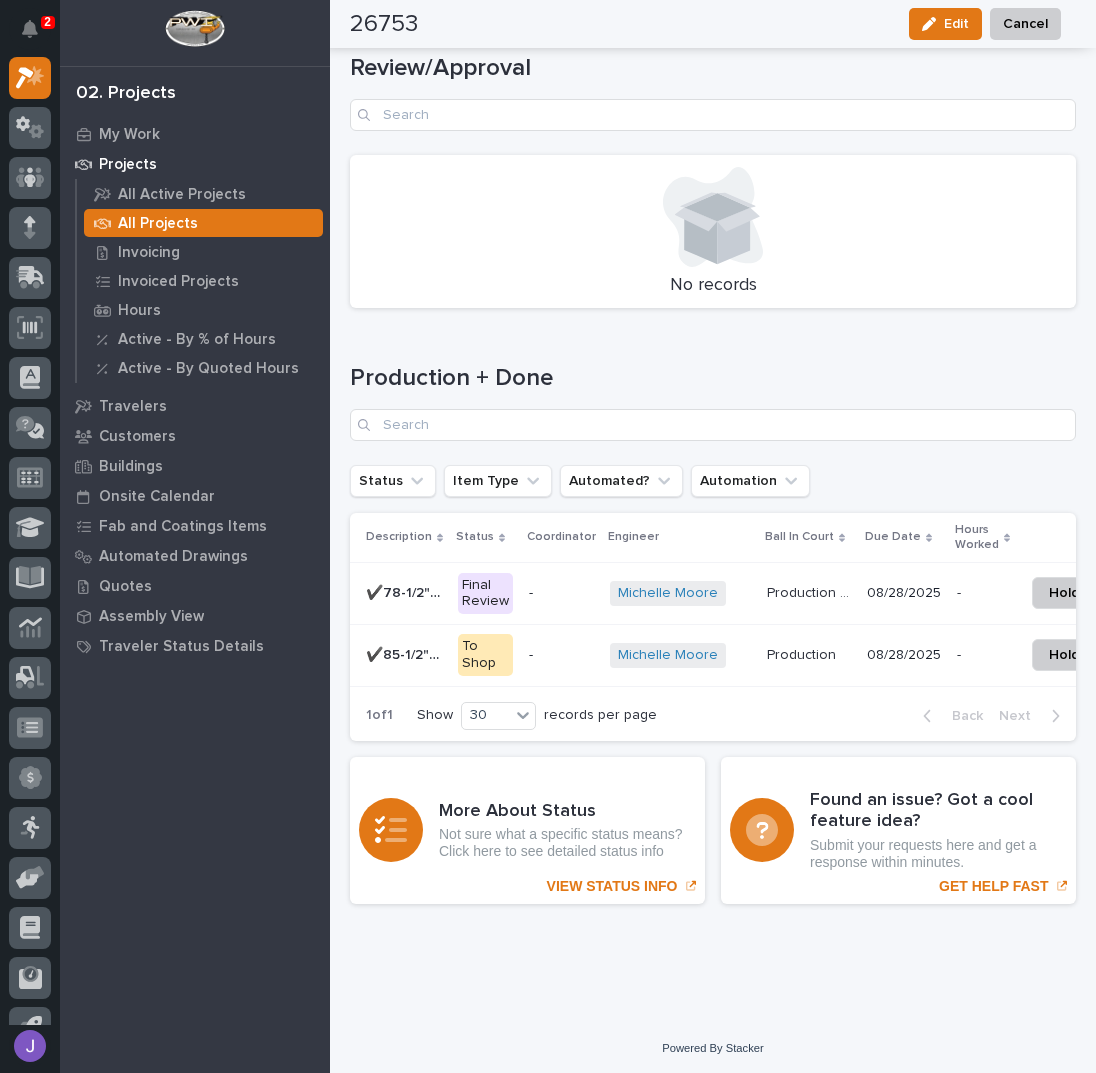 click on "Final Review" at bounding box center [485, 594] 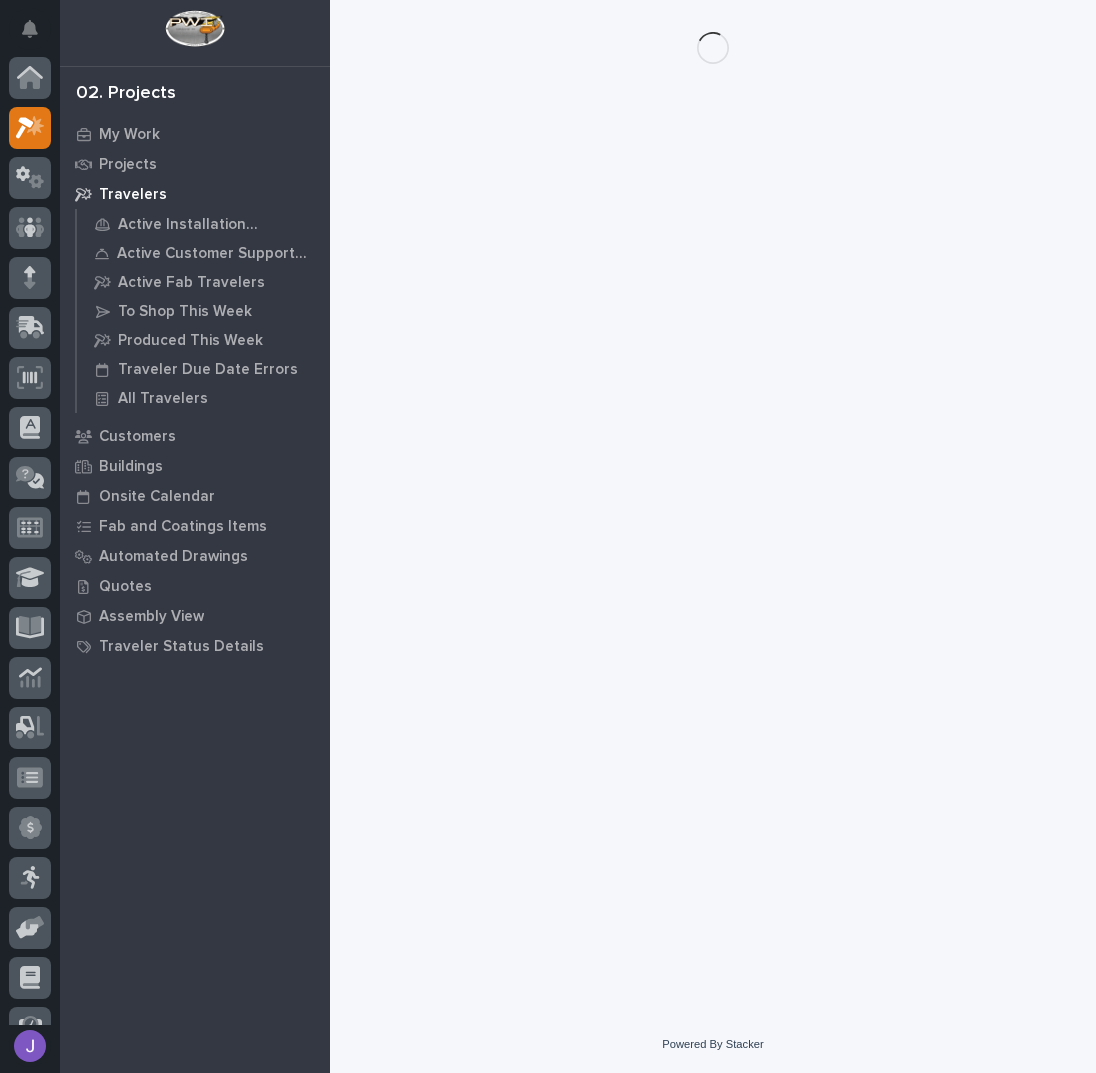 scroll, scrollTop: 0, scrollLeft: 0, axis: both 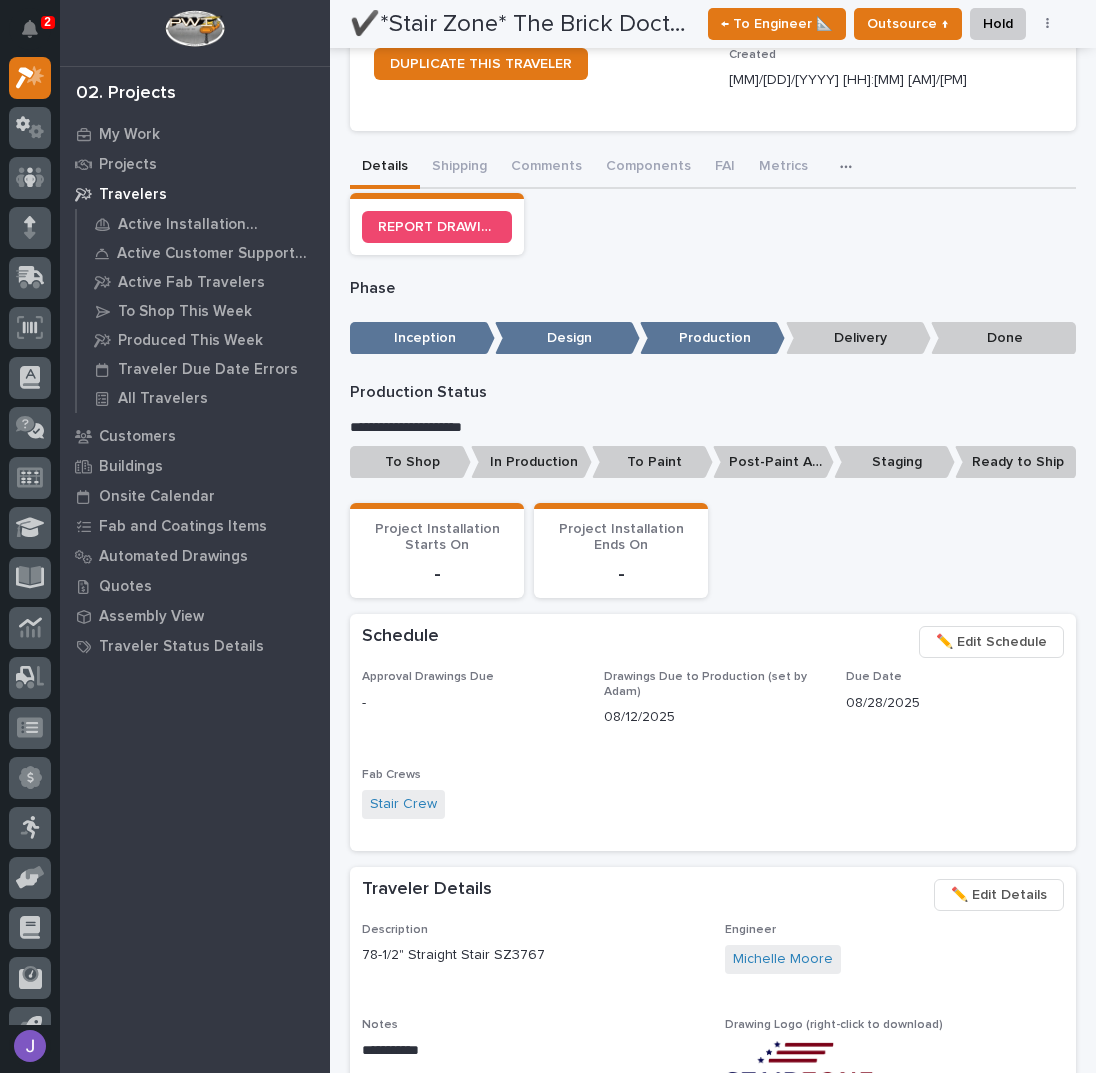 click on "To Shop" at bounding box center [410, 462] 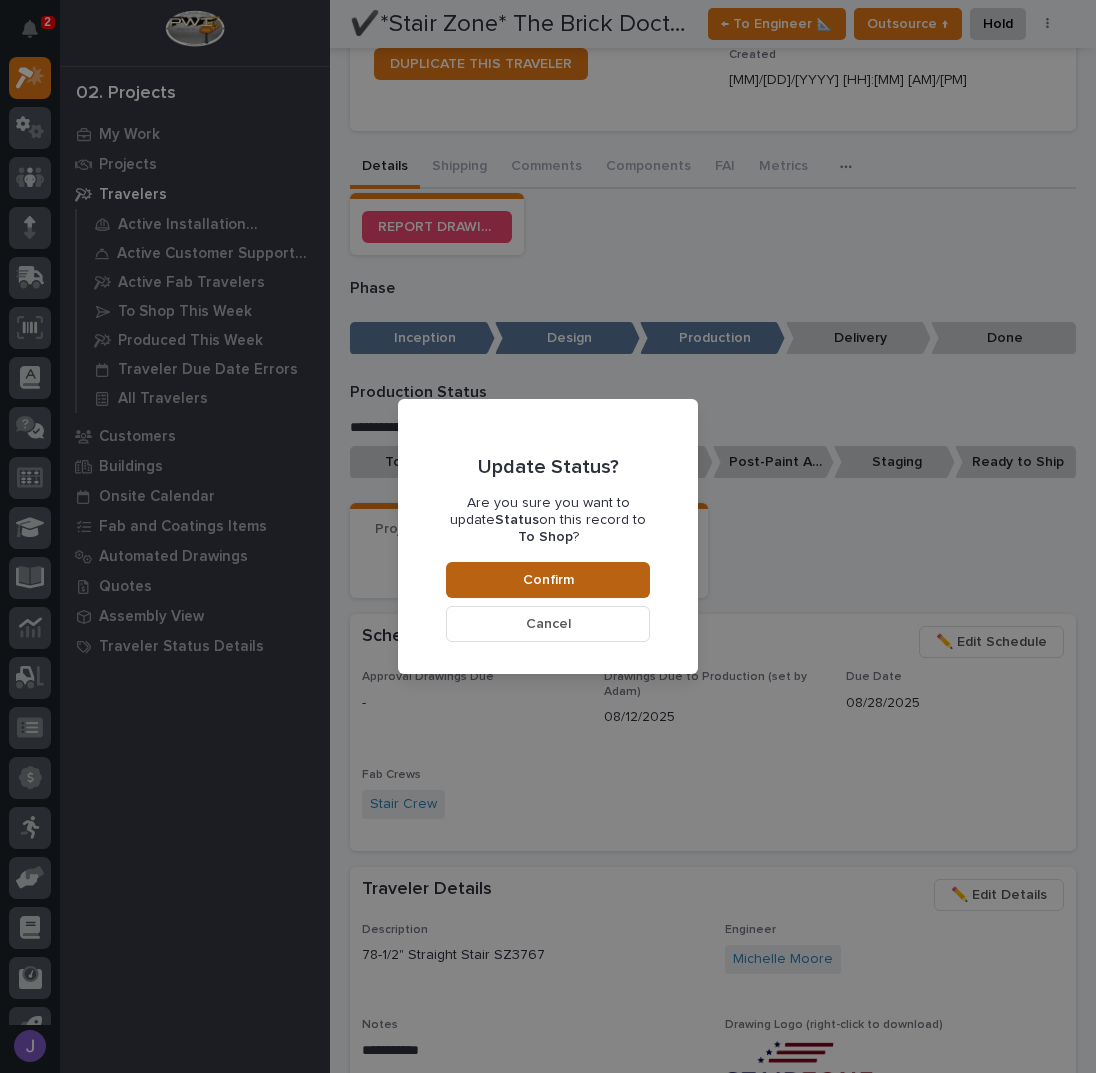 click on "Confirm" at bounding box center [548, 580] 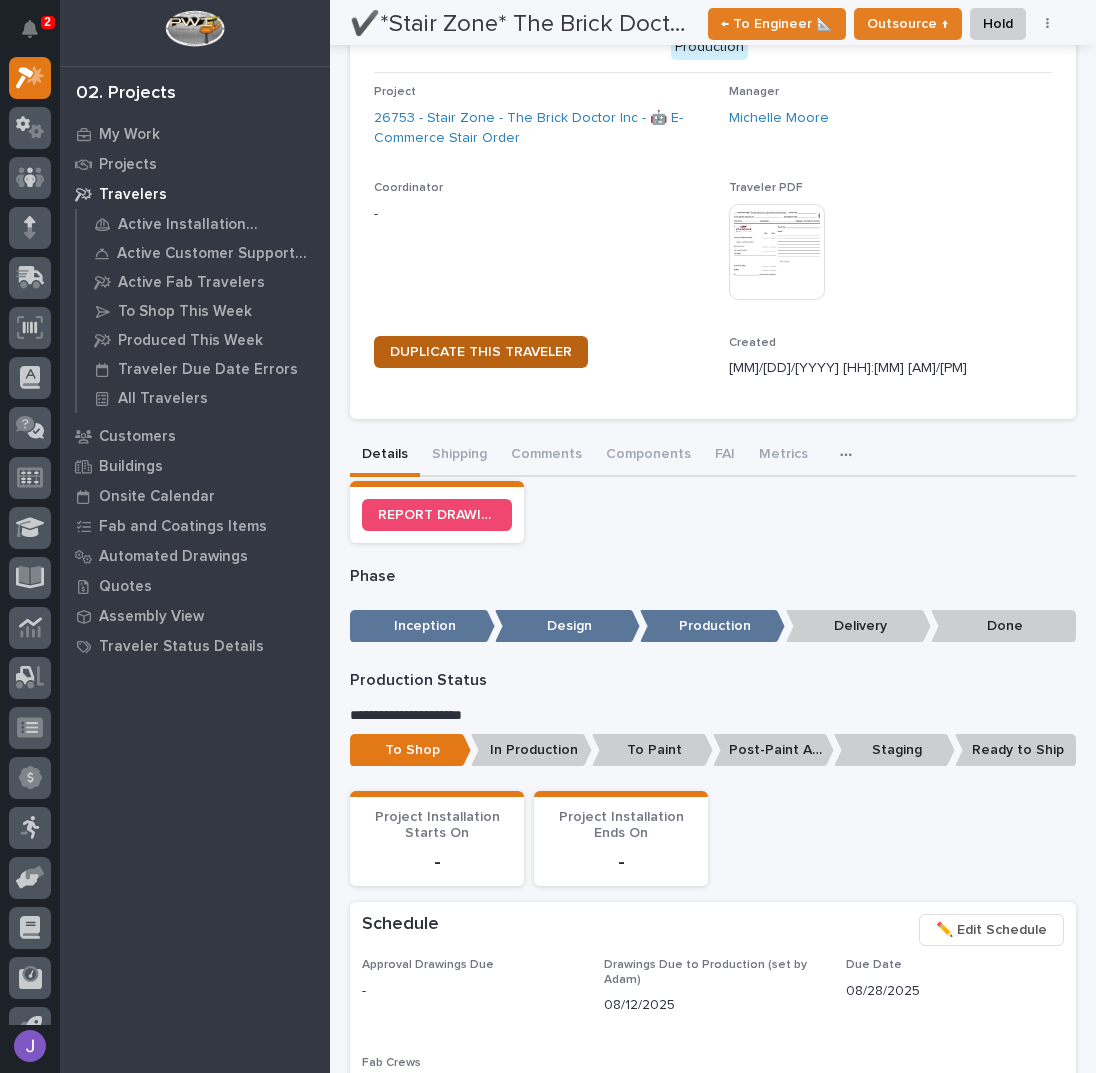 scroll, scrollTop: 0, scrollLeft: 0, axis: both 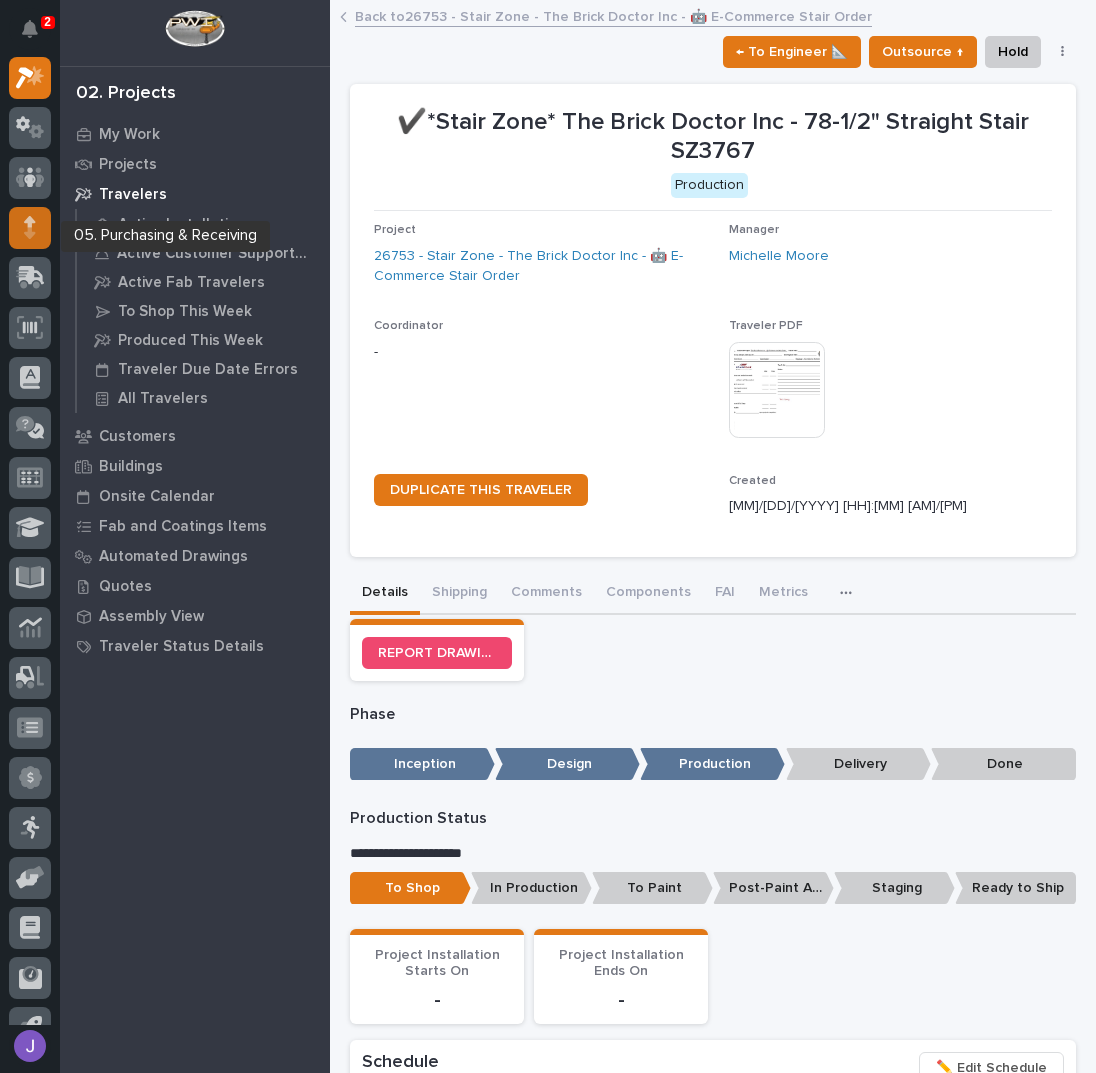 click at bounding box center (30, 541) 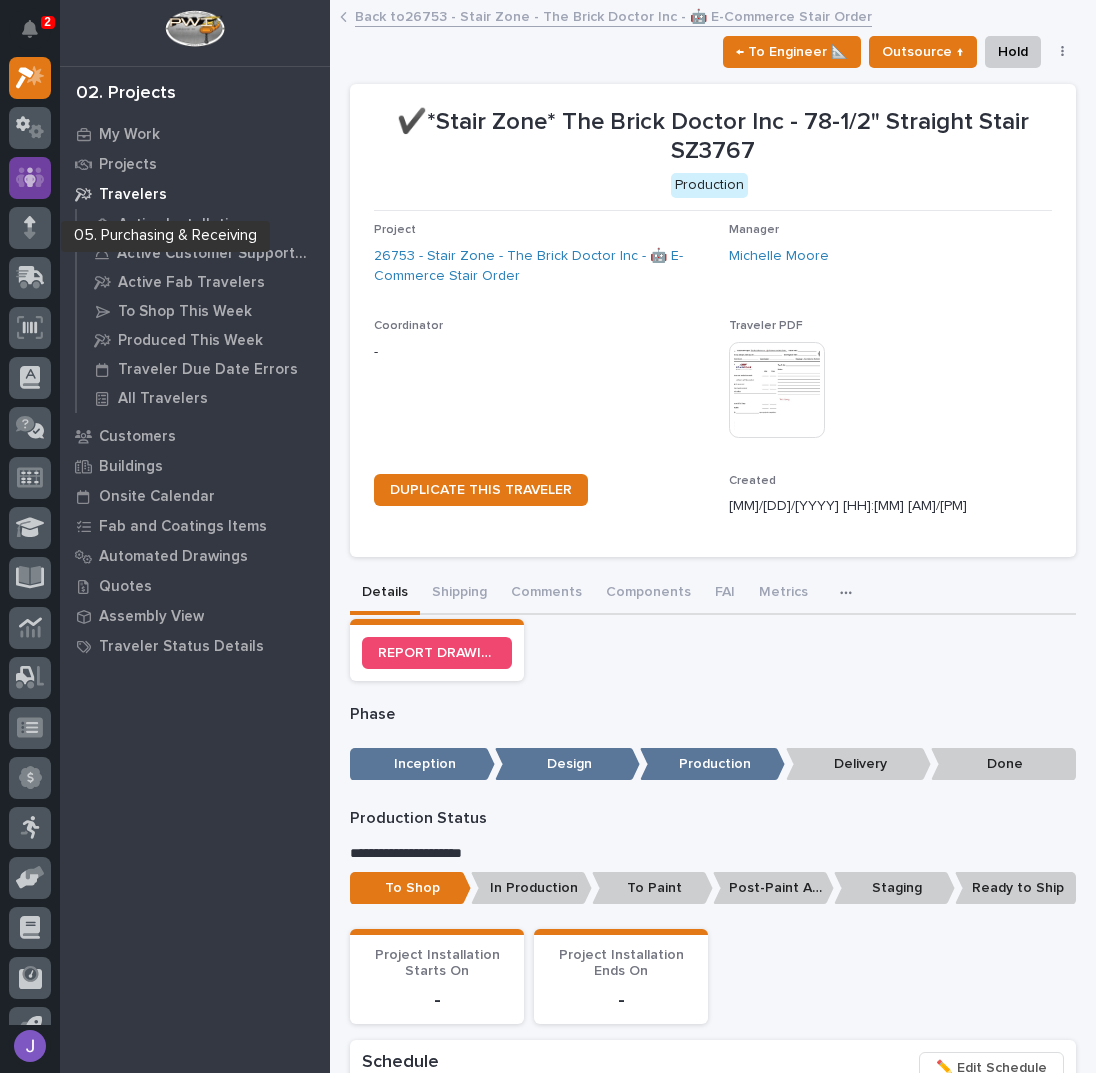 scroll, scrollTop: 0, scrollLeft: 0, axis: both 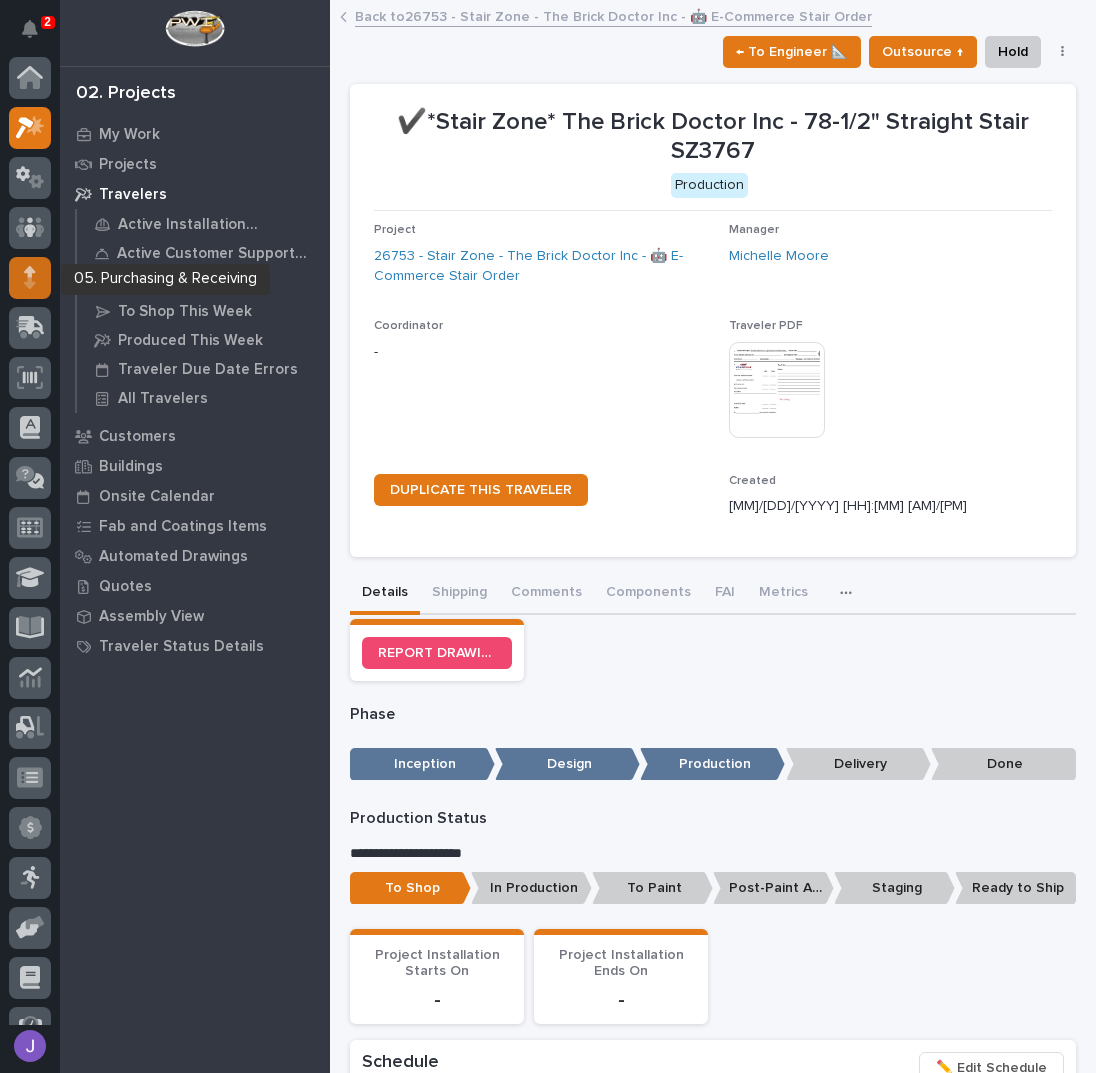 click 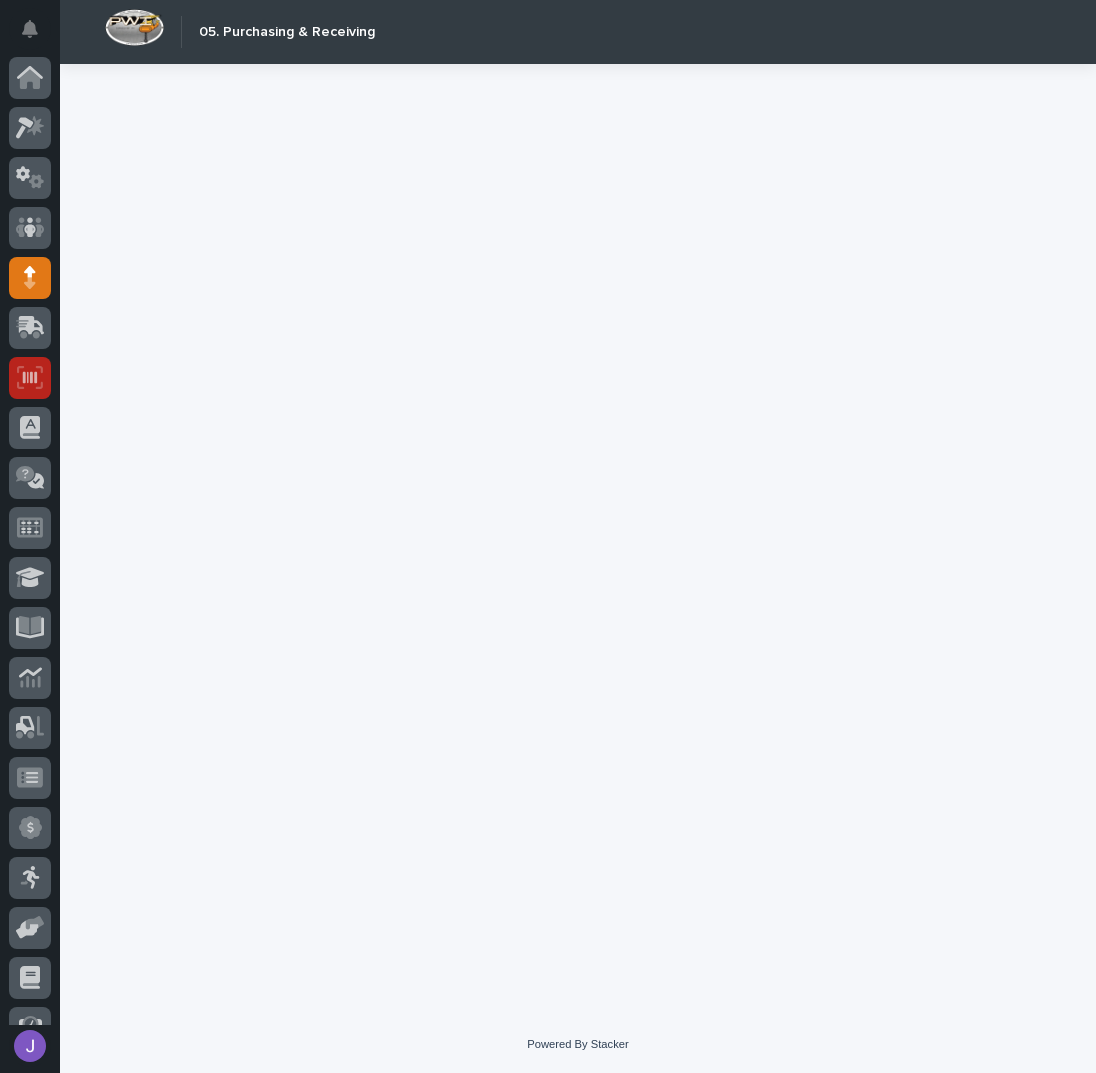 scroll, scrollTop: 82, scrollLeft: 0, axis: vertical 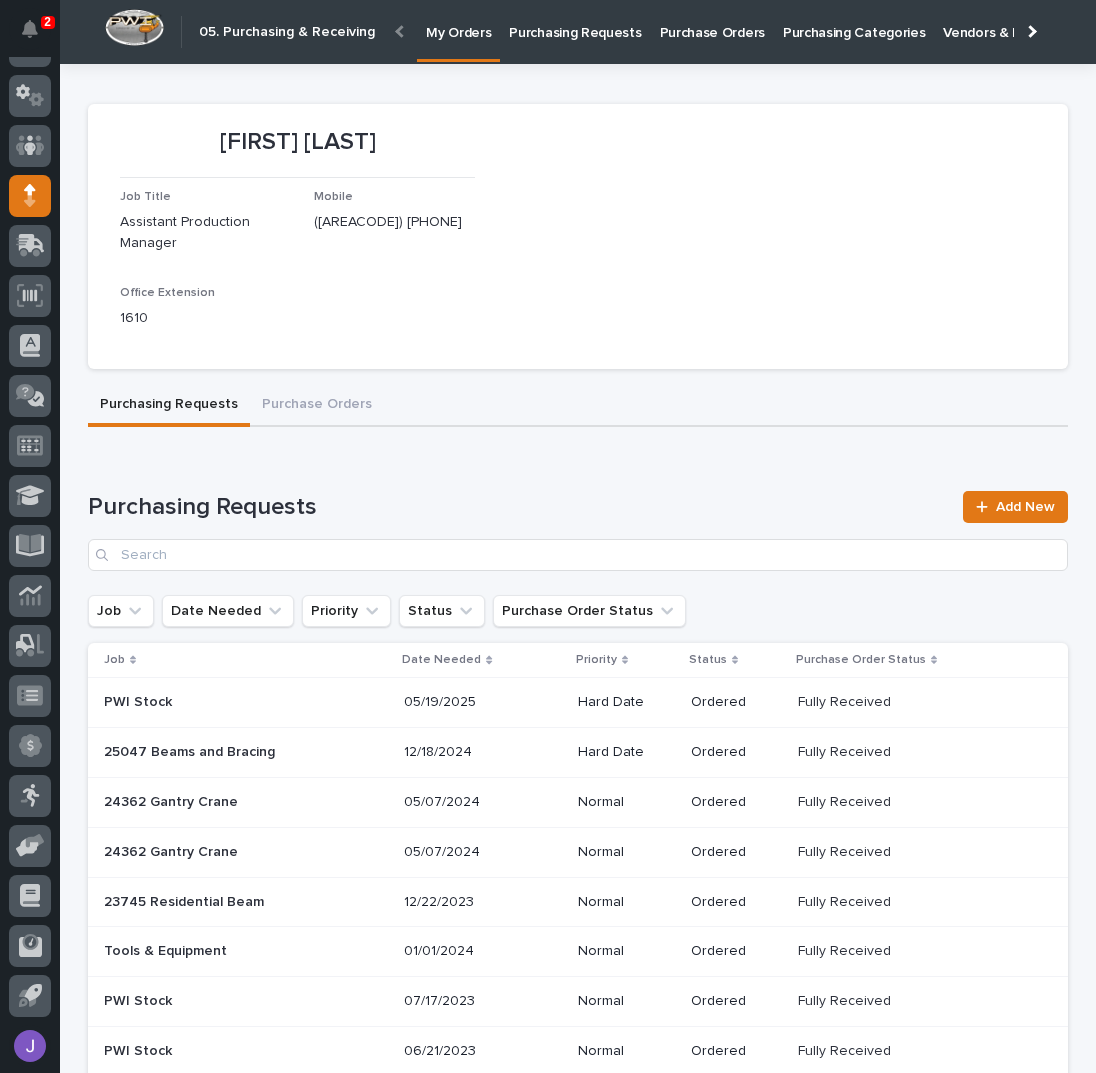 click on "Purchasing Requests" at bounding box center [575, 21] 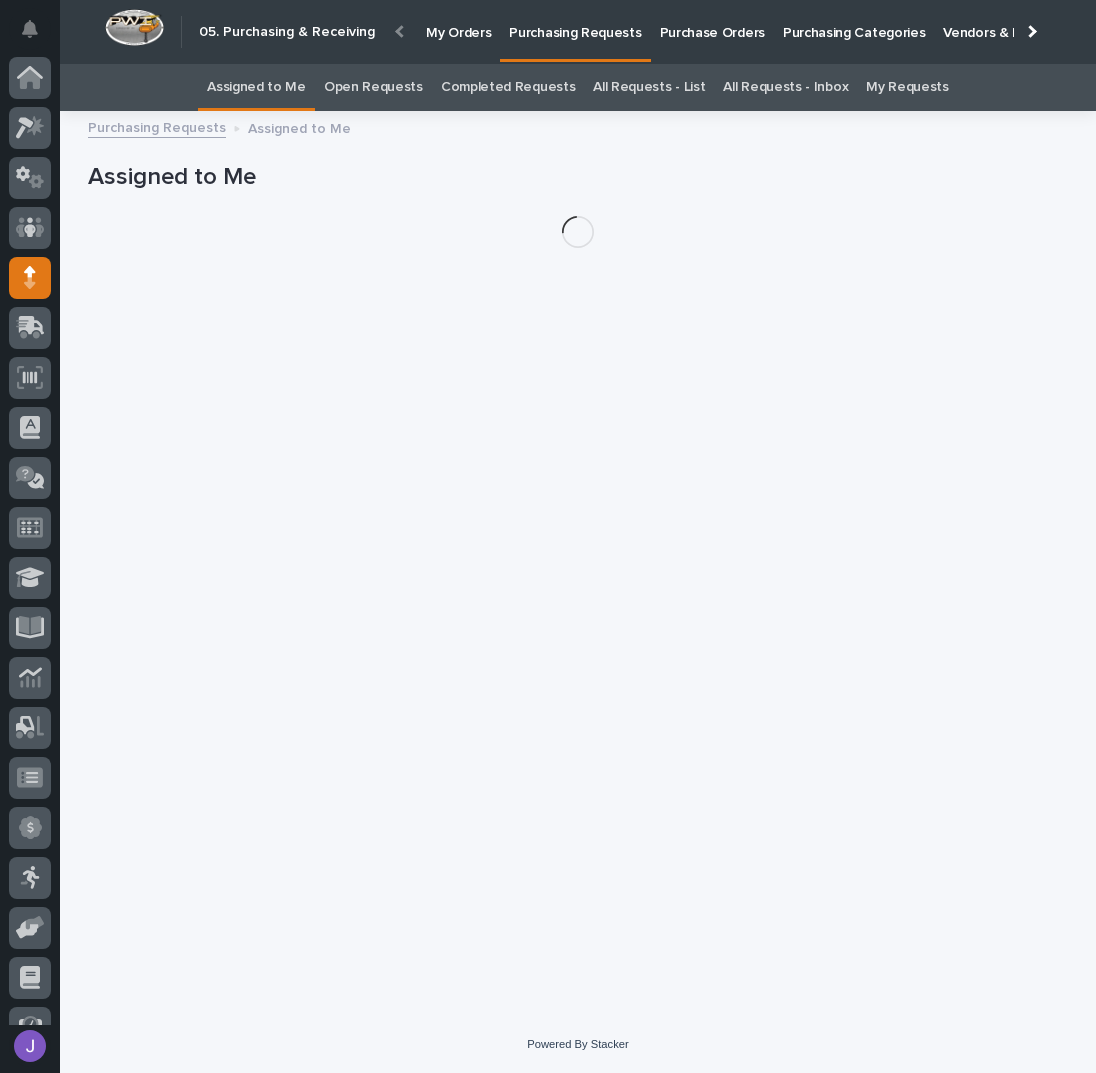 scroll, scrollTop: 82, scrollLeft: 0, axis: vertical 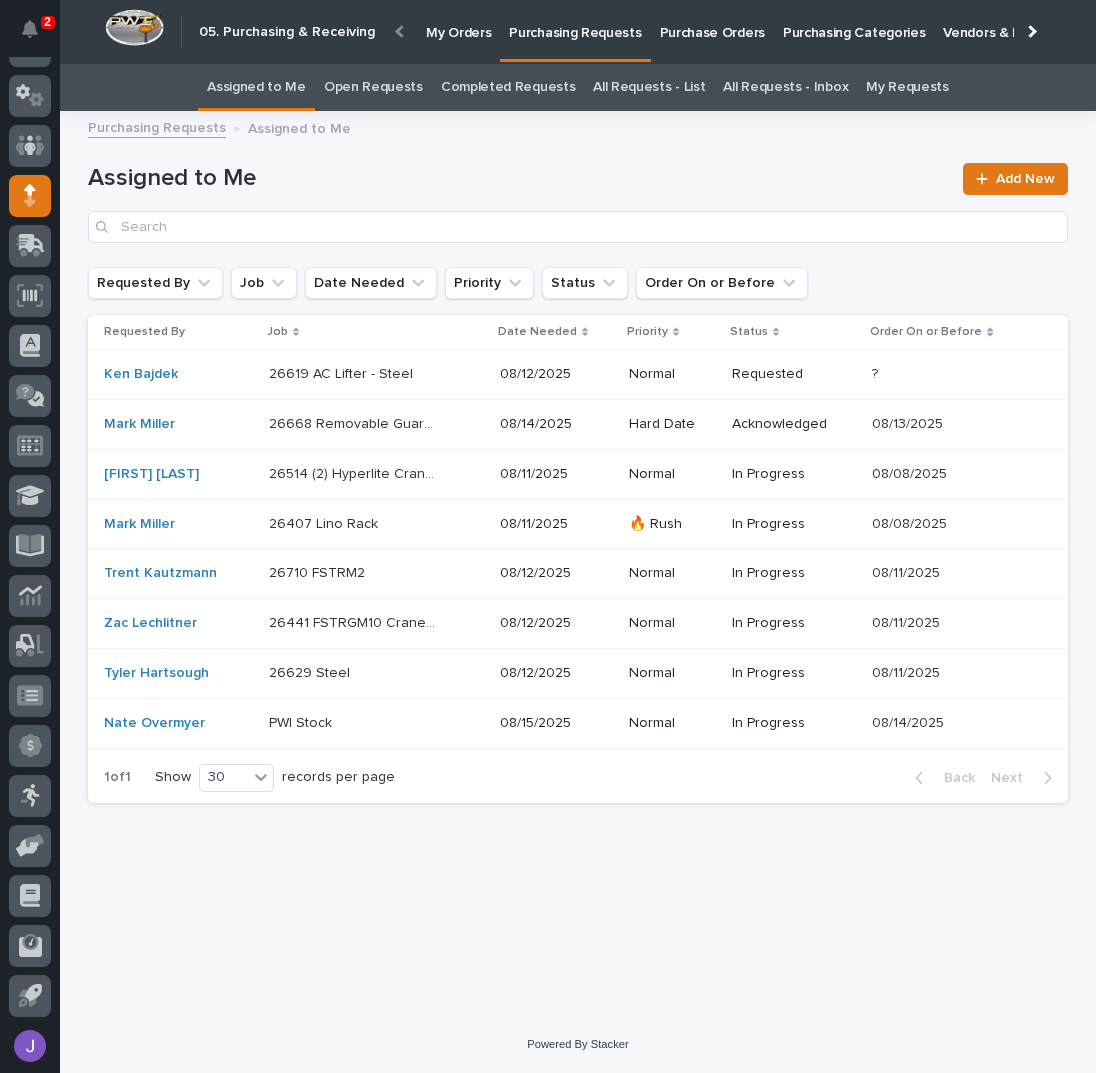 click on "26619 AC Lifter - Steel  26619 AC Lifter - Steel" at bounding box center (376, 374) 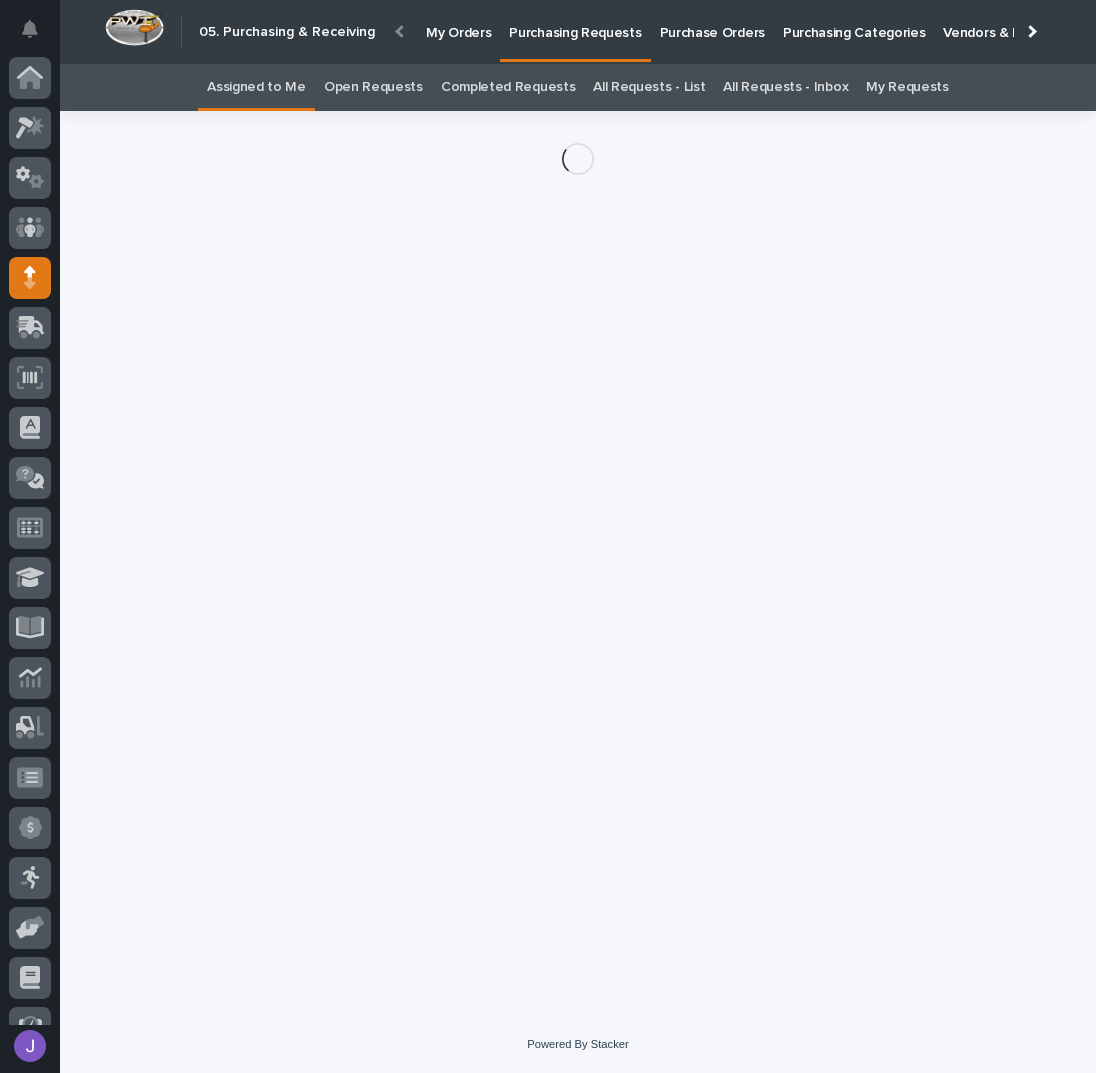 scroll, scrollTop: 82, scrollLeft: 0, axis: vertical 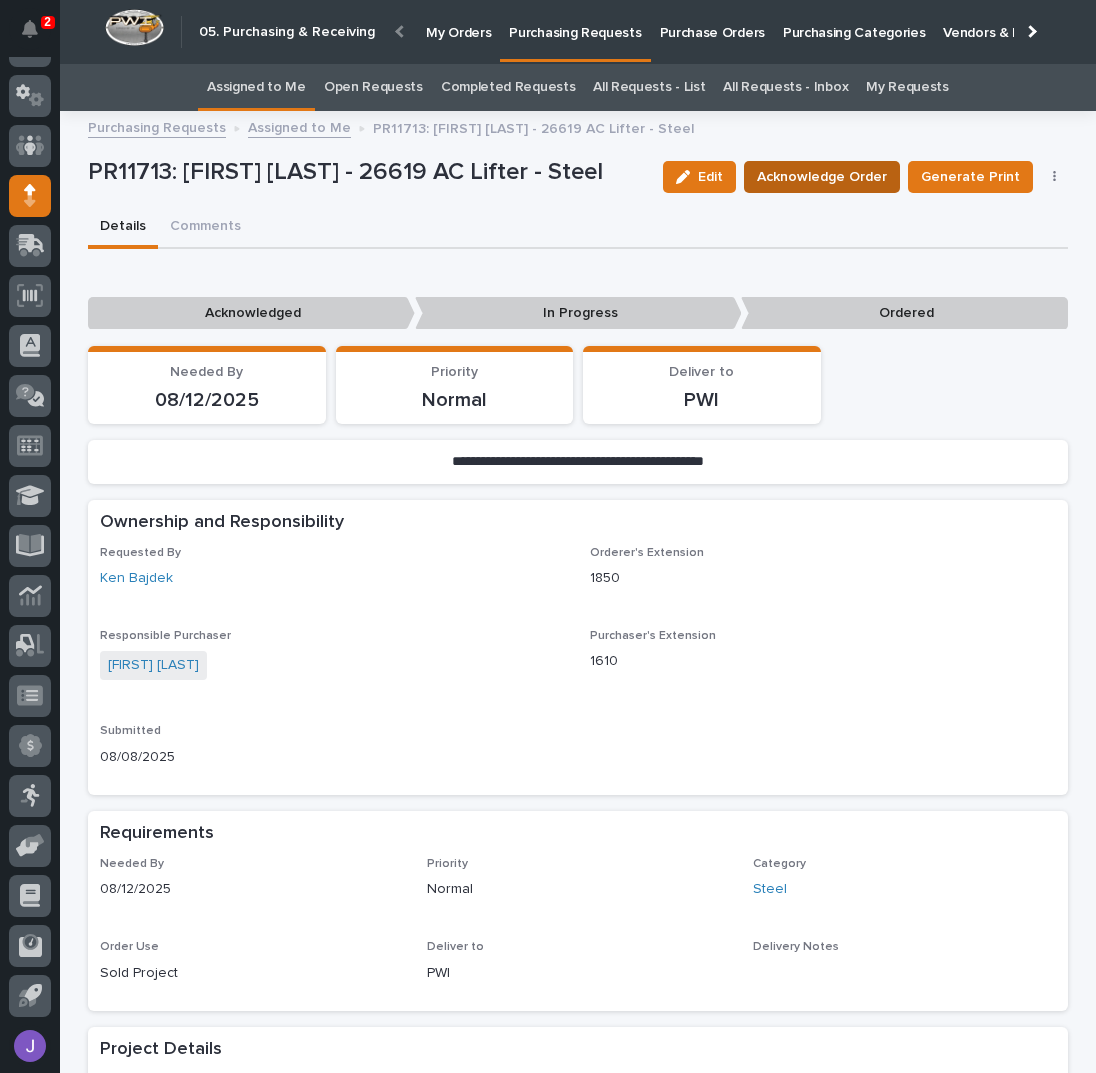 click on "Acknowledge Order" at bounding box center (822, 177) 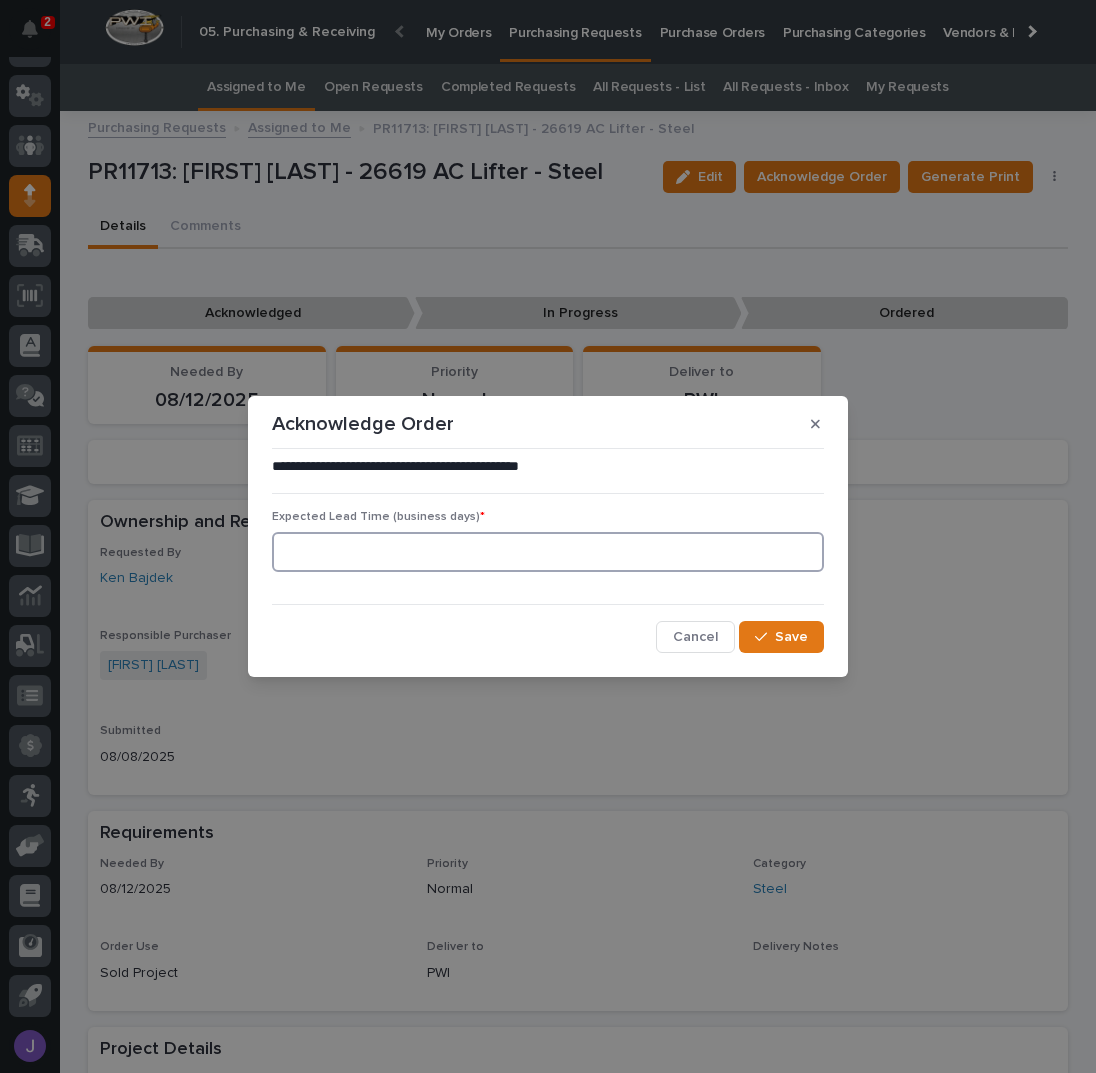 click at bounding box center (548, 552) 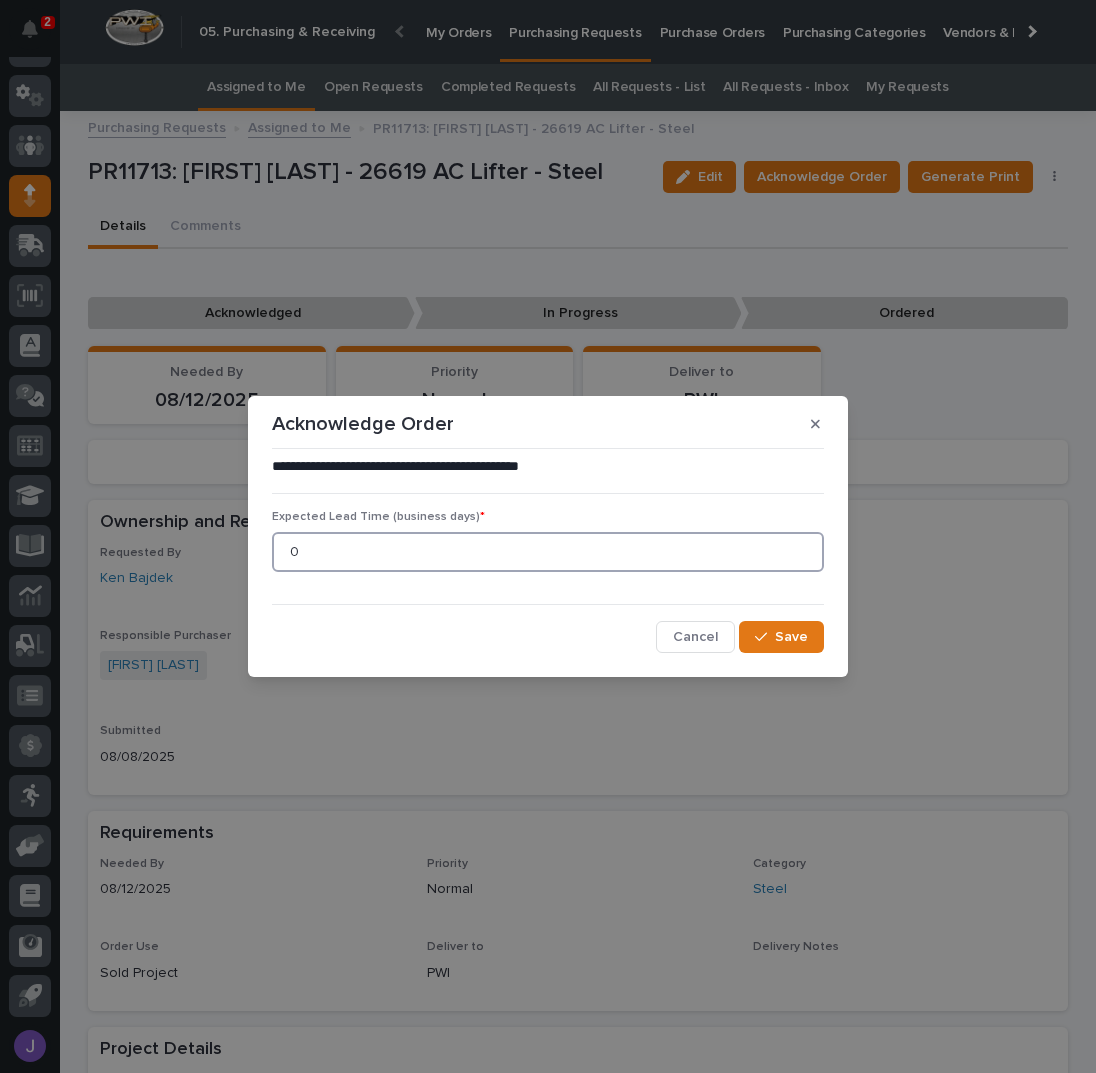 type on "0" 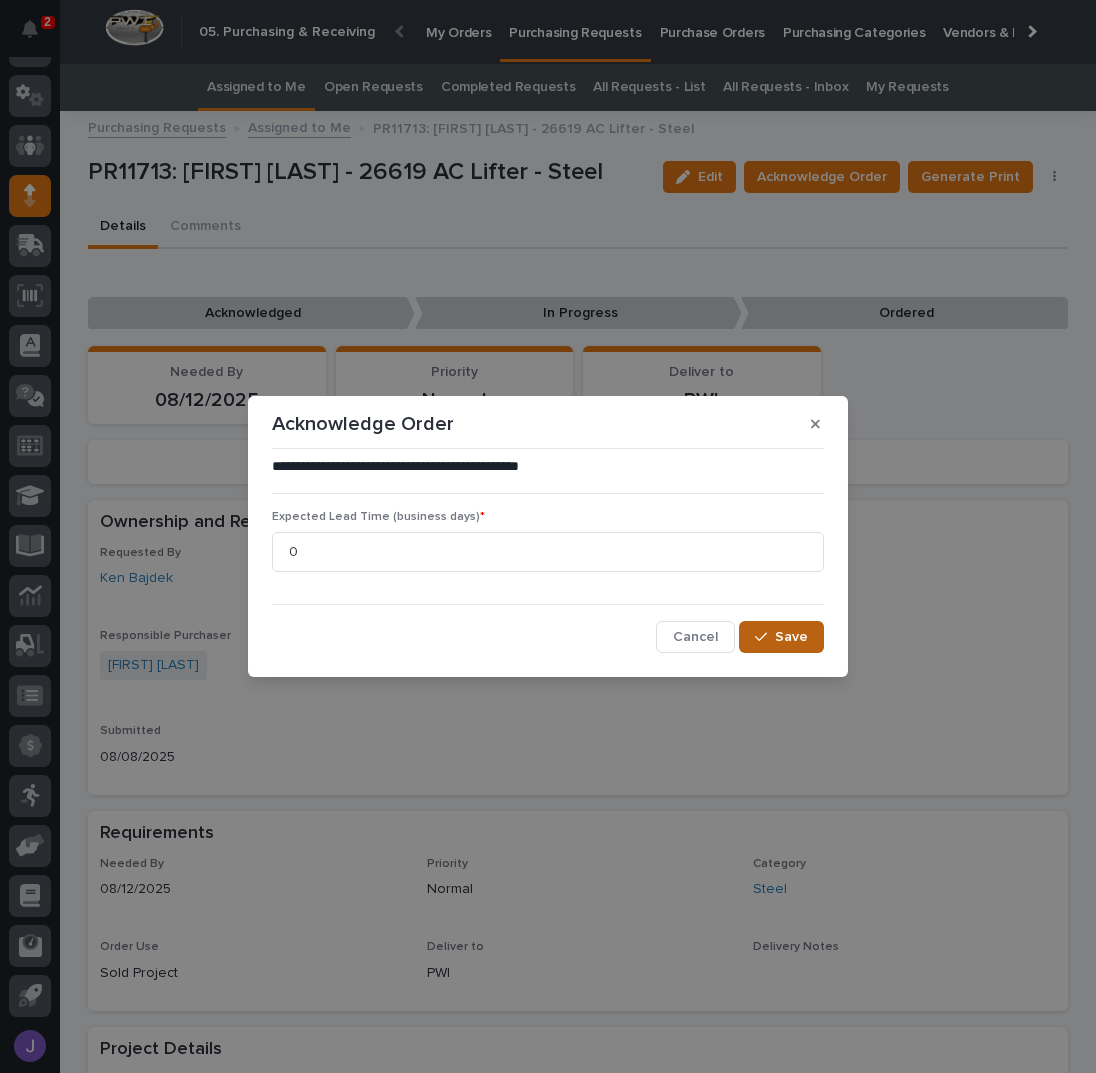 click on "Save" at bounding box center [791, 637] 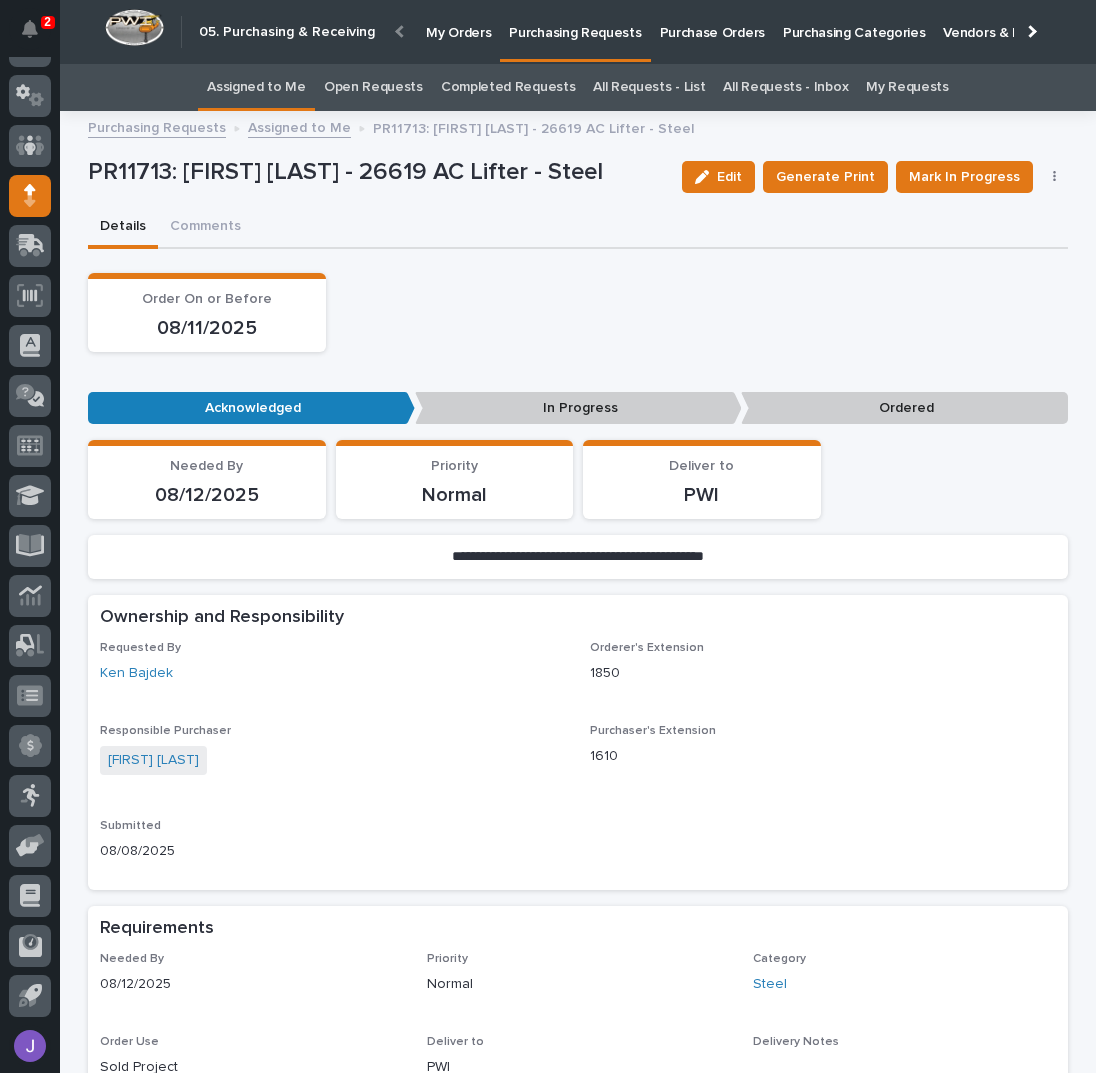 click on "**********" at bounding box center (578, 1261) 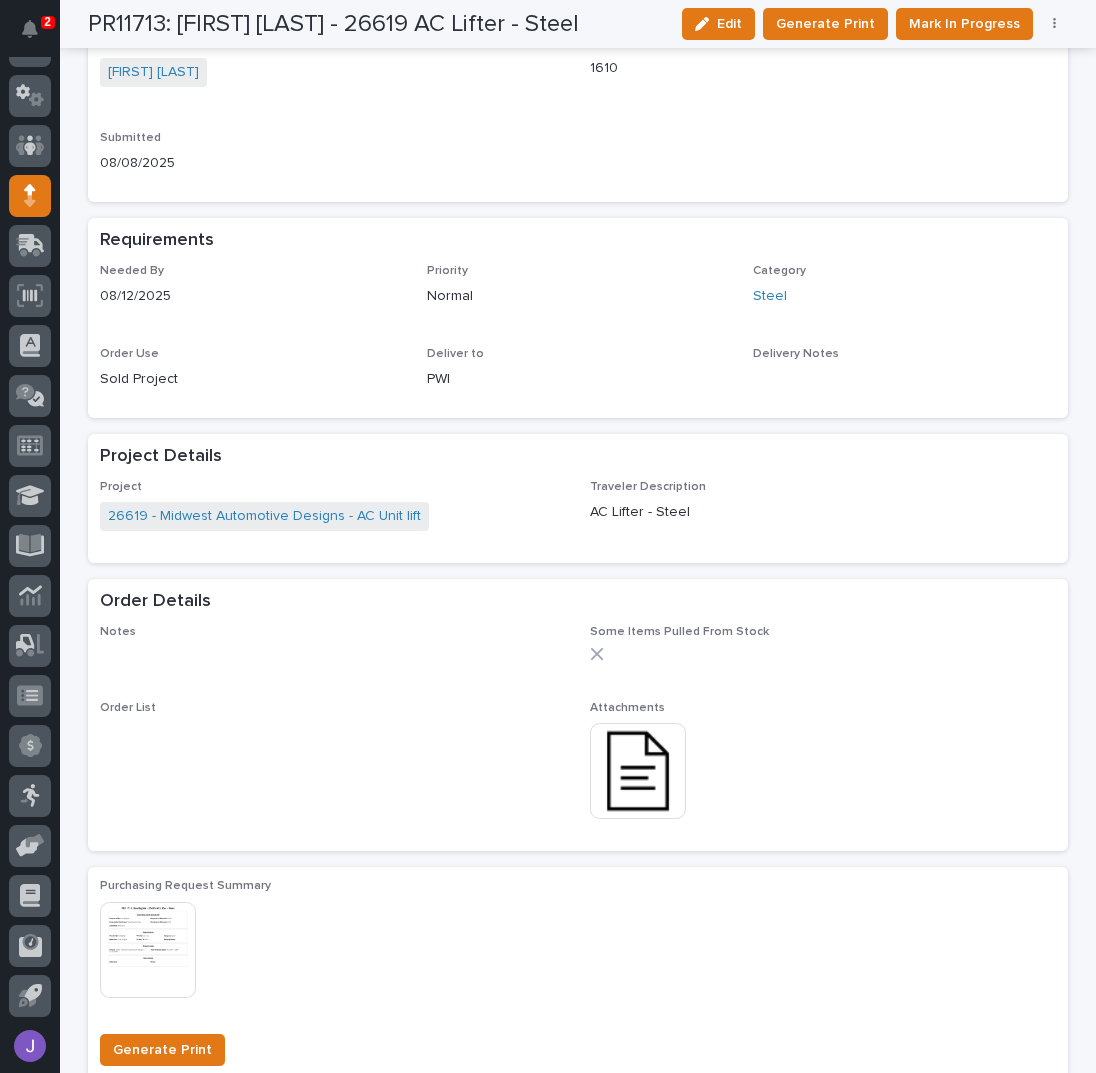scroll, scrollTop: 800, scrollLeft: 0, axis: vertical 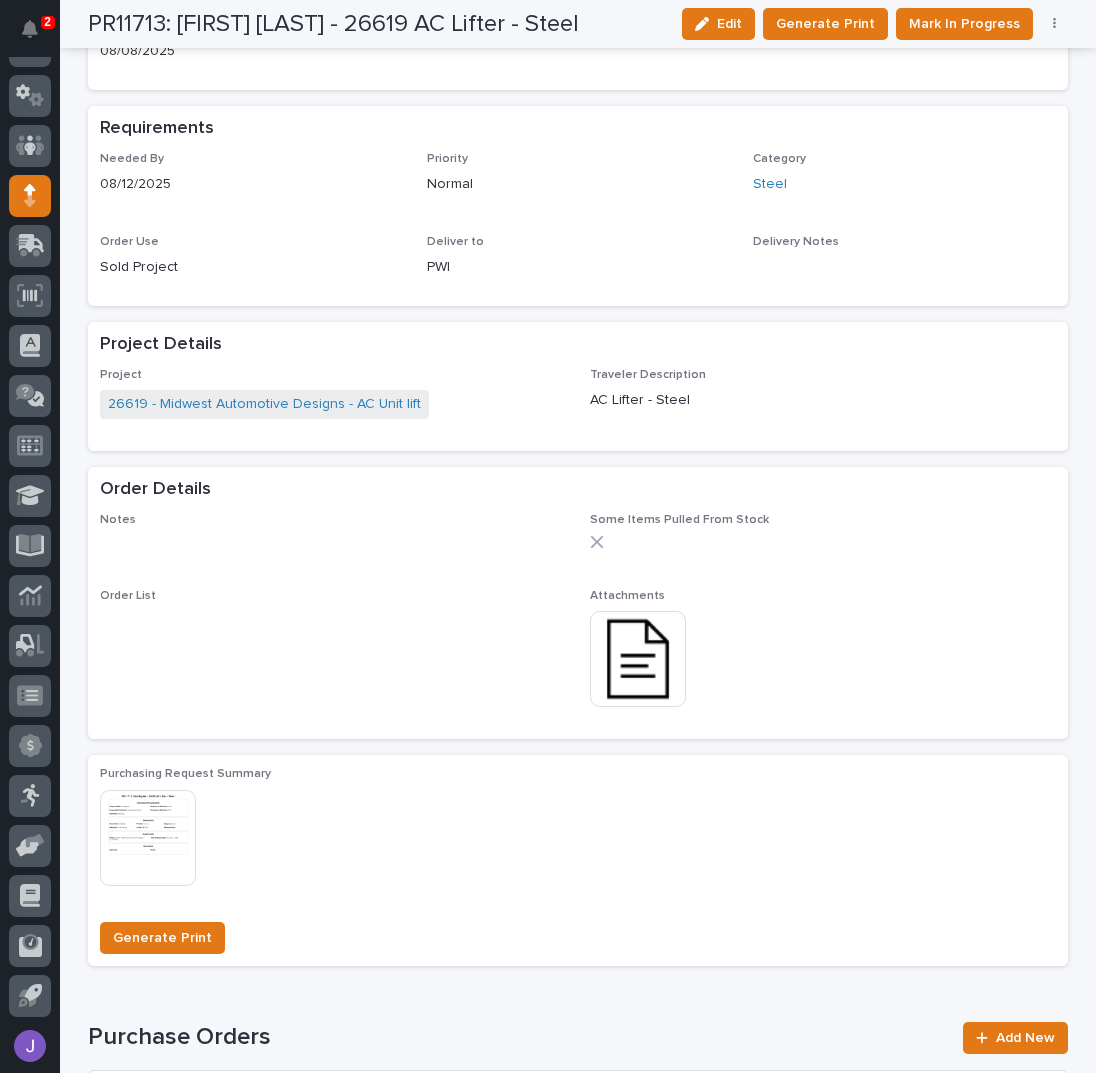 click at bounding box center [638, 659] 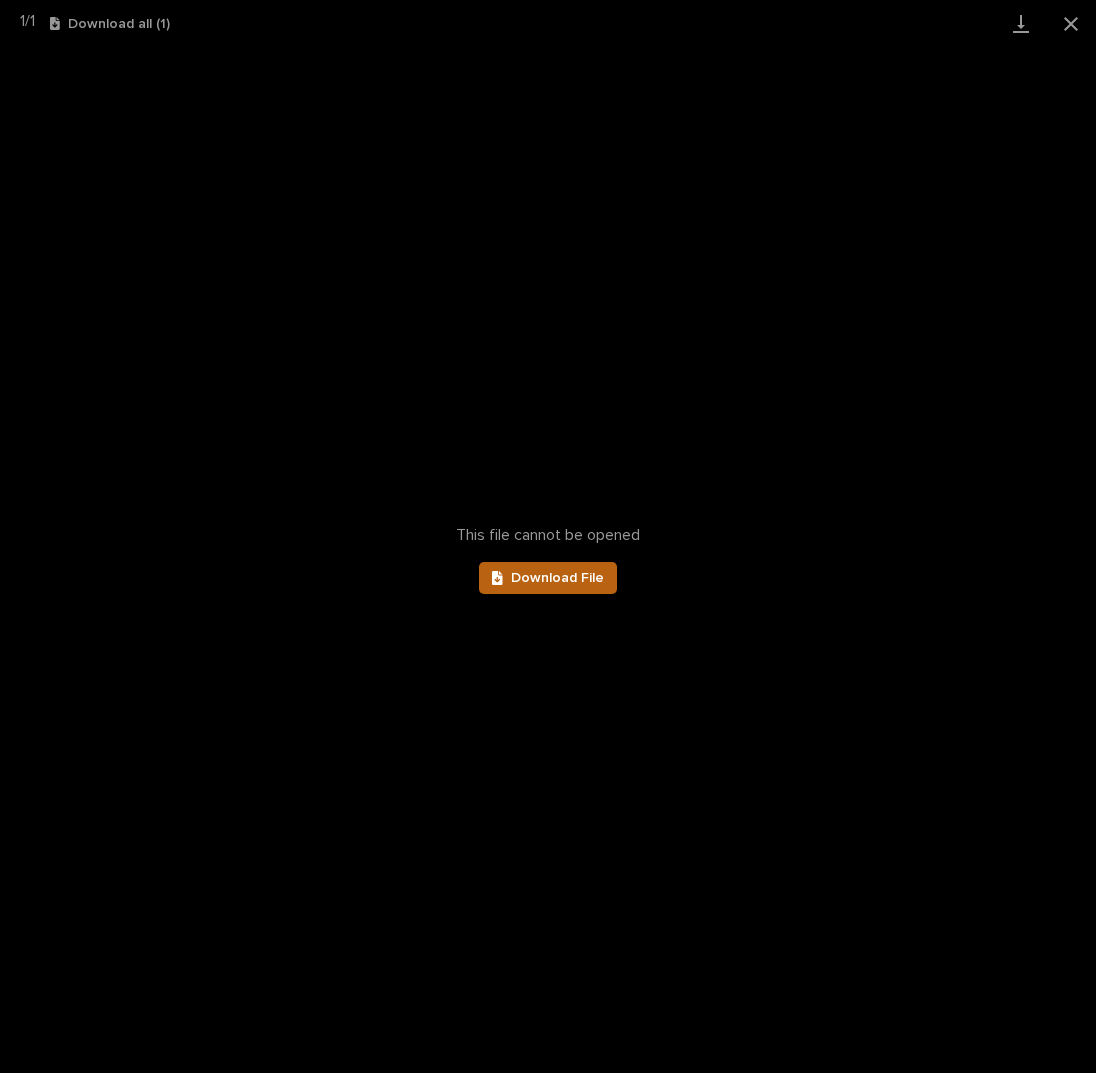 click on "Download File" at bounding box center (557, 578) 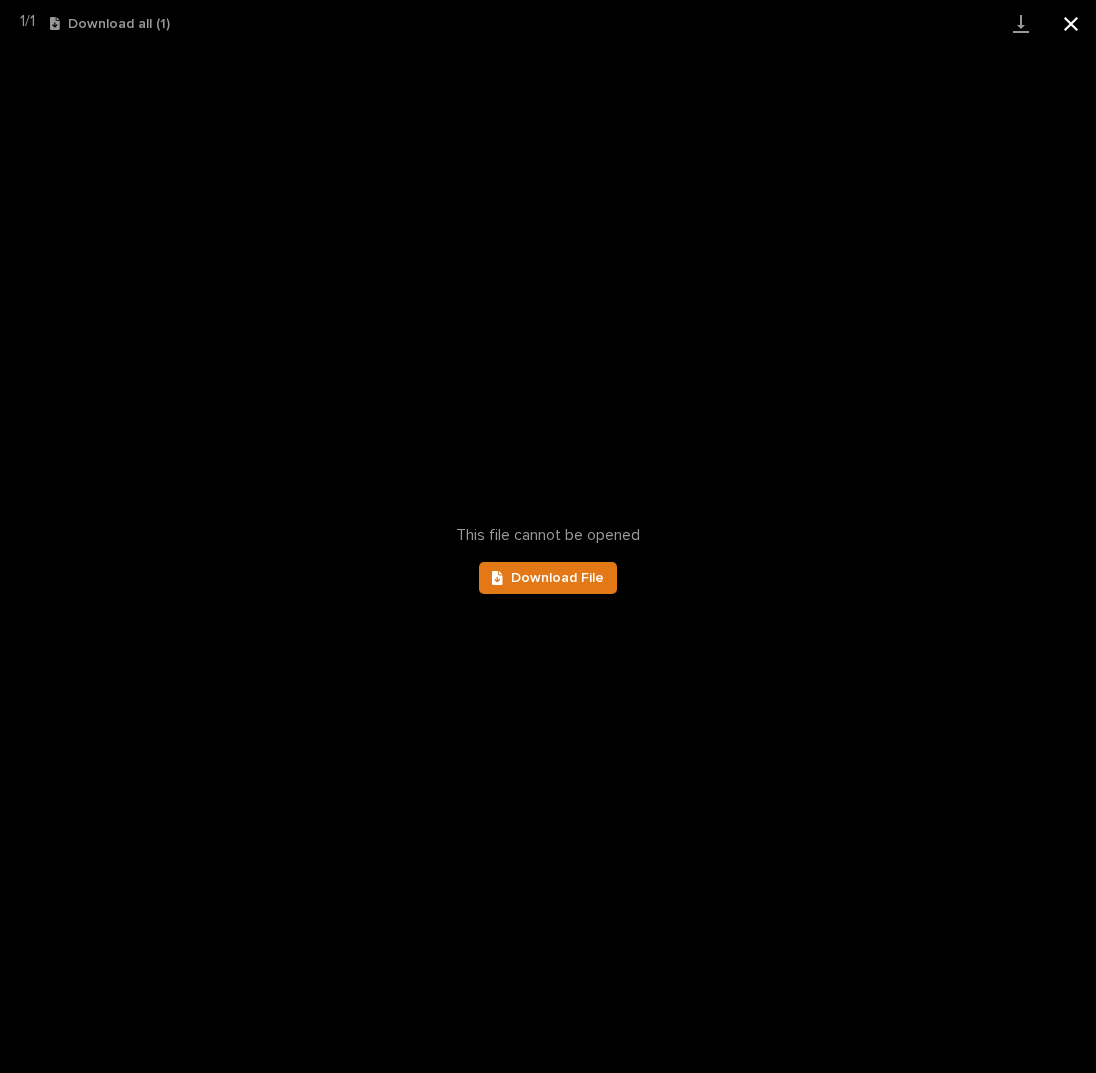click at bounding box center (1071, 23) 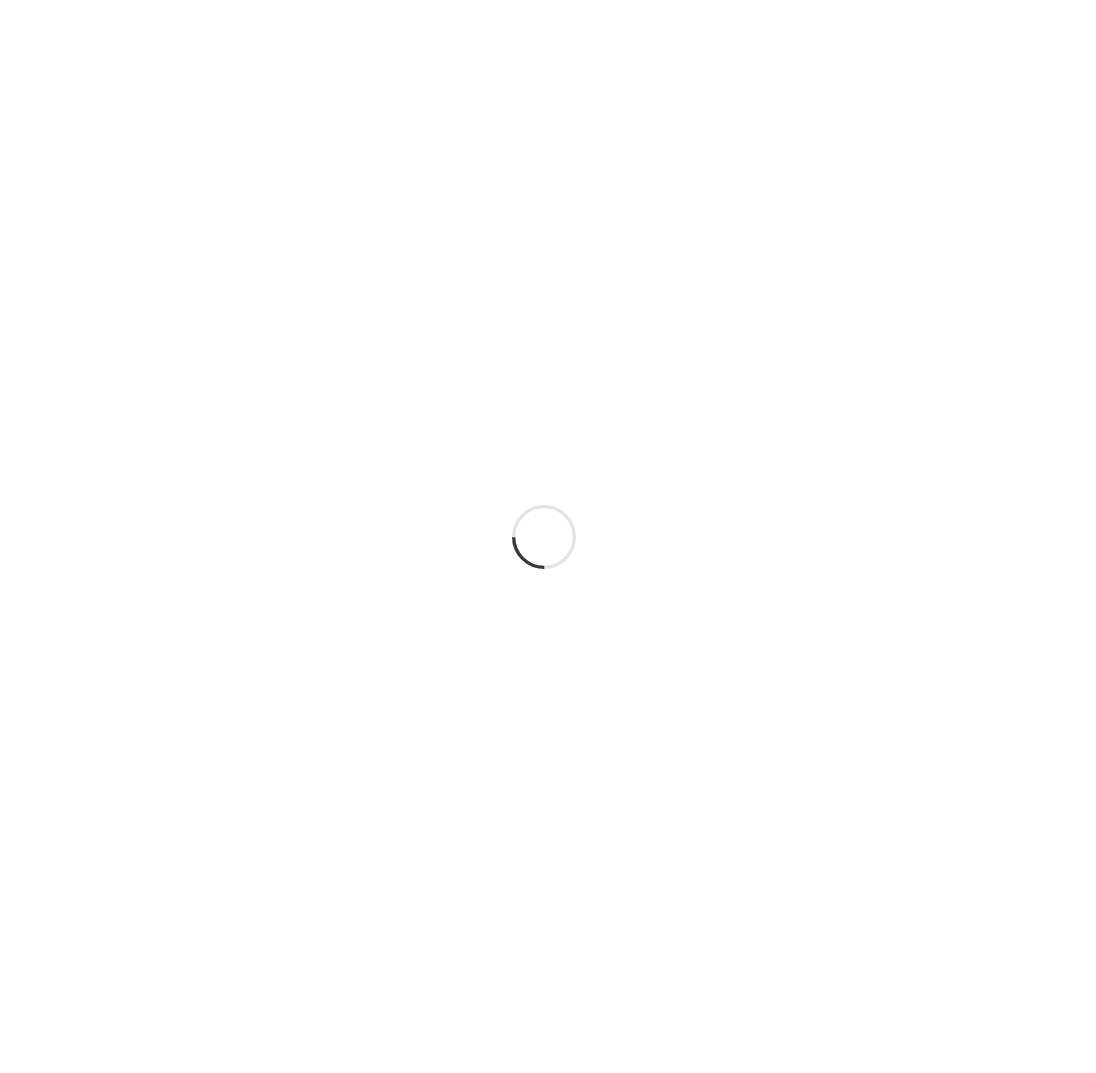 scroll, scrollTop: 0, scrollLeft: 0, axis: both 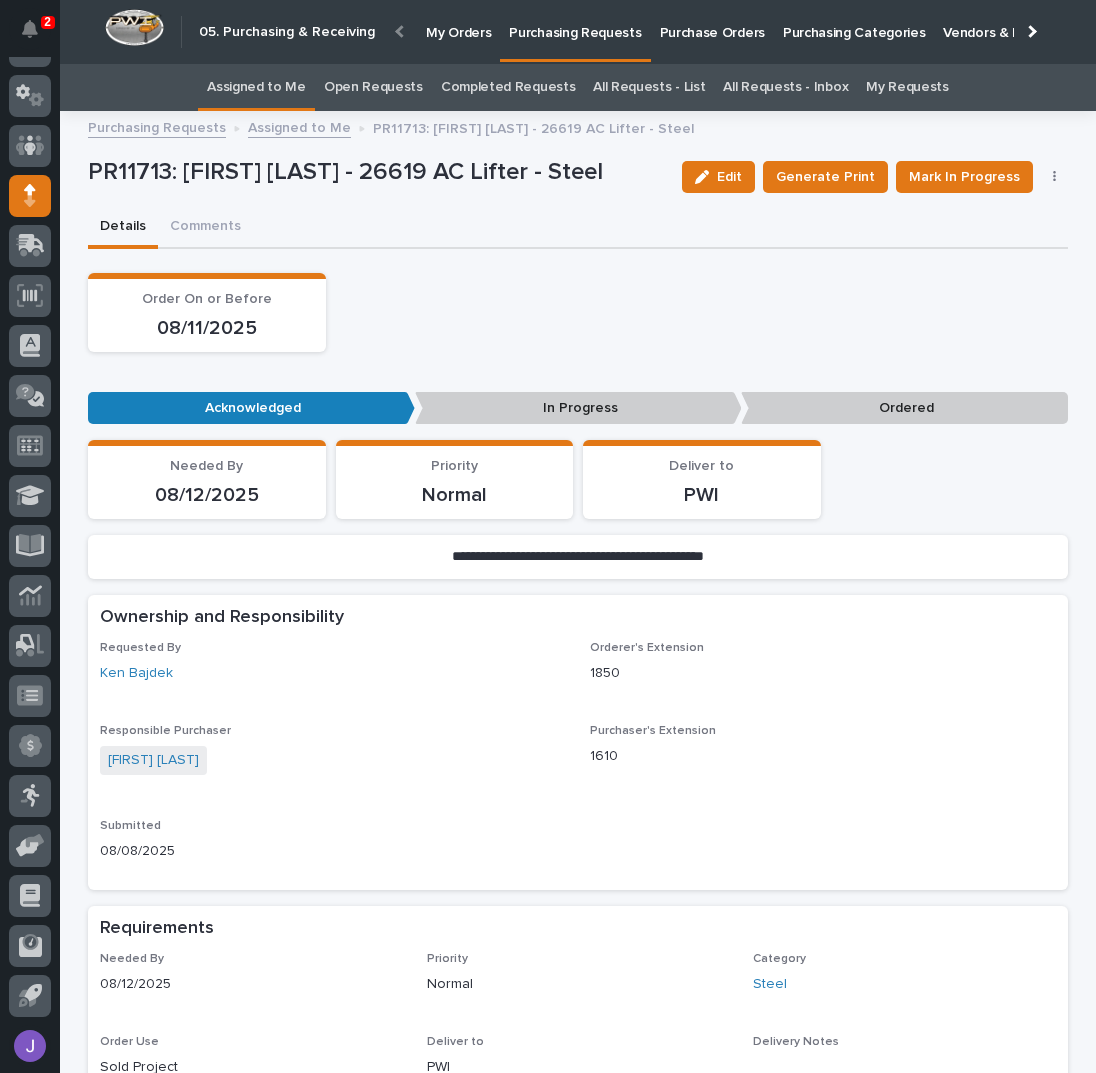 drag, startPoint x: 589, startPoint y: 370, endPoint x: 578, endPoint y: 295, distance: 75.802376 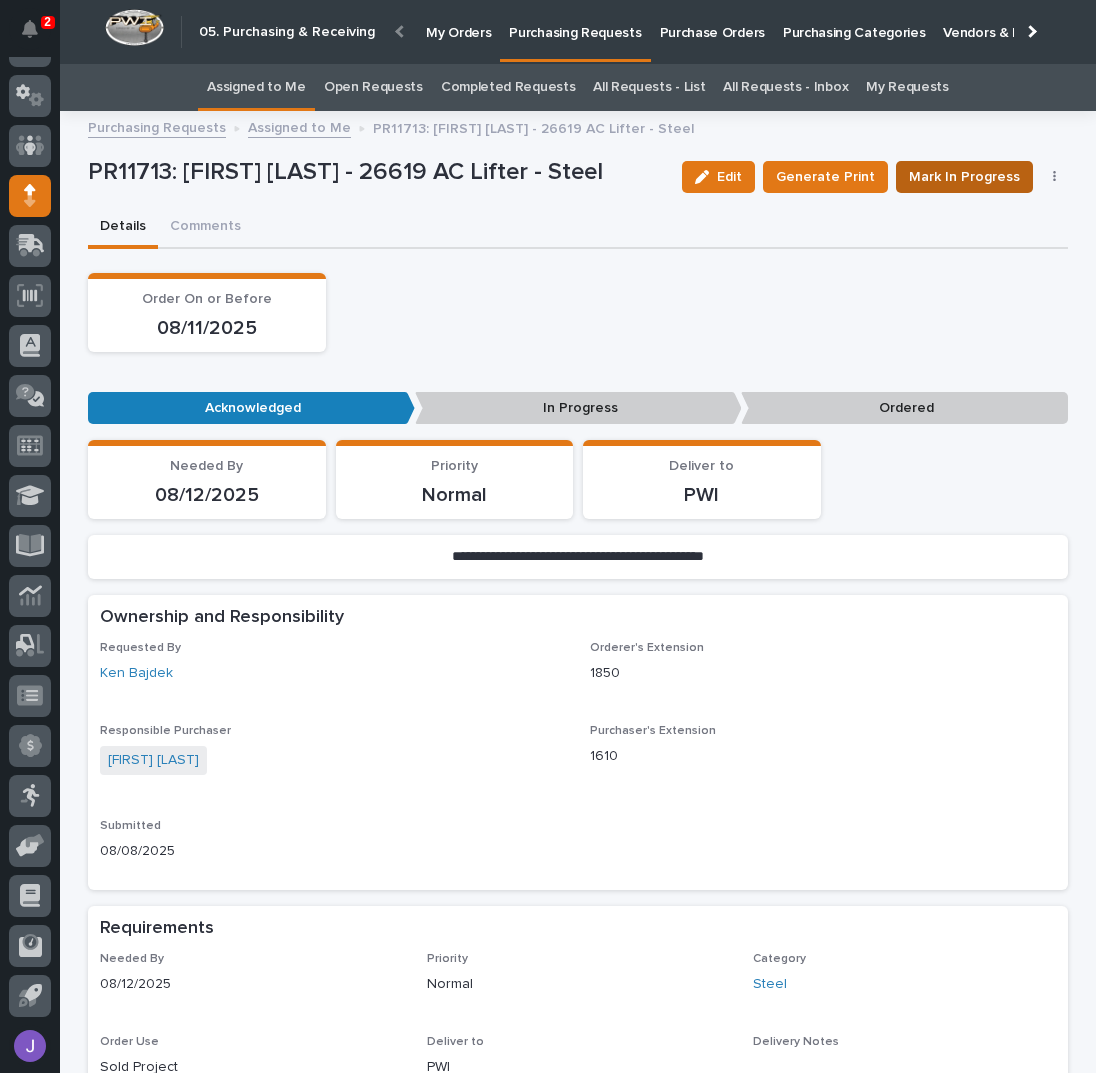 click on "Mark In Progress" at bounding box center [964, 177] 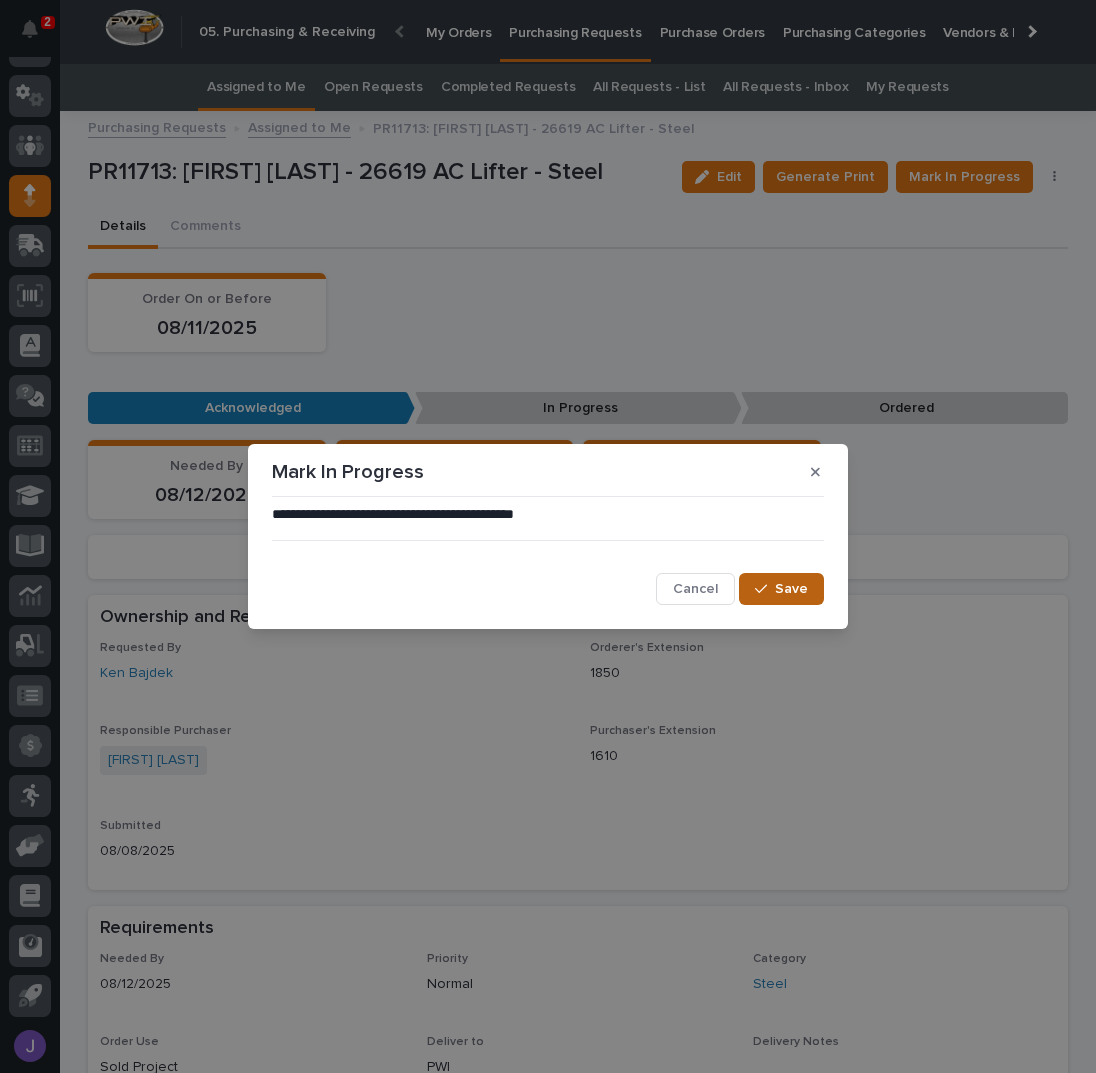 click on "Save" at bounding box center (781, 589) 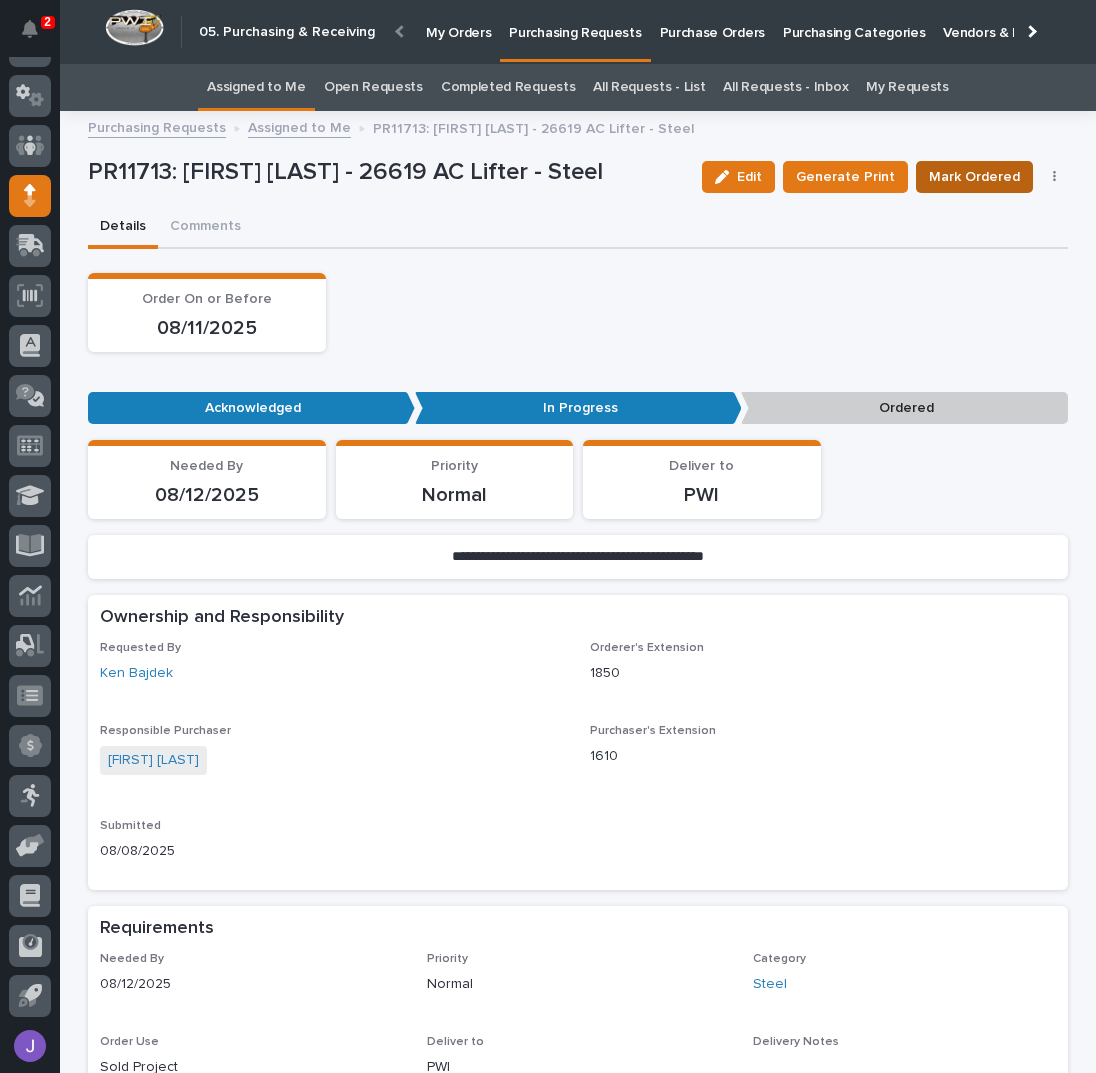 click on "Mark Ordered" at bounding box center (974, 177) 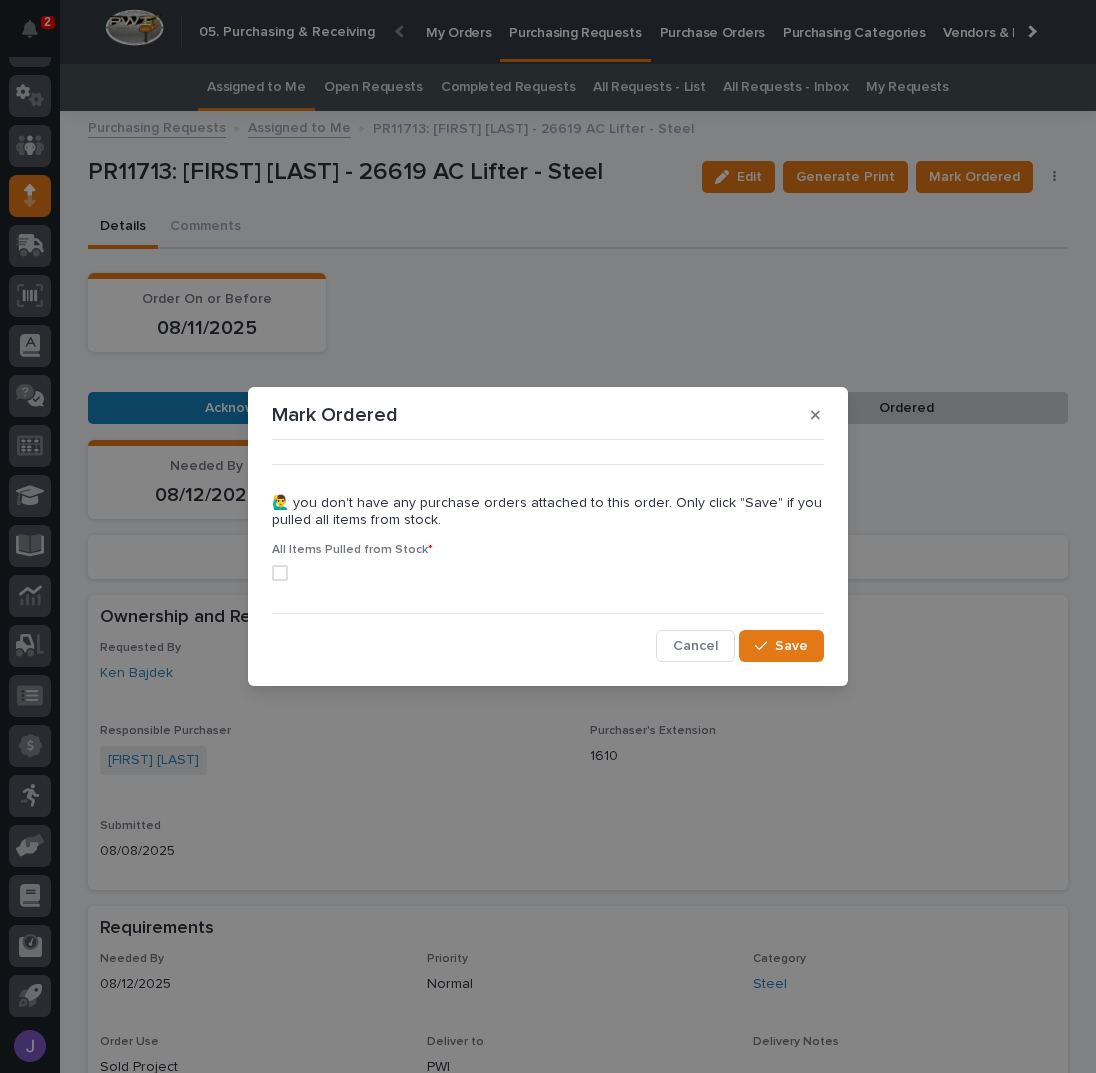 click at bounding box center (280, 573) 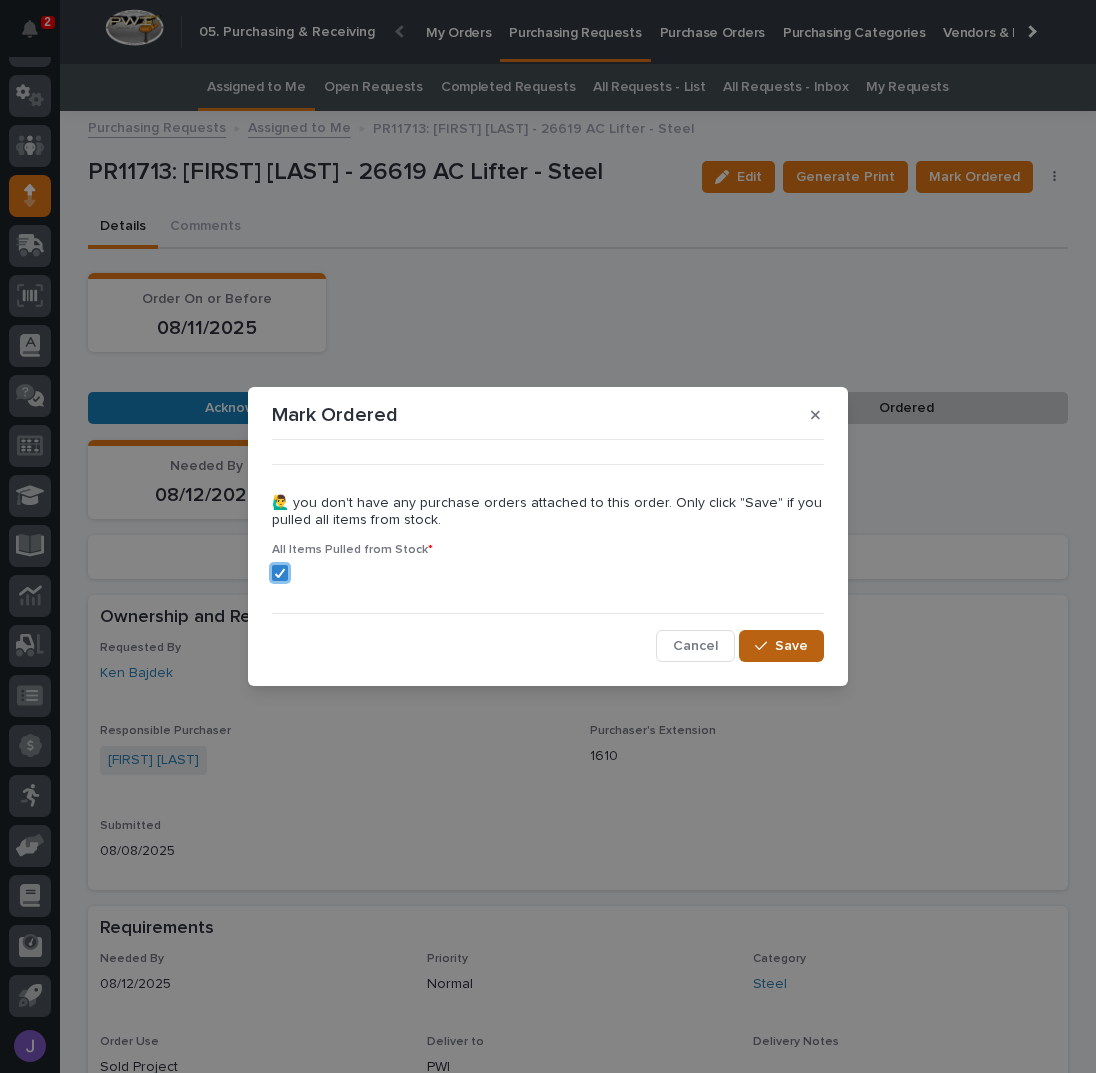 click on "Save" at bounding box center (781, 646) 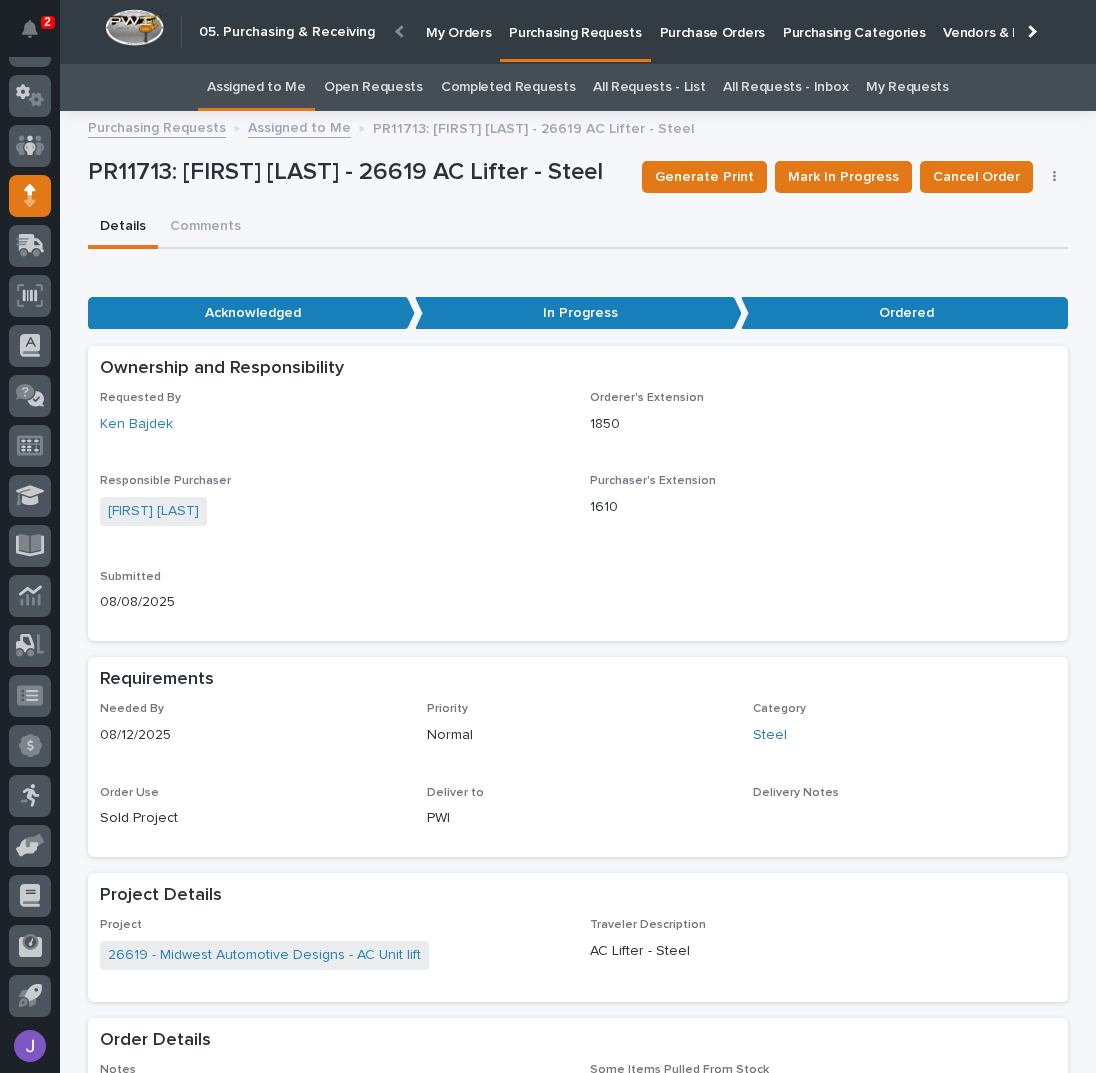 click on "Assigned to Me" at bounding box center (256, 87) 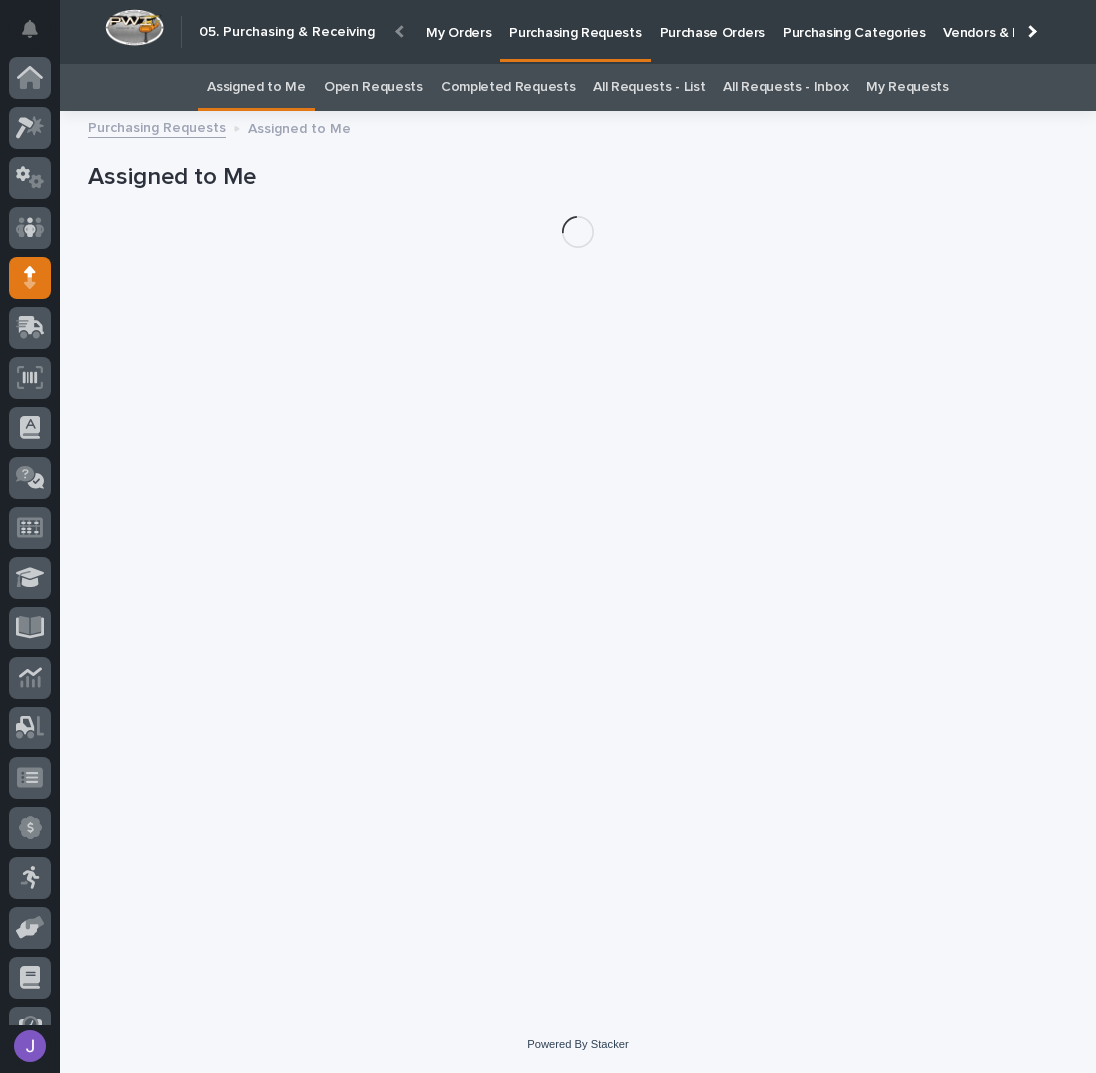 scroll, scrollTop: 82, scrollLeft: 0, axis: vertical 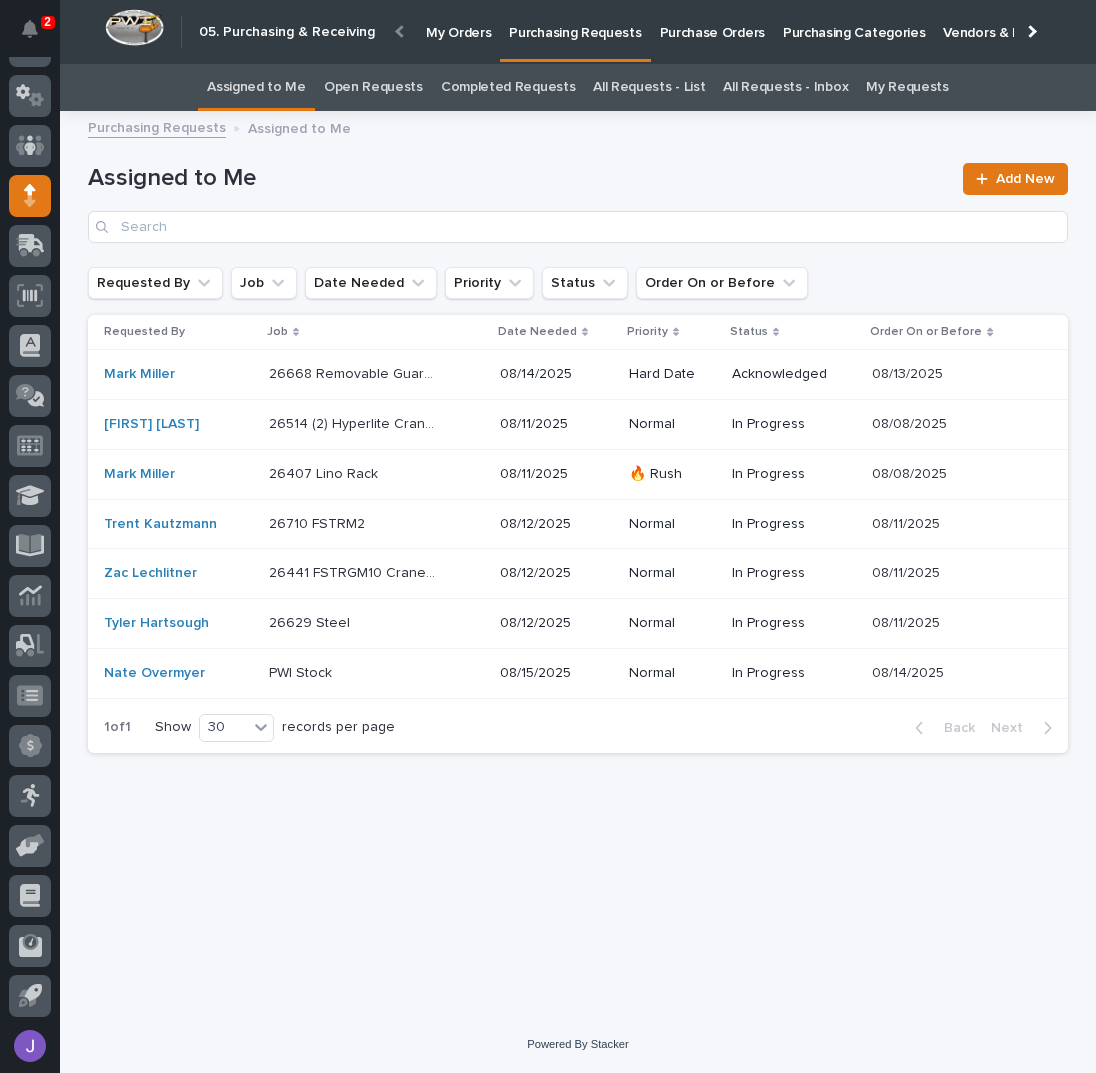 click on "Assigned to Me" at bounding box center (519, 178) 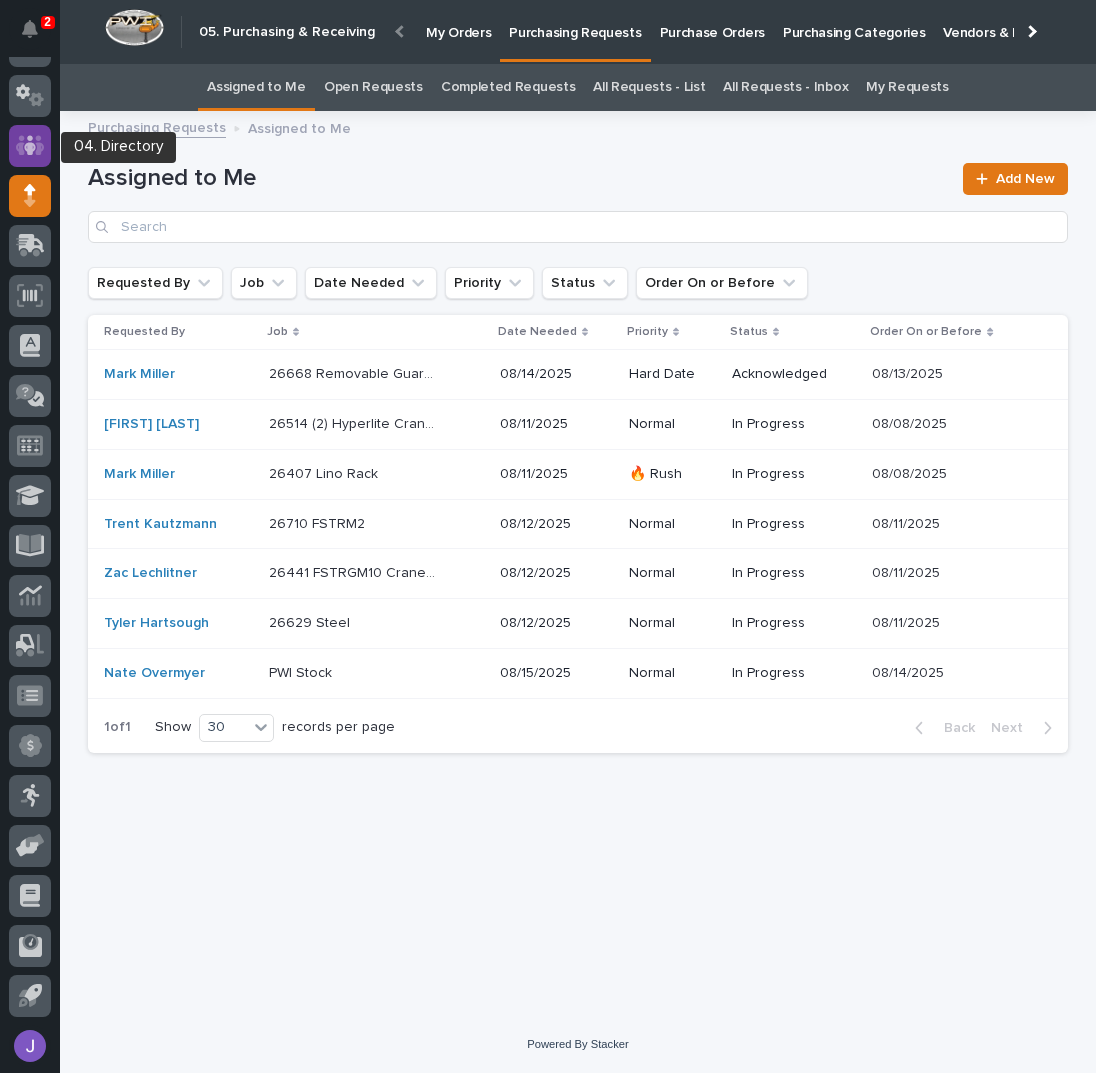 click 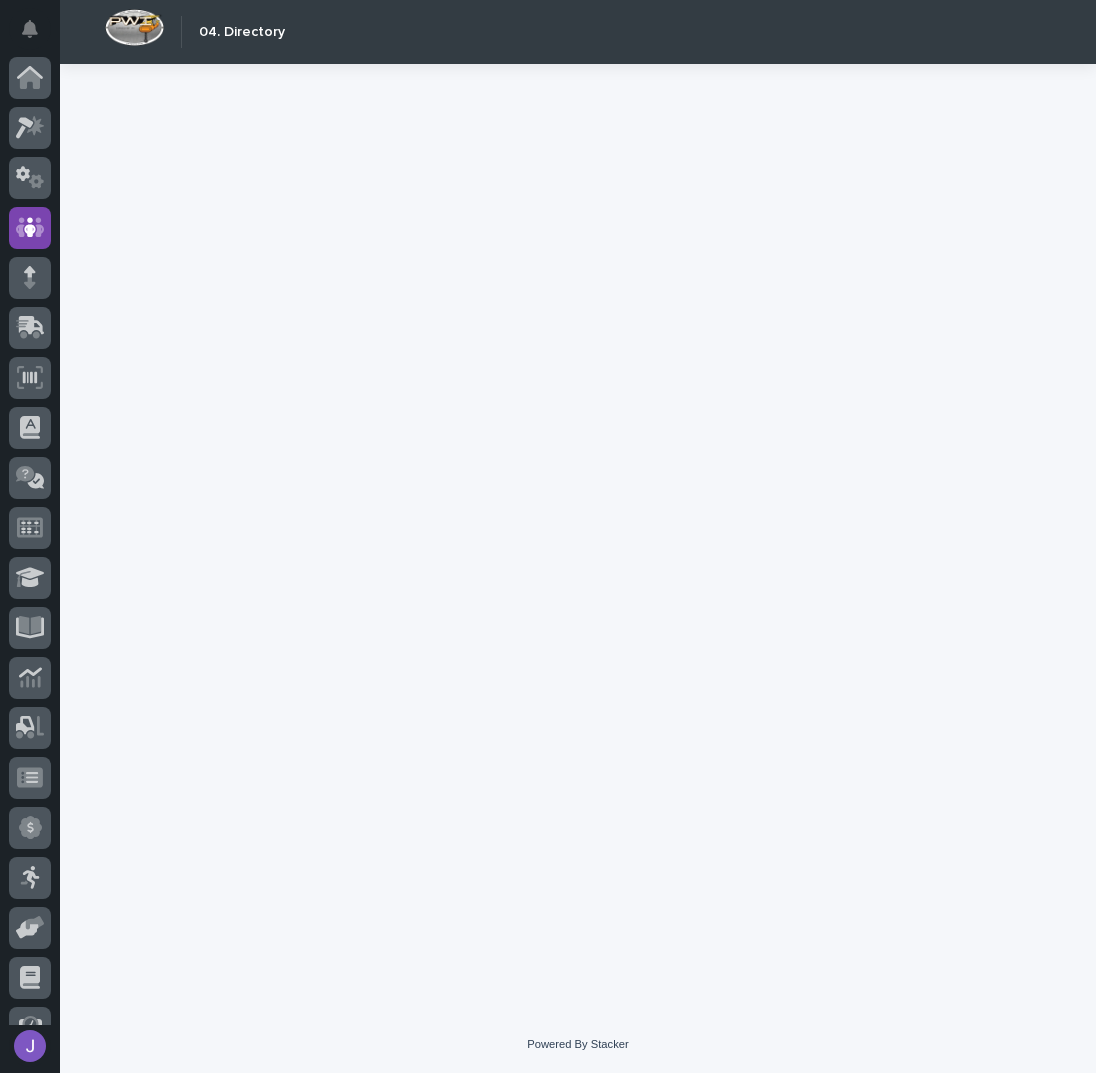 scroll, scrollTop: 82, scrollLeft: 0, axis: vertical 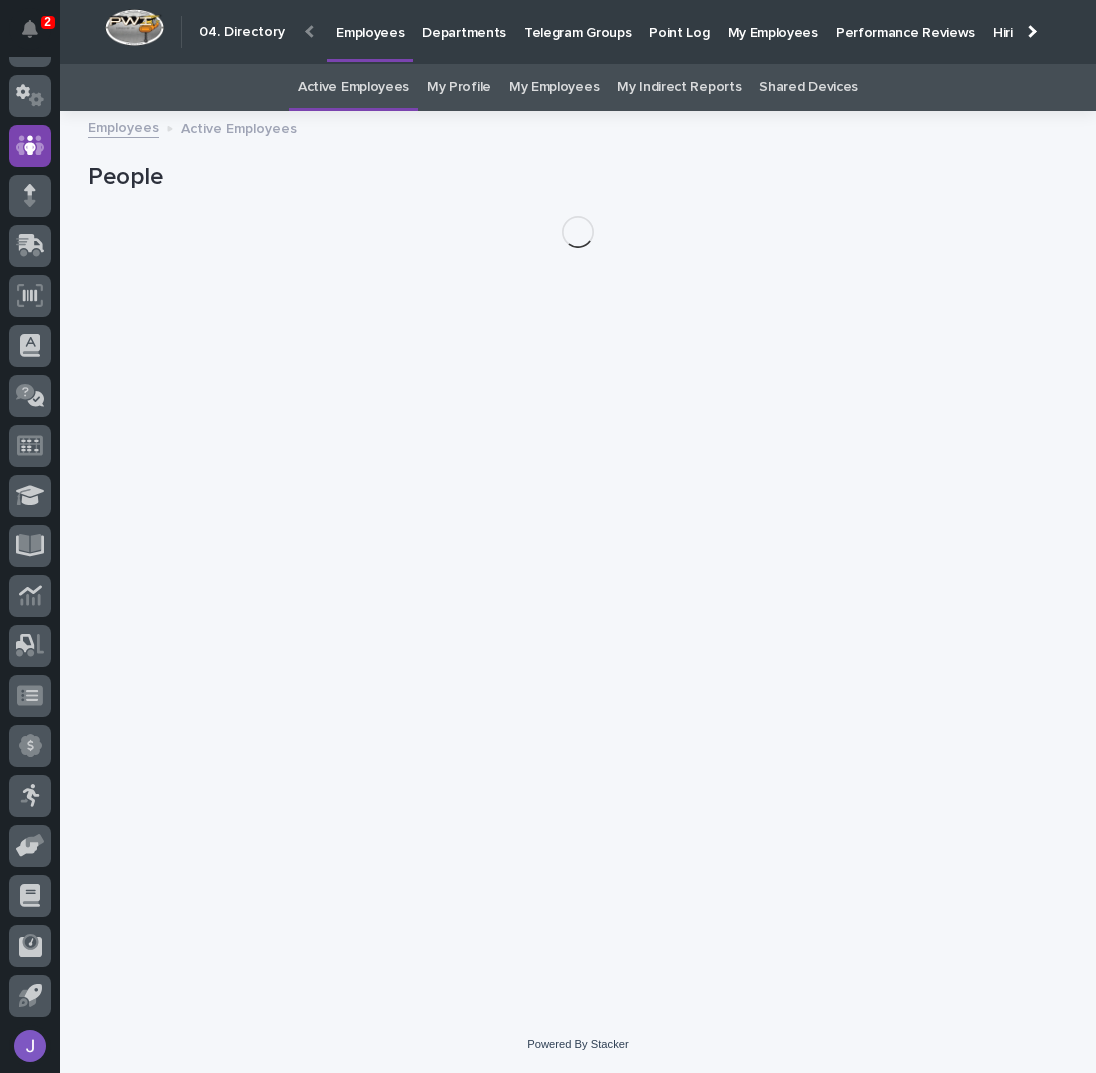 click on "My Profile" at bounding box center (459, 87) 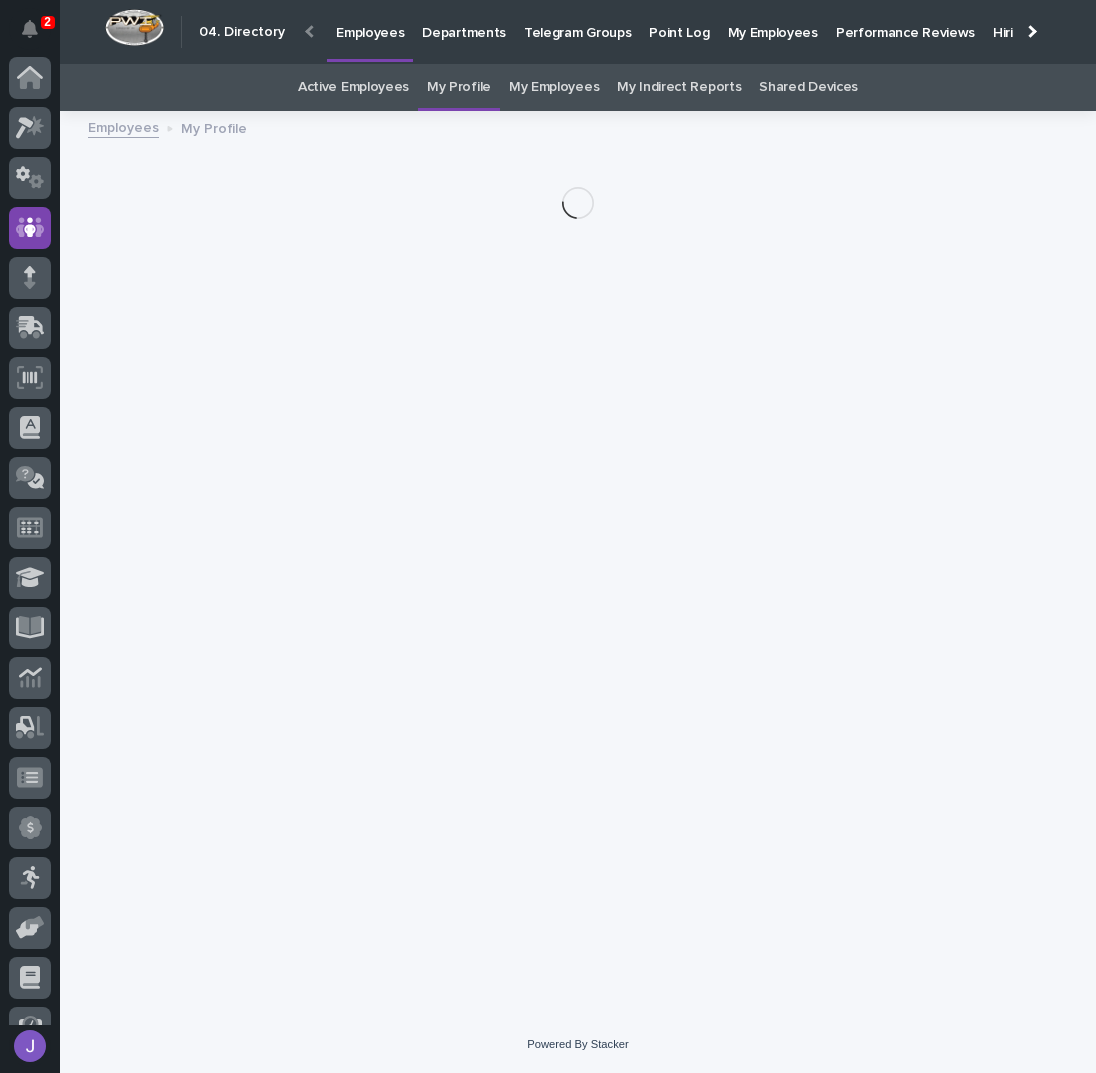 scroll, scrollTop: 82, scrollLeft: 0, axis: vertical 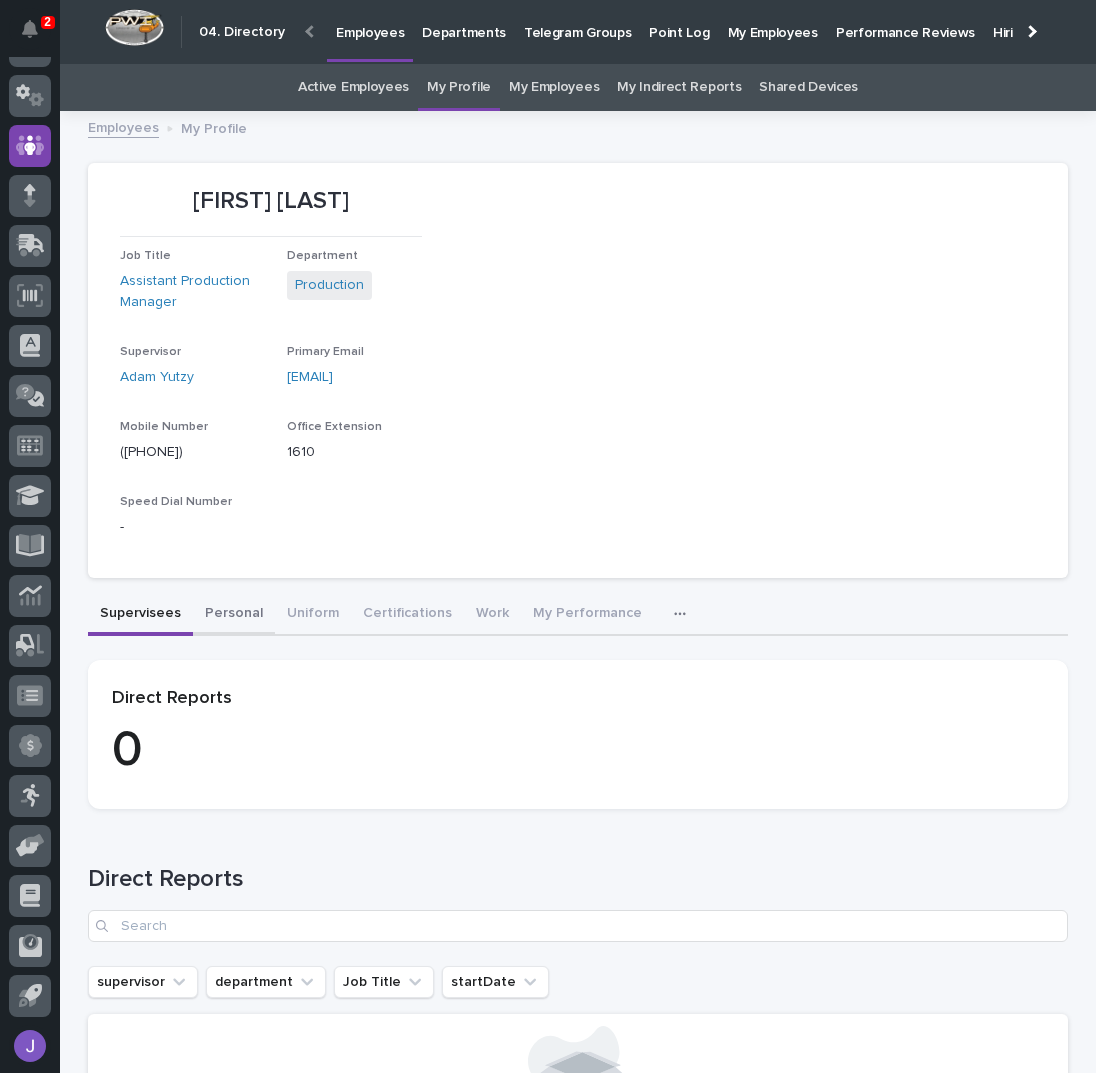 click on "Personal" at bounding box center [234, 615] 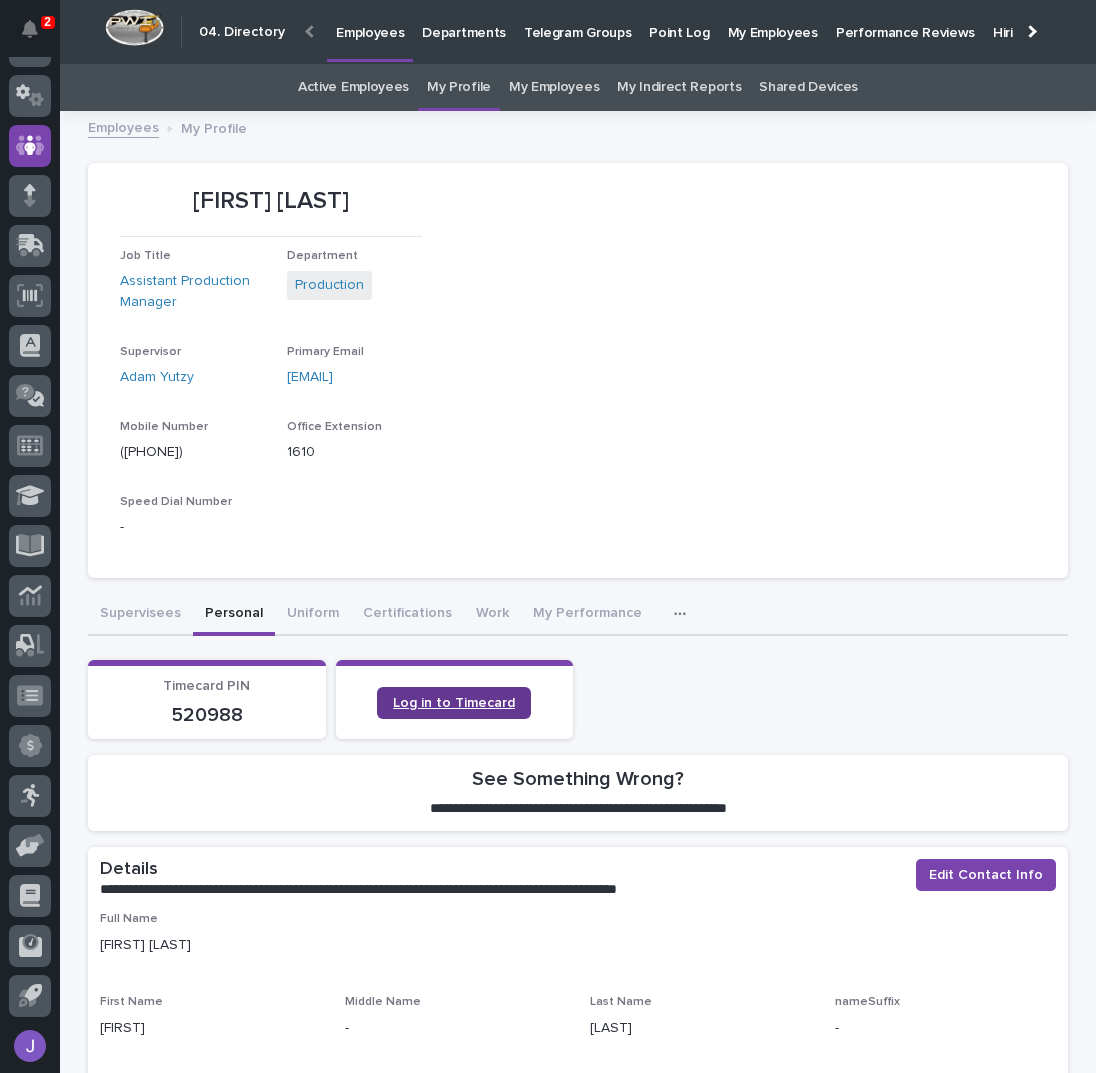 click on "Log in to Timecard" at bounding box center [454, 703] 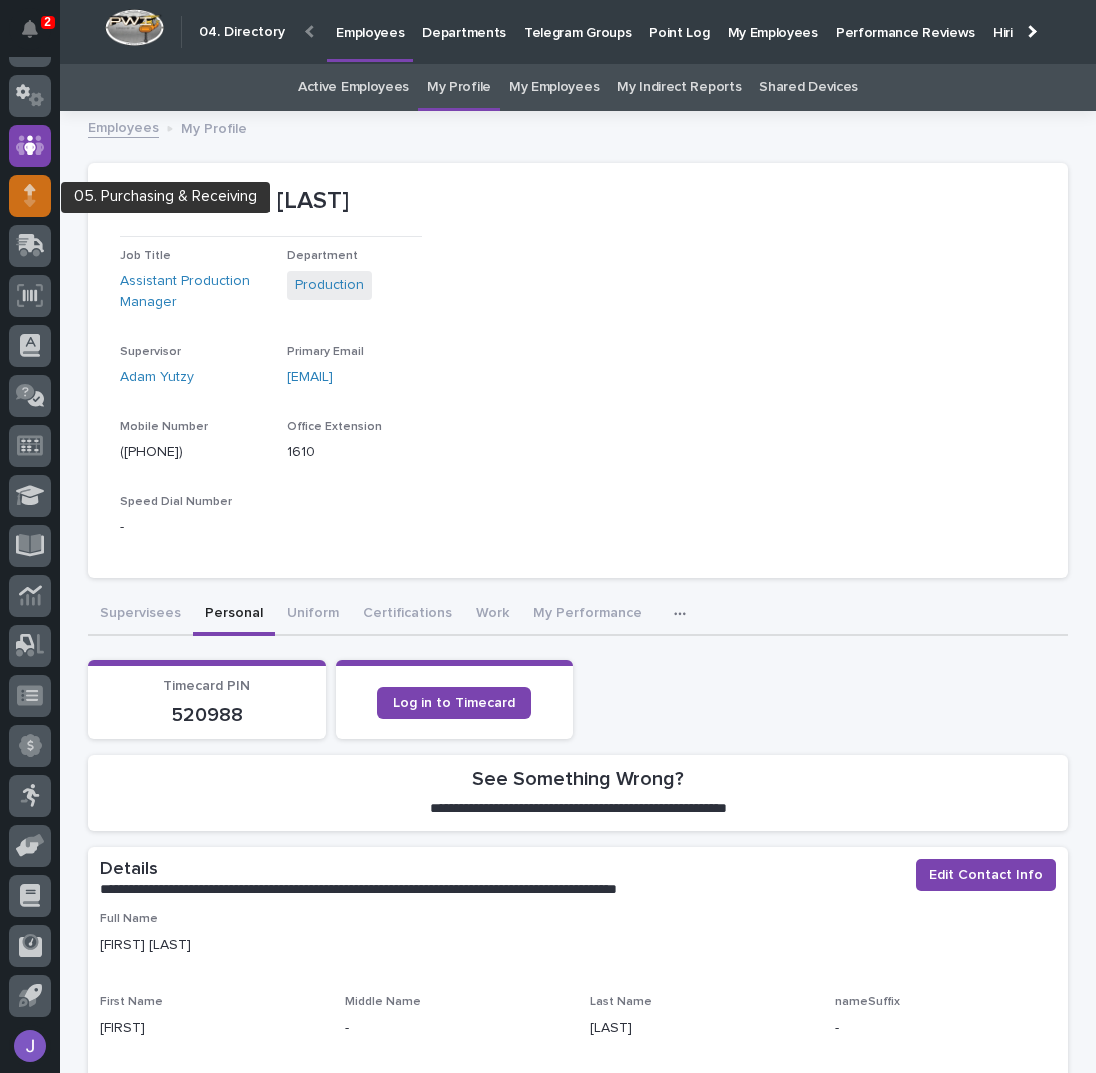click at bounding box center (30, 196) 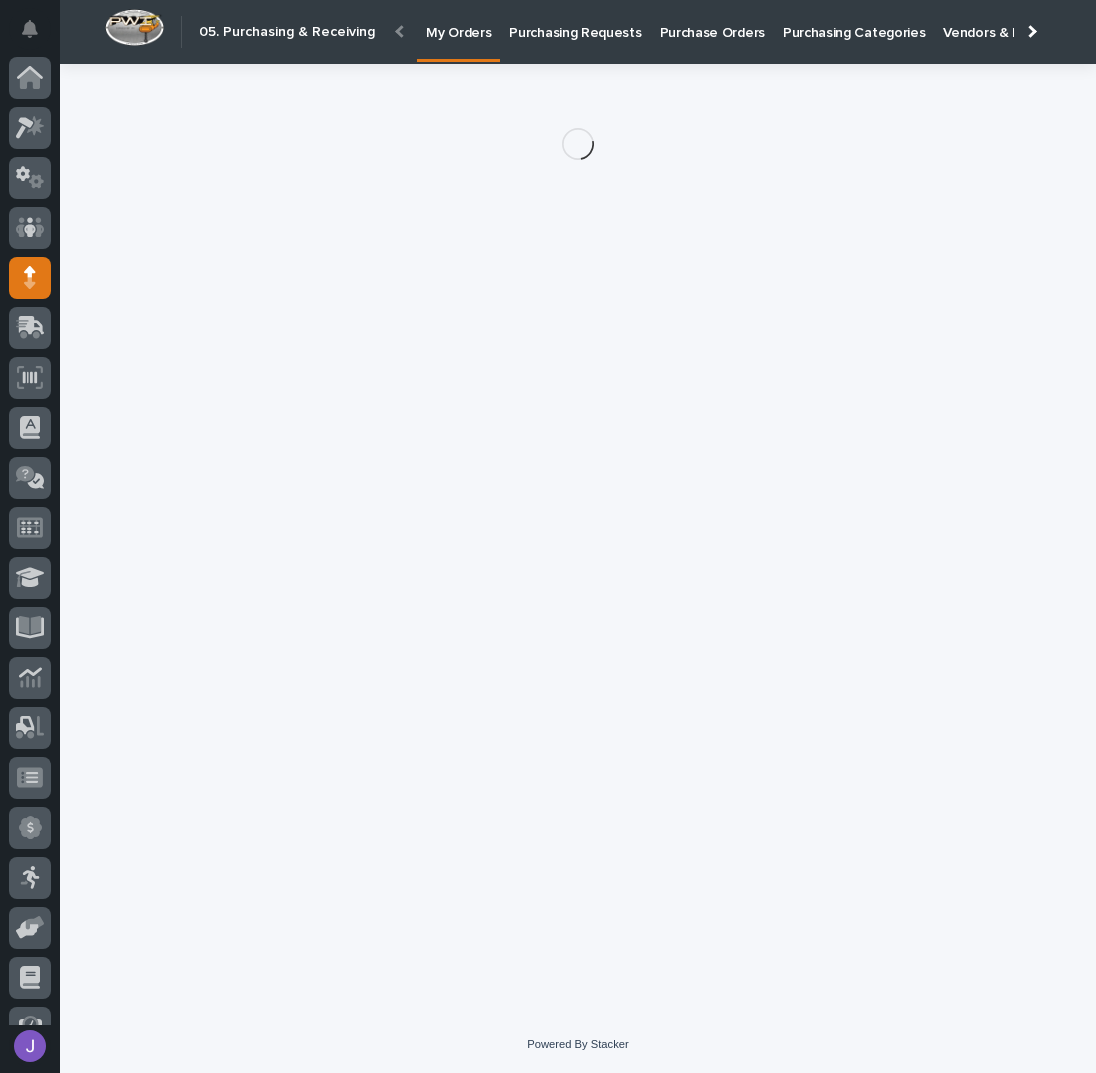 scroll, scrollTop: 82, scrollLeft: 0, axis: vertical 